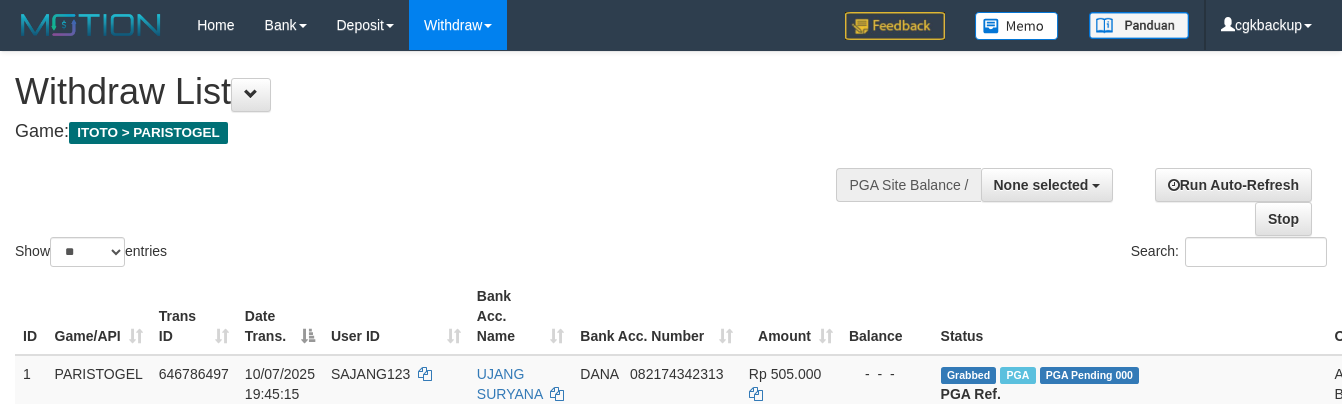 select 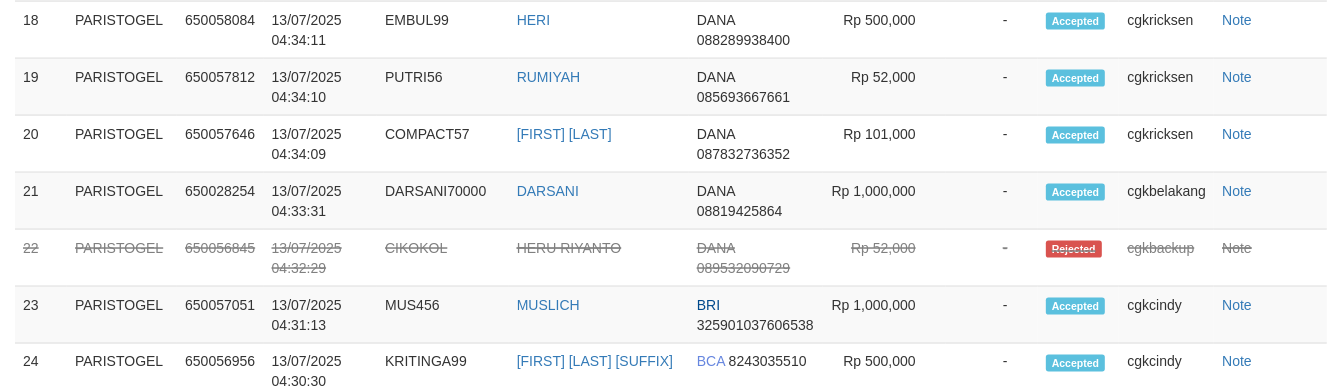 scroll, scrollTop: 2610, scrollLeft: 0, axis: vertical 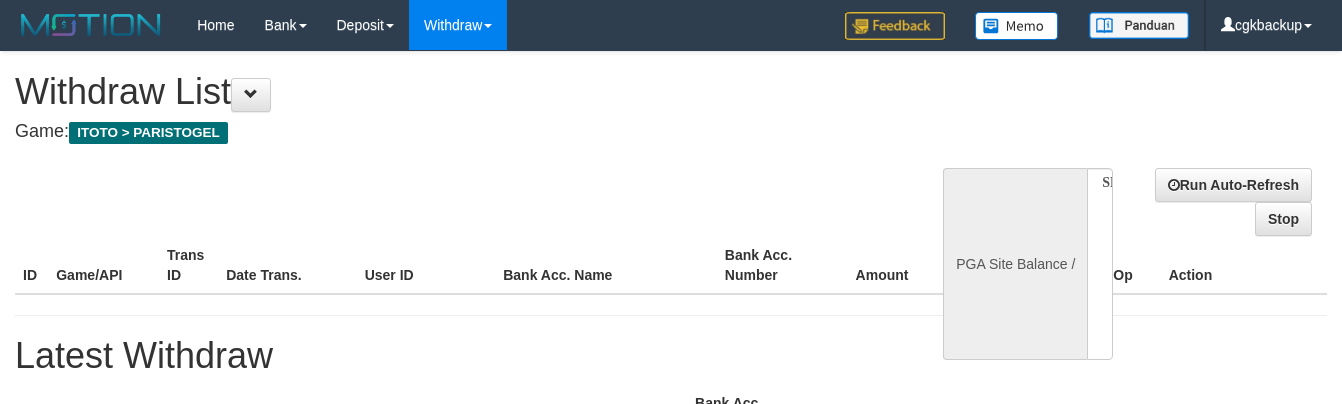 select 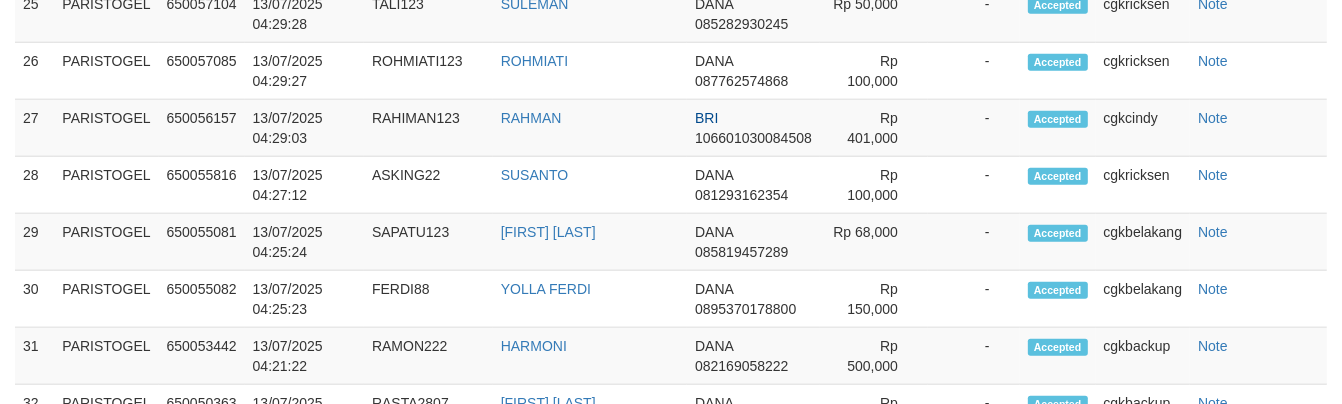select on "**" 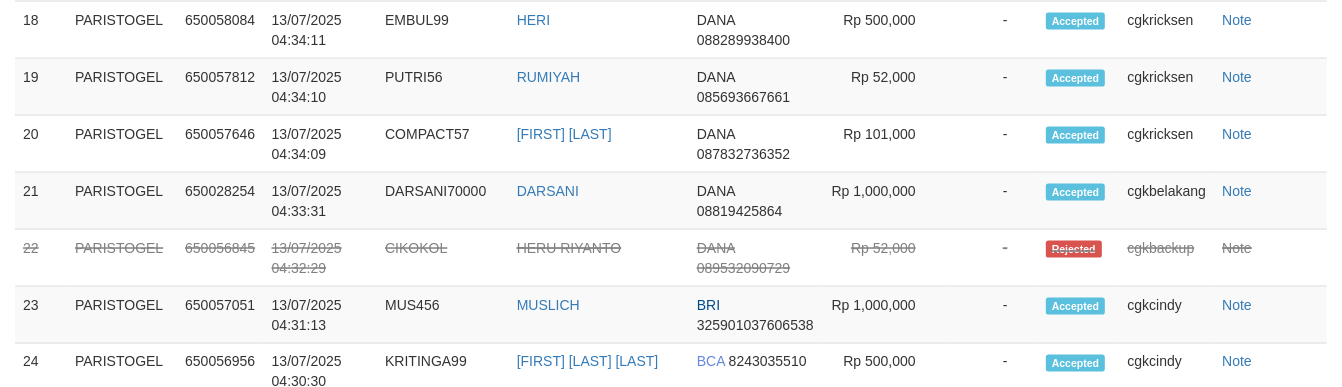 scroll, scrollTop: 2610, scrollLeft: 0, axis: vertical 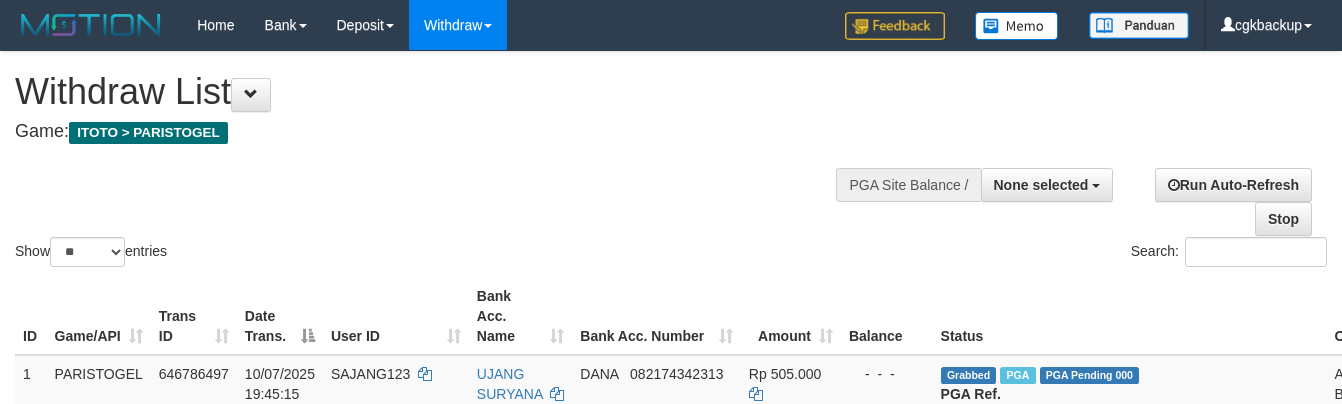 select 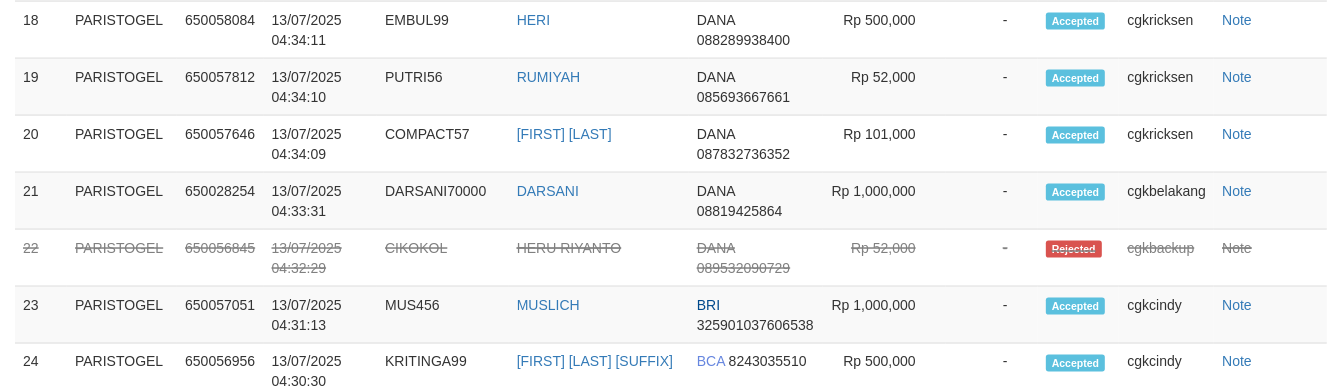scroll, scrollTop: 2610, scrollLeft: 0, axis: vertical 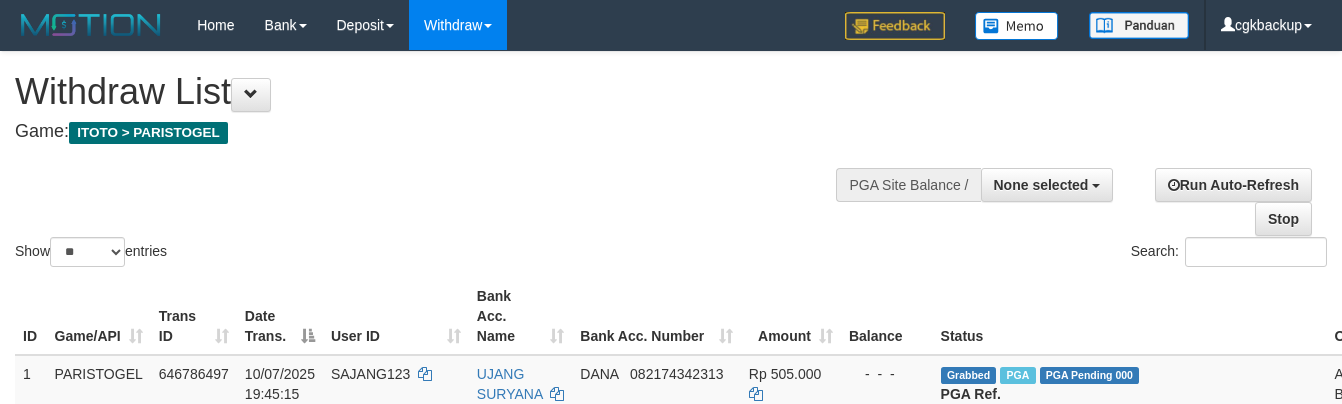 select 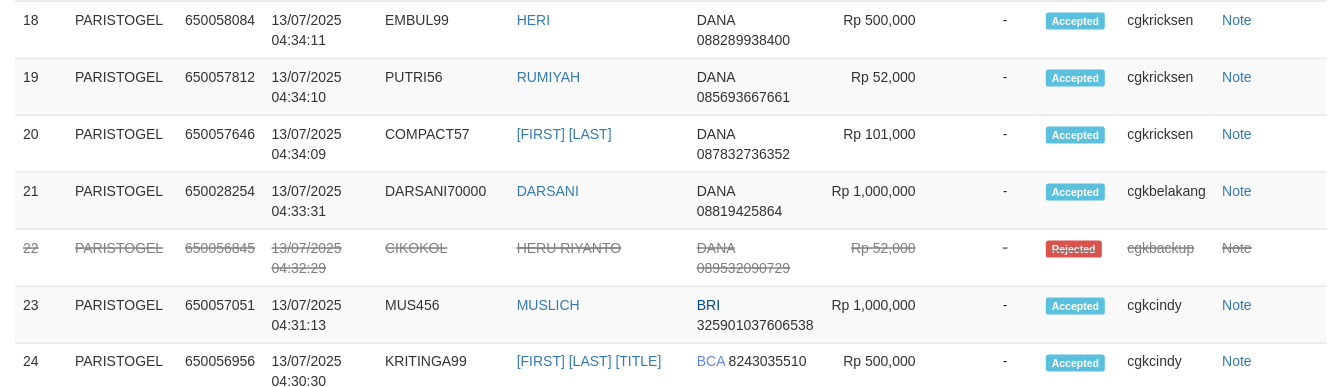 scroll, scrollTop: 2610, scrollLeft: 0, axis: vertical 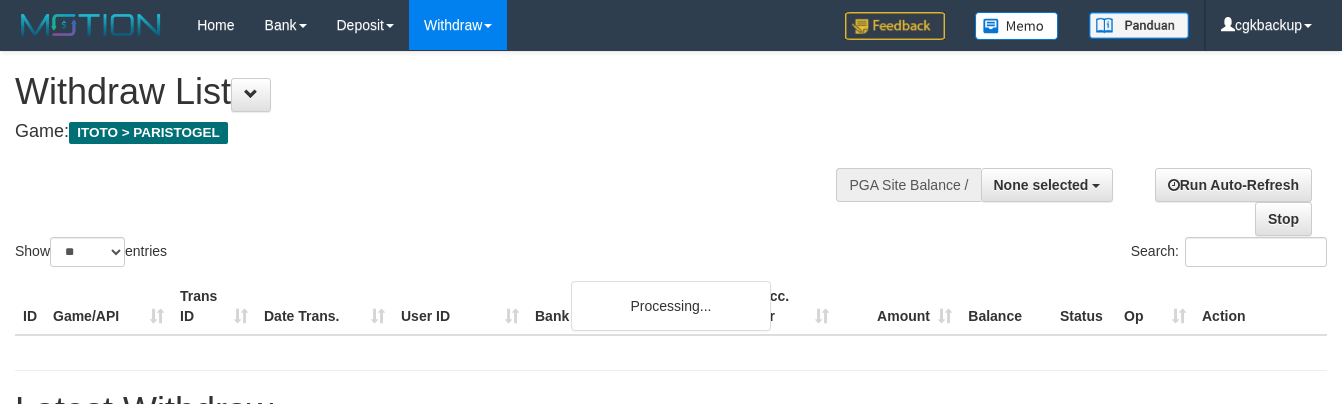 select 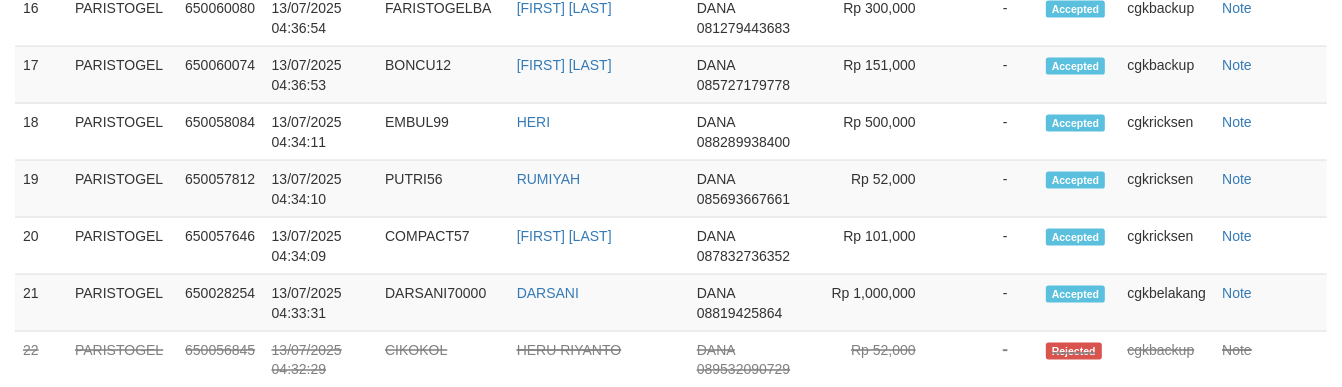 scroll, scrollTop: 2610, scrollLeft: 0, axis: vertical 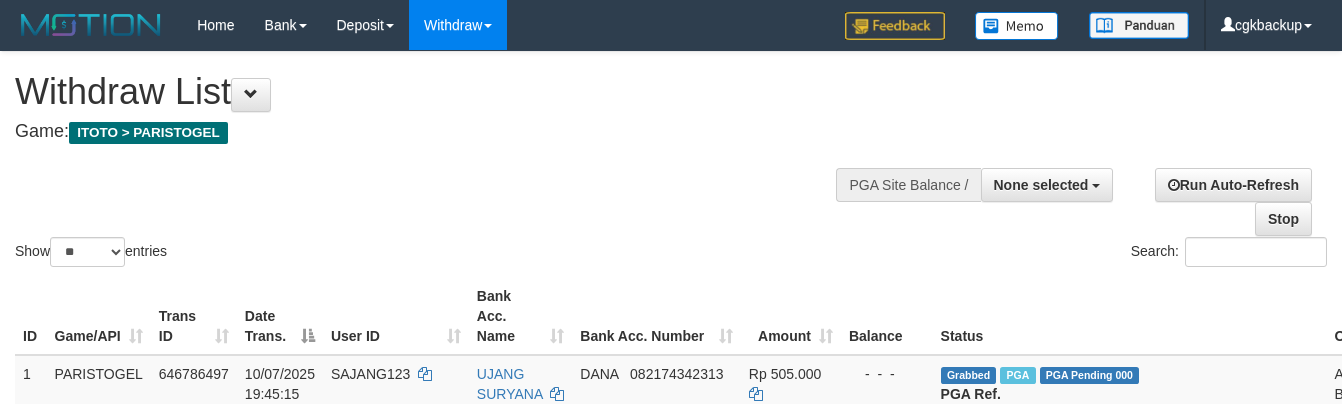 select 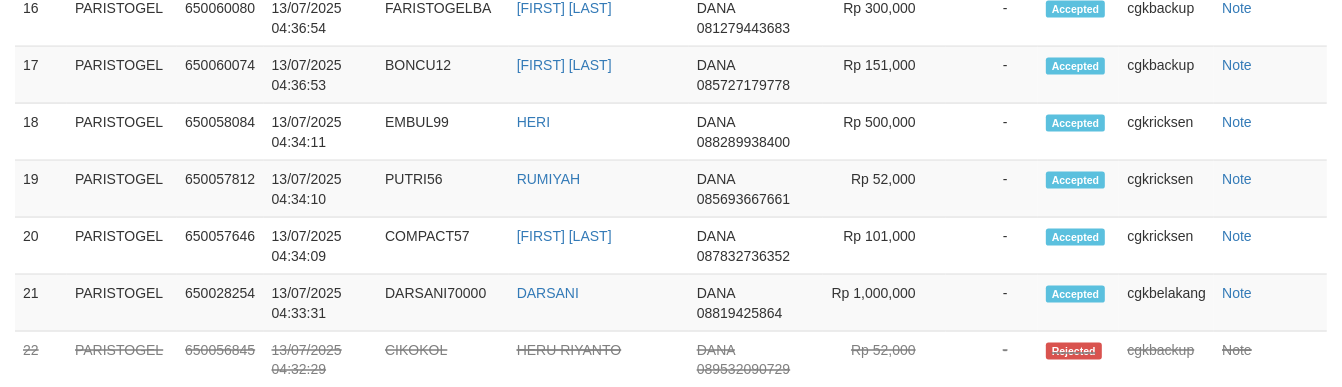 scroll, scrollTop: 2610, scrollLeft: 0, axis: vertical 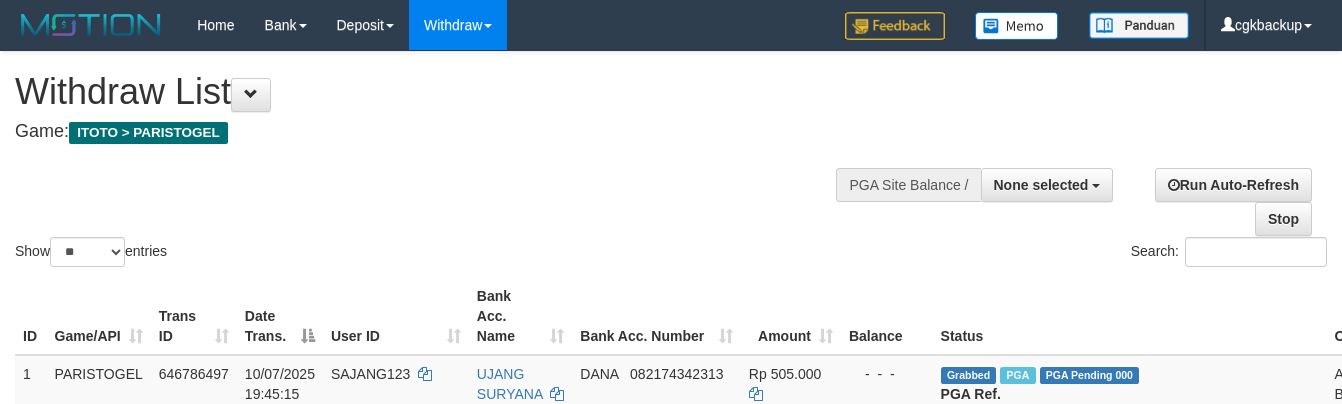 select 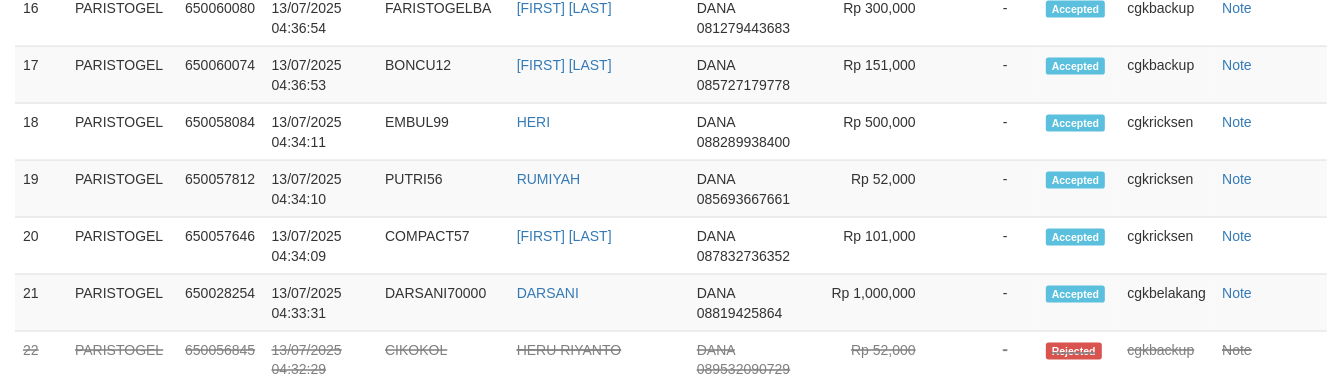 scroll, scrollTop: 2610, scrollLeft: 0, axis: vertical 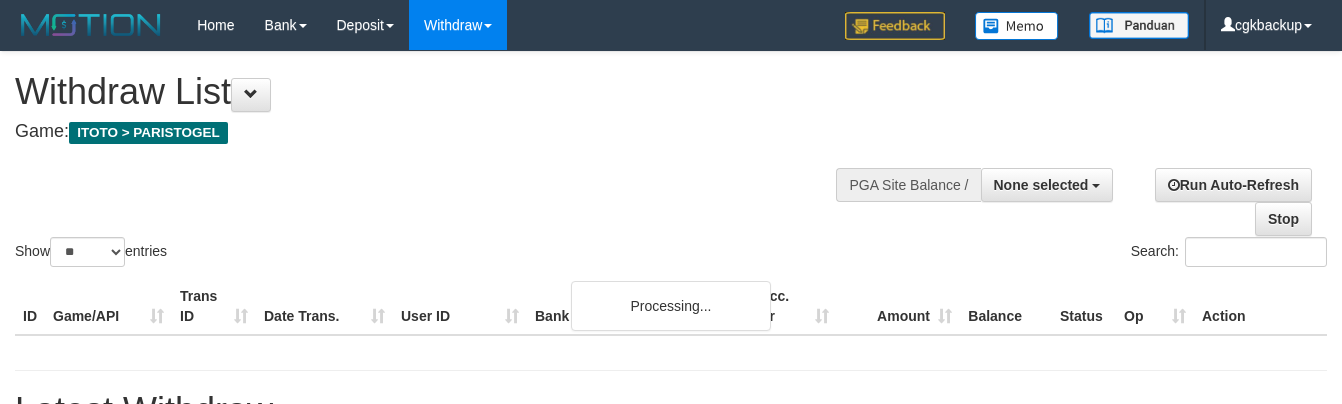 select 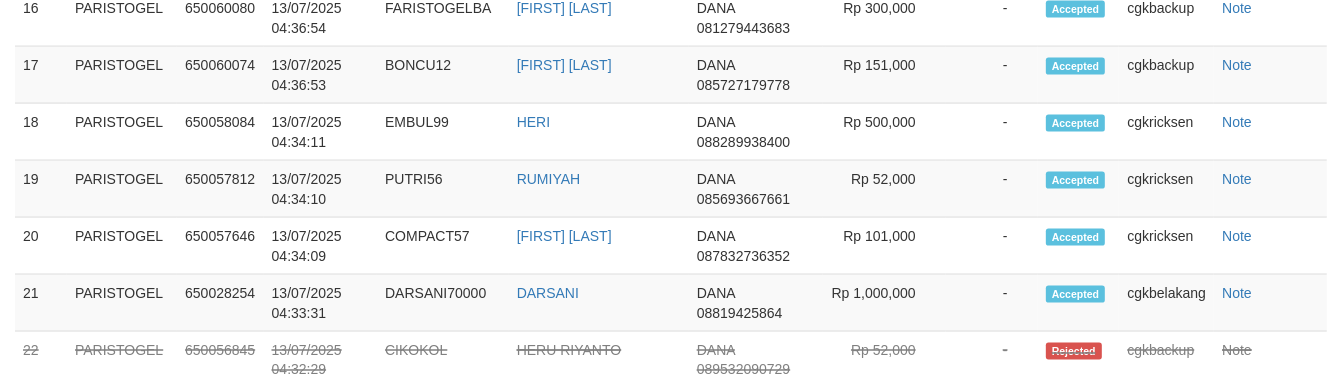 scroll, scrollTop: 2610, scrollLeft: 0, axis: vertical 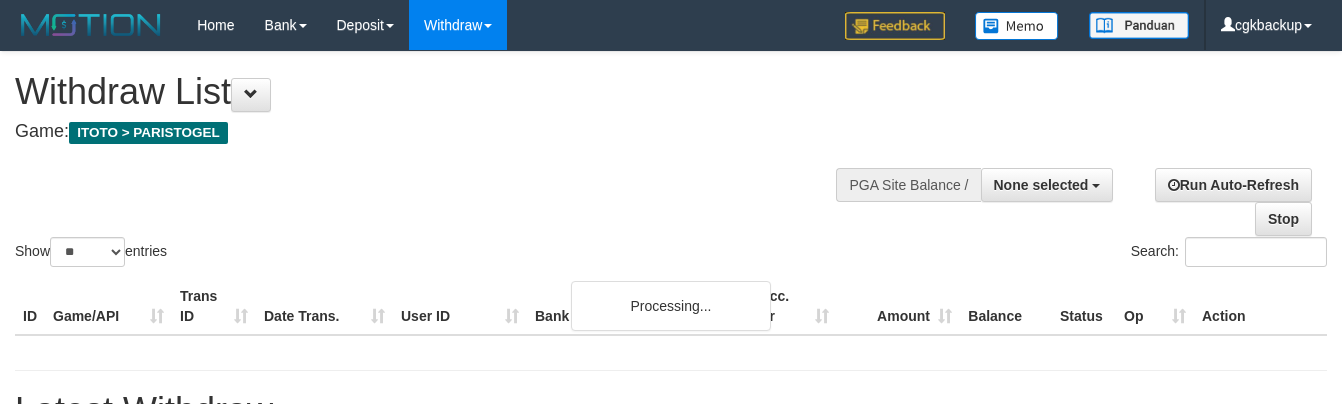 select 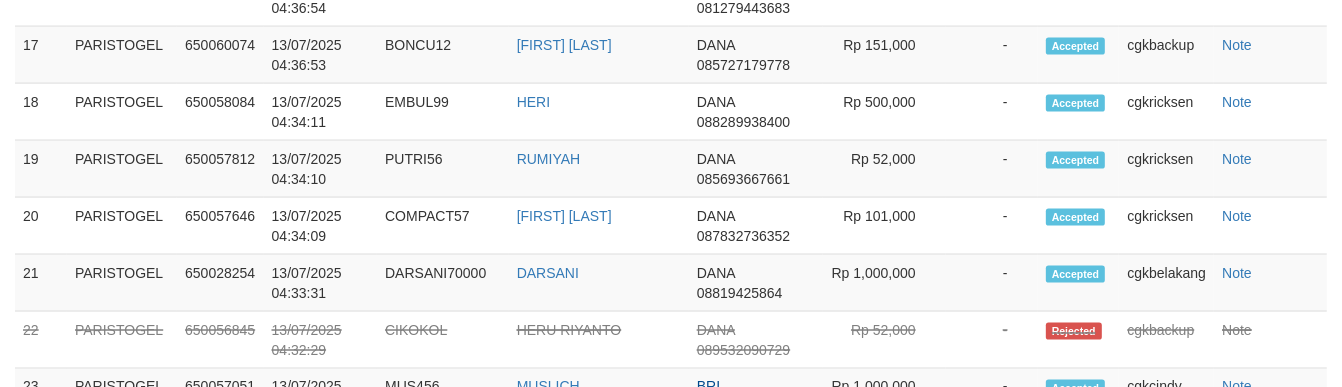 scroll, scrollTop: 2610, scrollLeft: 0, axis: vertical 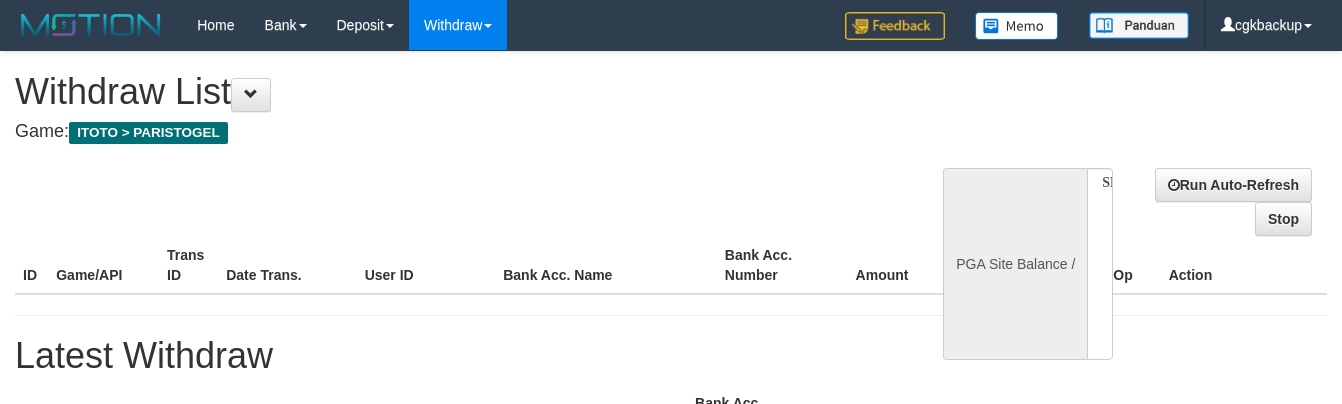 select 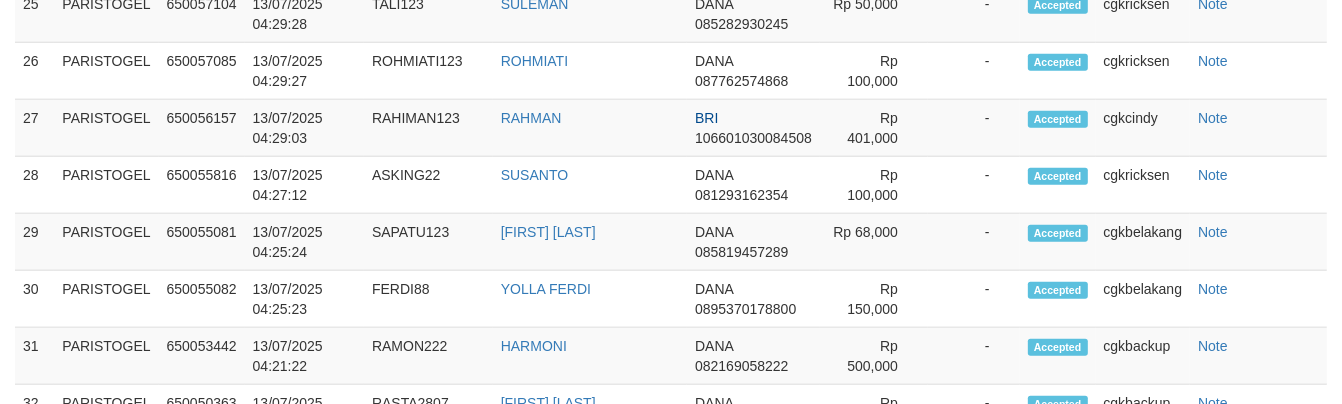select on "**" 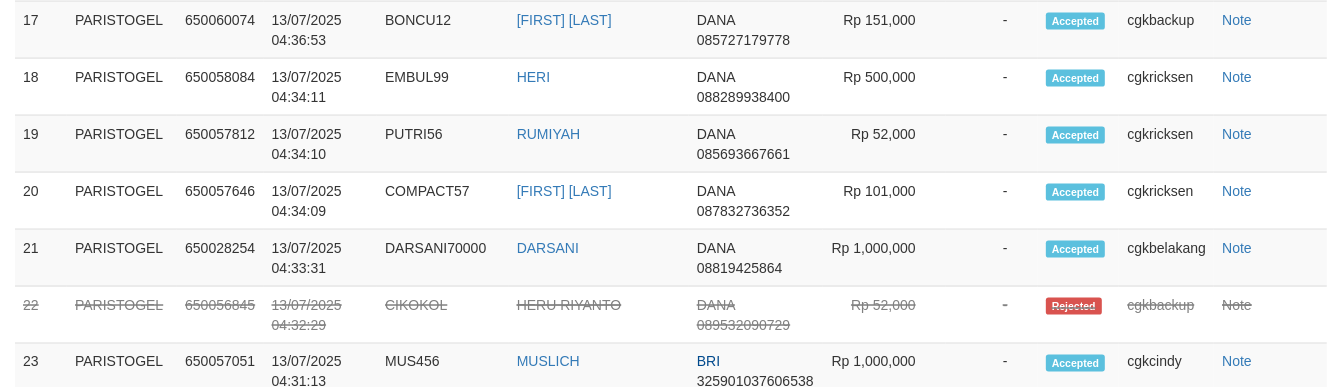 scroll, scrollTop: 2610, scrollLeft: 0, axis: vertical 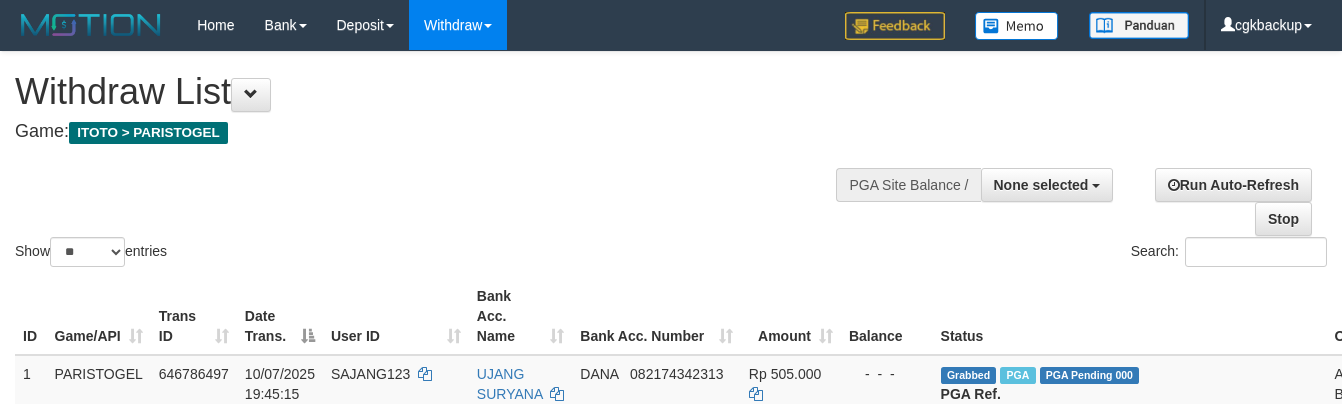 select 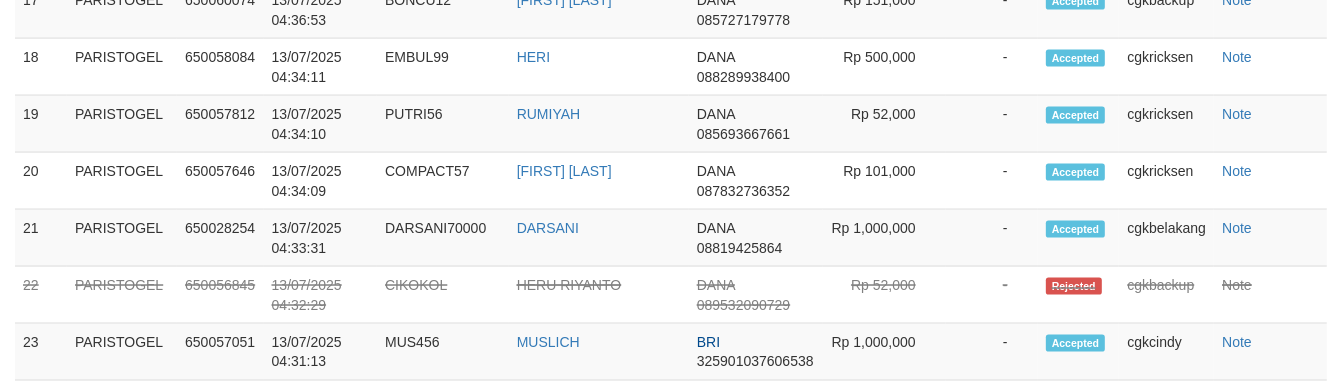 scroll, scrollTop: 2610, scrollLeft: 0, axis: vertical 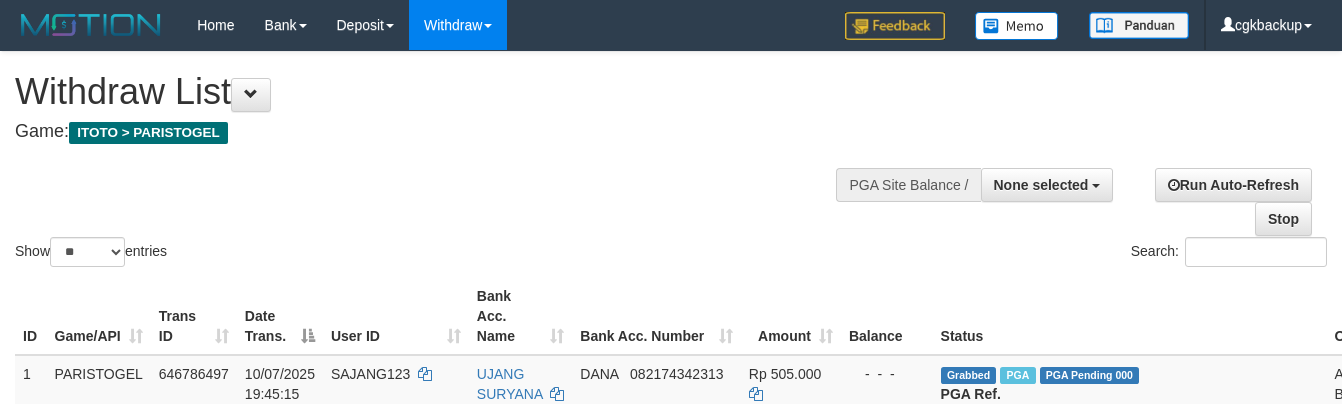 select 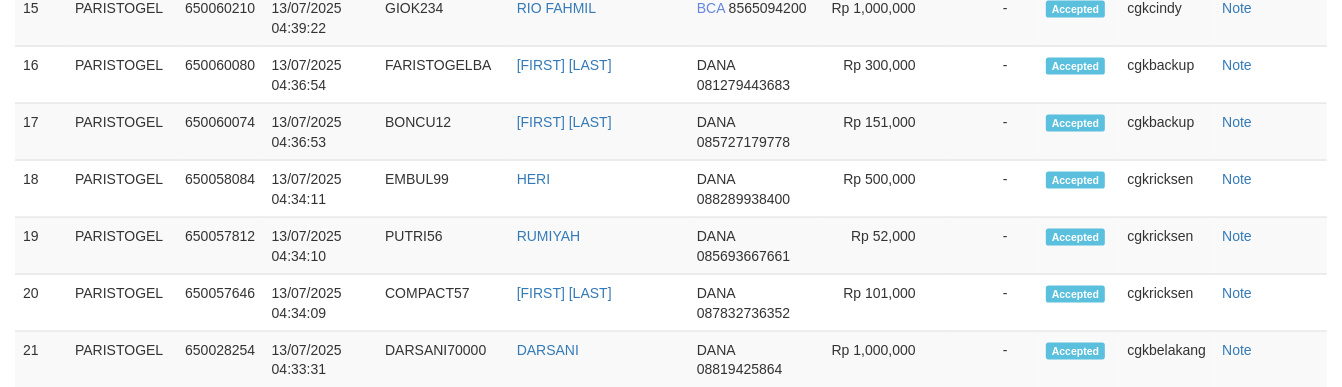 scroll, scrollTop: 2610, scrollLeft: 0, axis: vertical 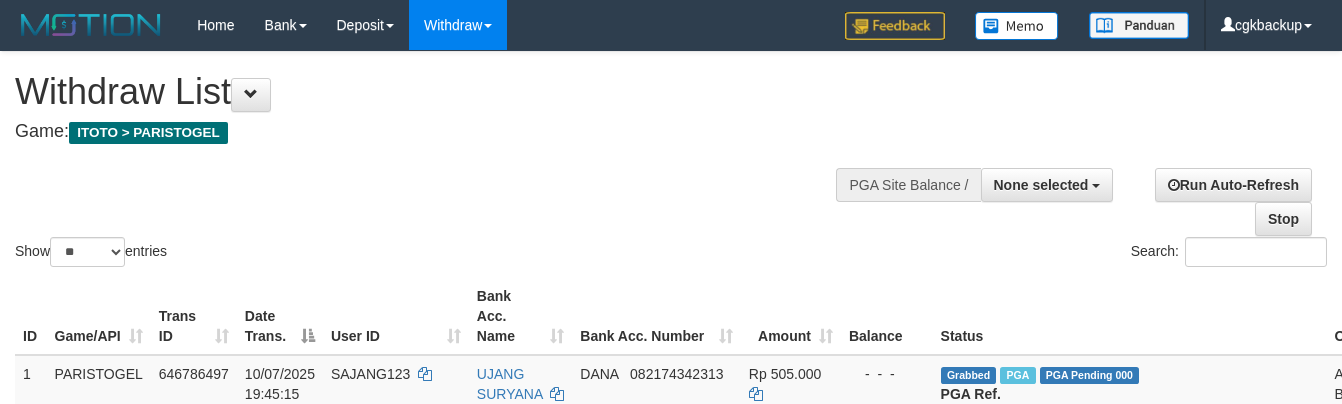 select 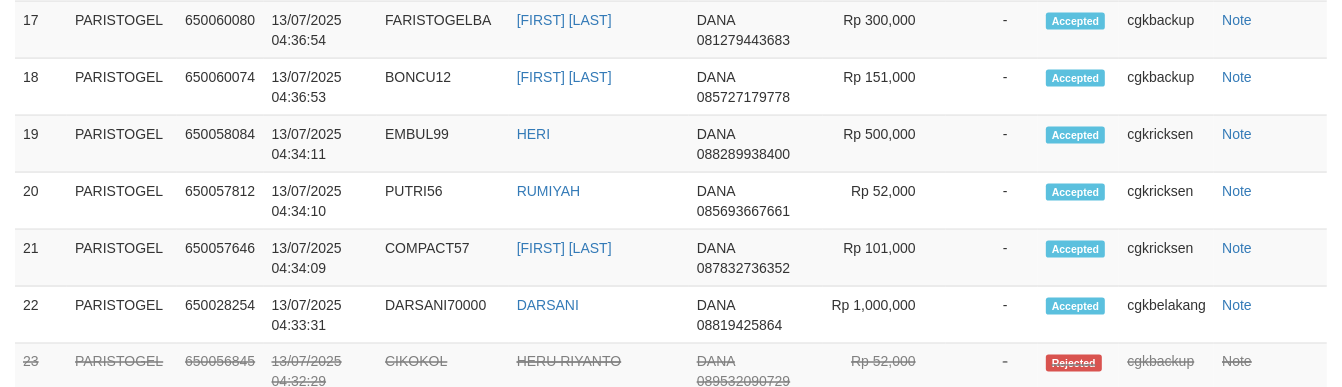 scroll, scrollTop: 2610, scrollLeft: 0, axis: vertical 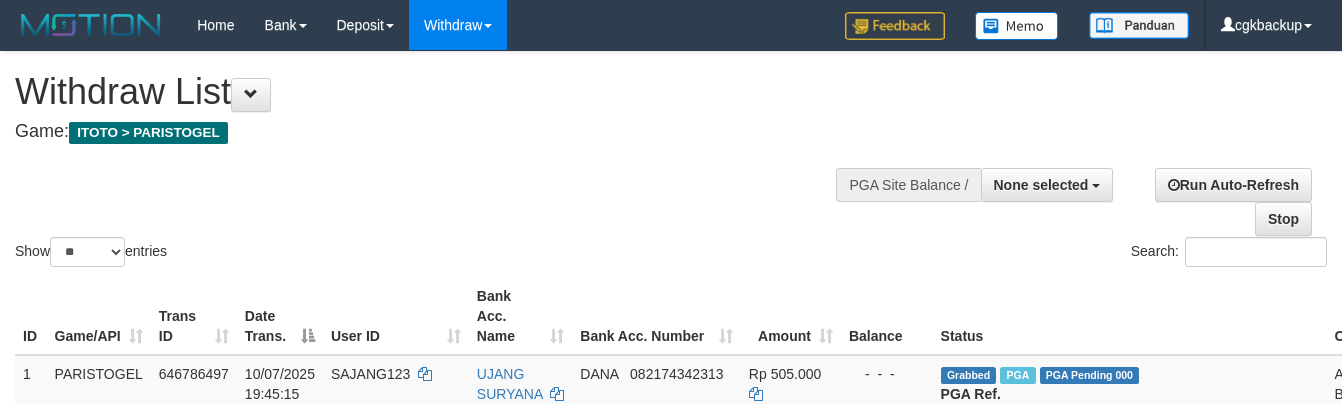 select 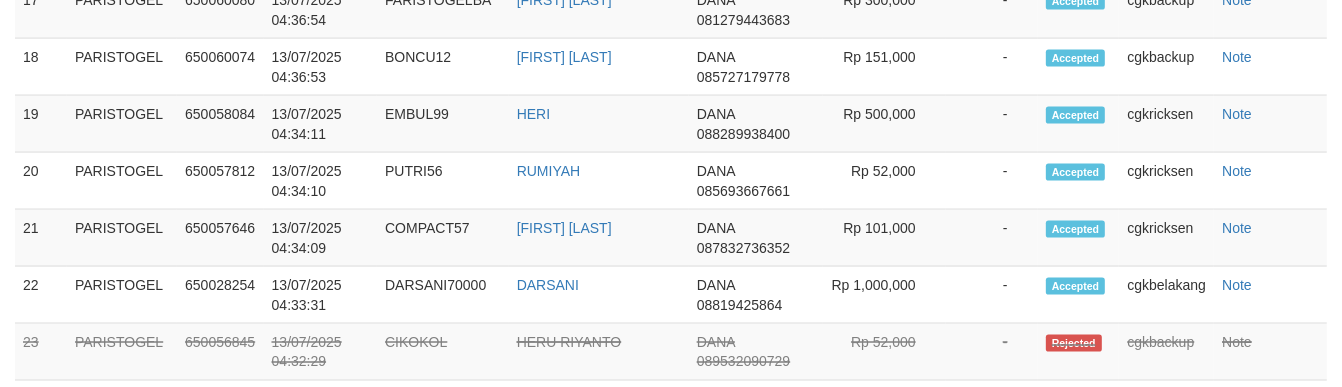 scroll, scrollTop: 2610, scrollLeft: 0, axis: vertical 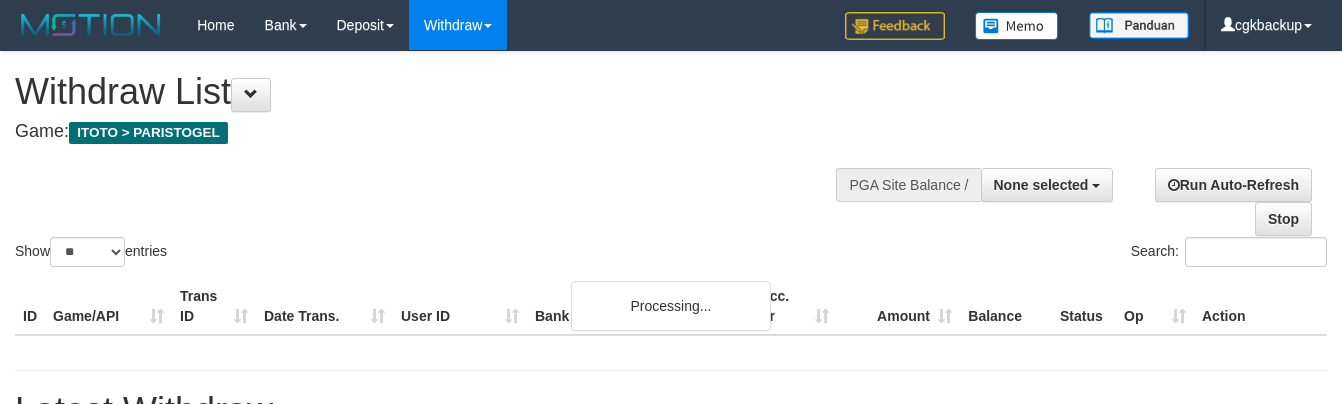 select 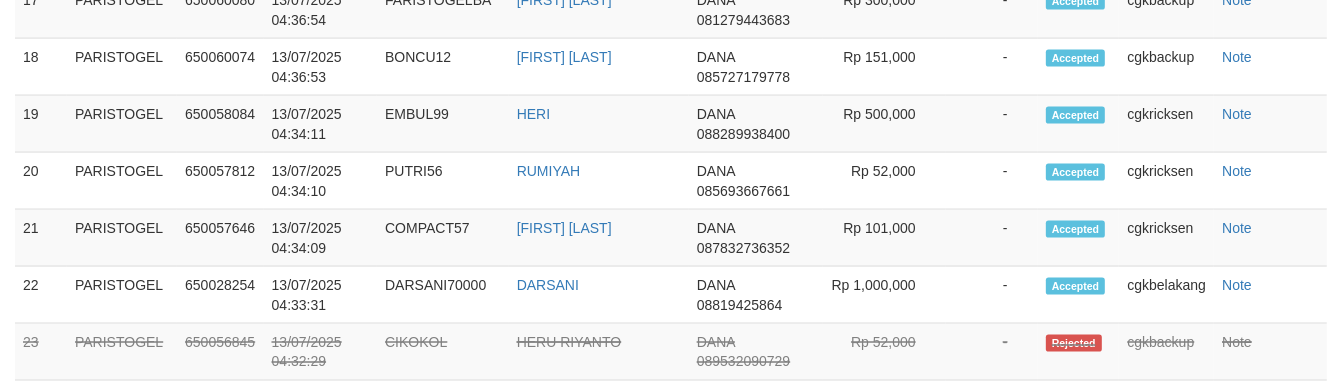 scroll, scrollTop: 2610, scrollLeft: 0, axis: vertical 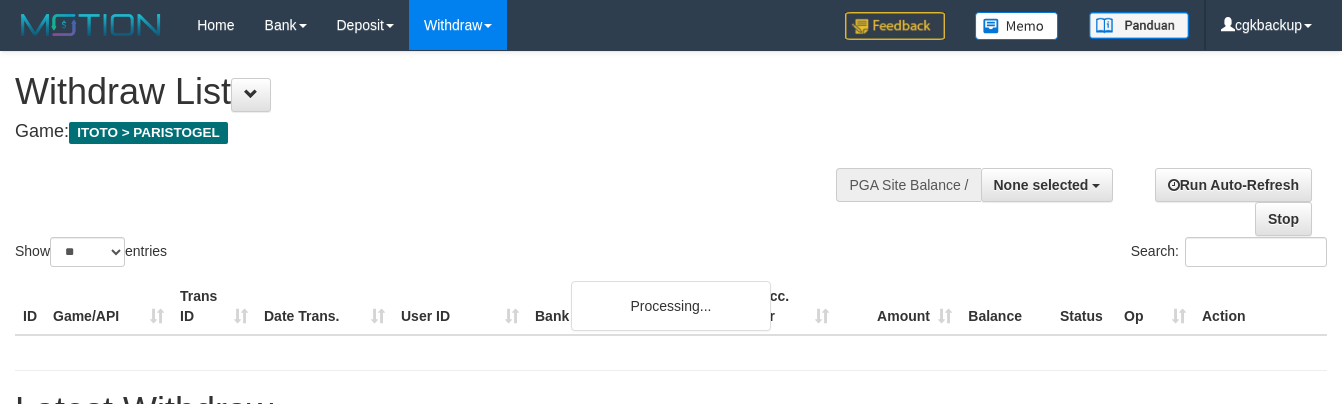 select 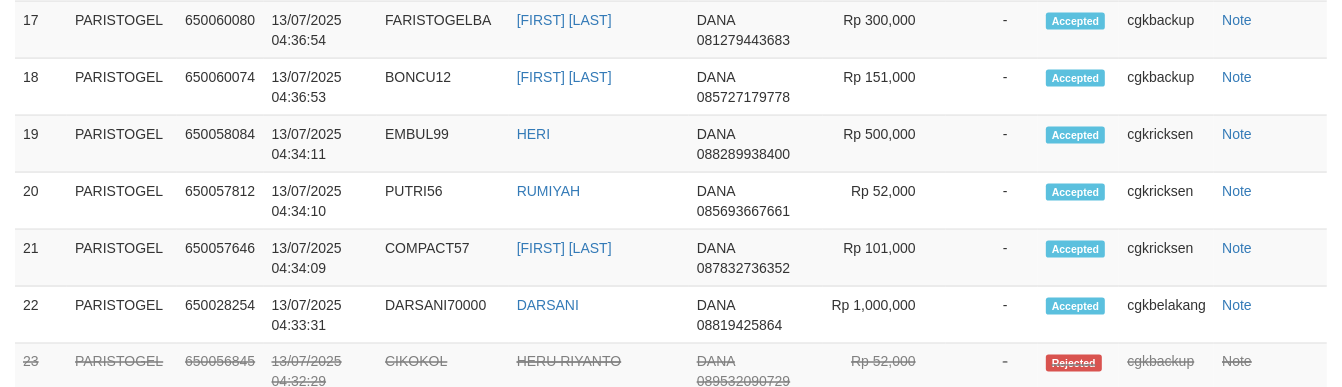scroll, scrollTop: 2610, scrollLeft: 0, axis: vertical 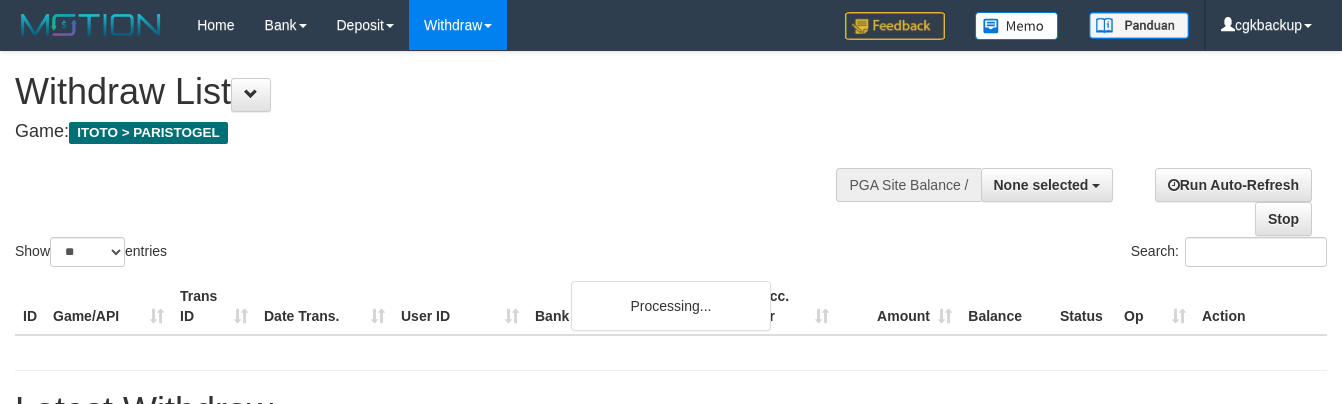 select 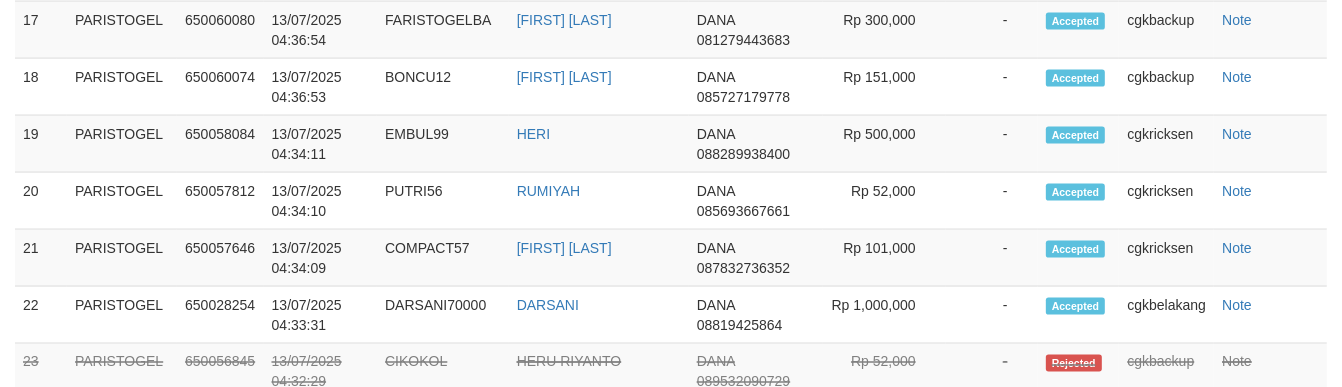 scroll, scrollTop: 2610, scrollLeft: 0, axis: vertical 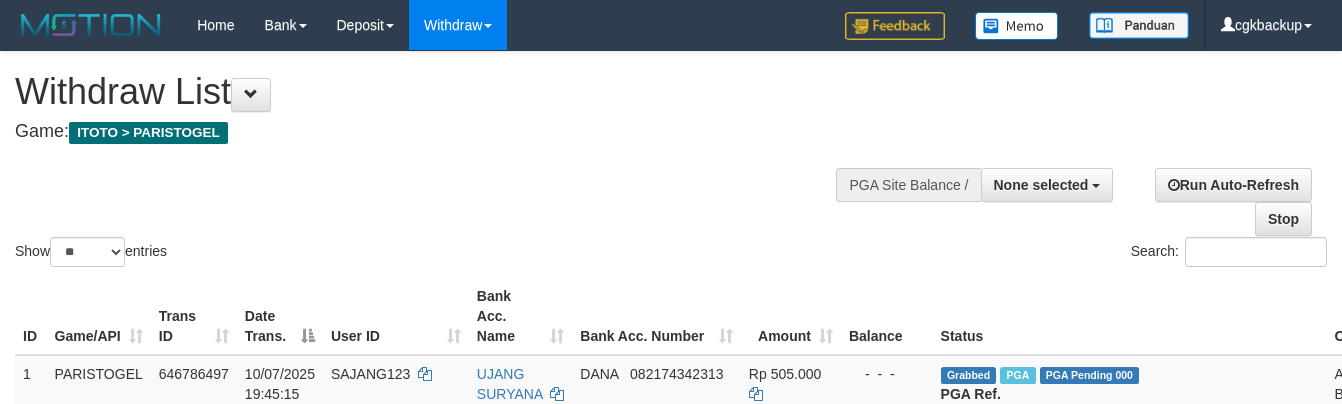 select 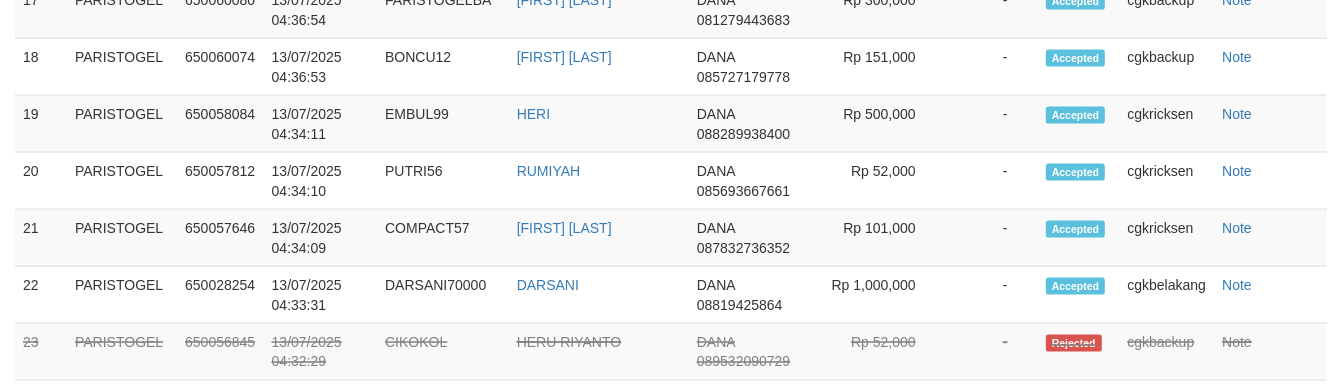scroll, scrollTop: 2610, scrollLeft: 0, axis: vertical 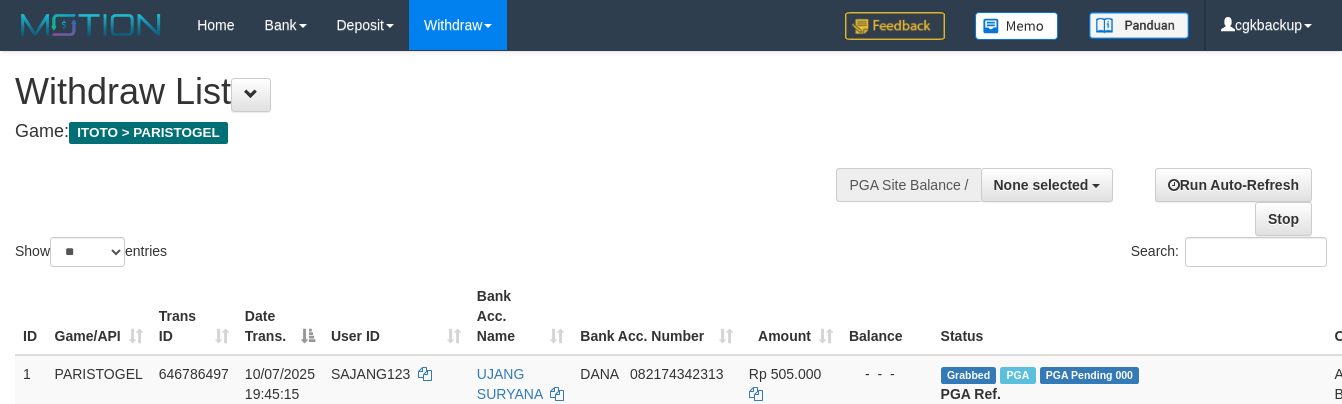 select 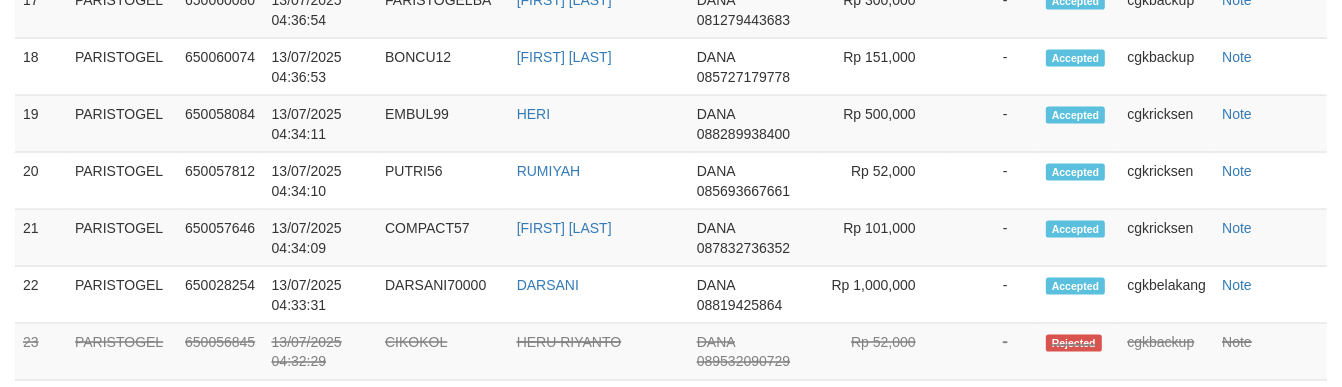 scroll, scrollTop: 2610, scrollLeft: 0, axis: vertical 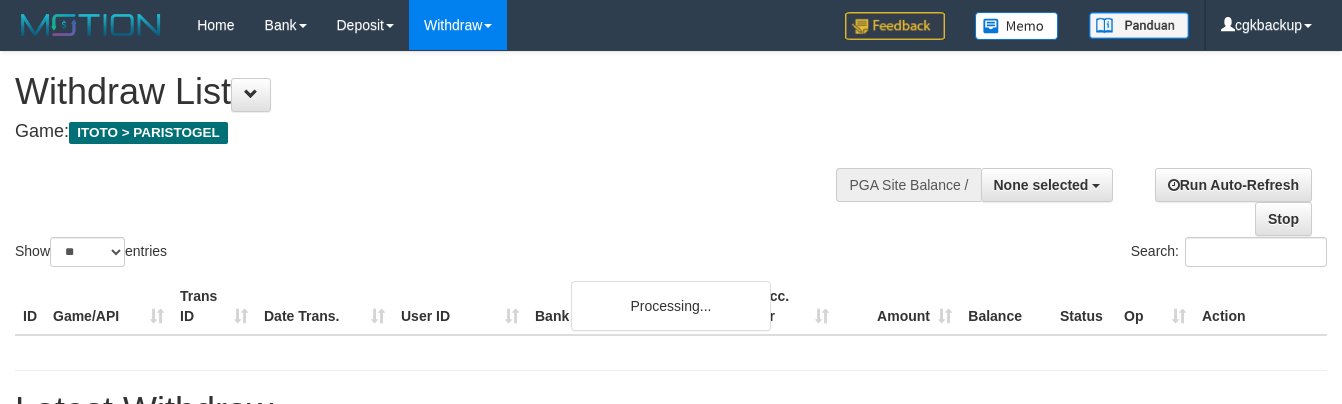 select 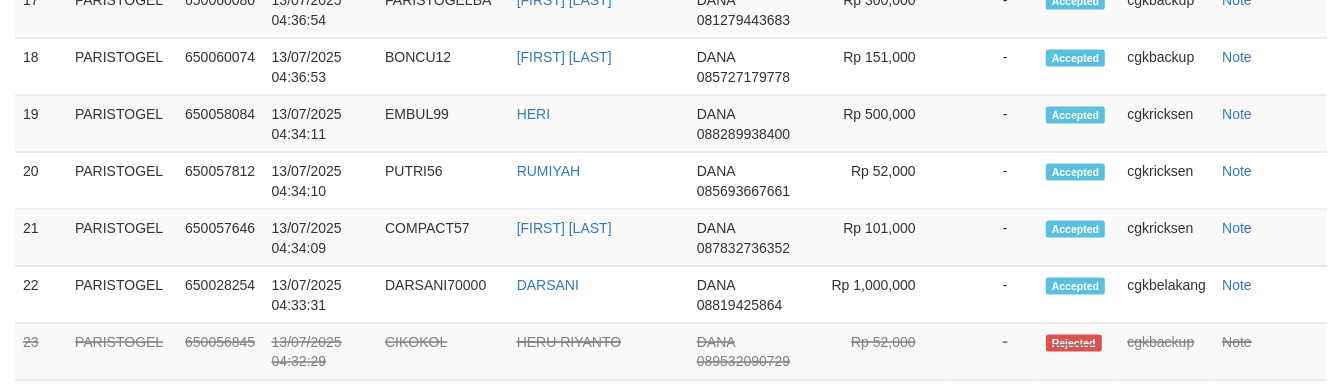 scroll, scrollTop: 2610, scrollLeft: 0, axis: vertical 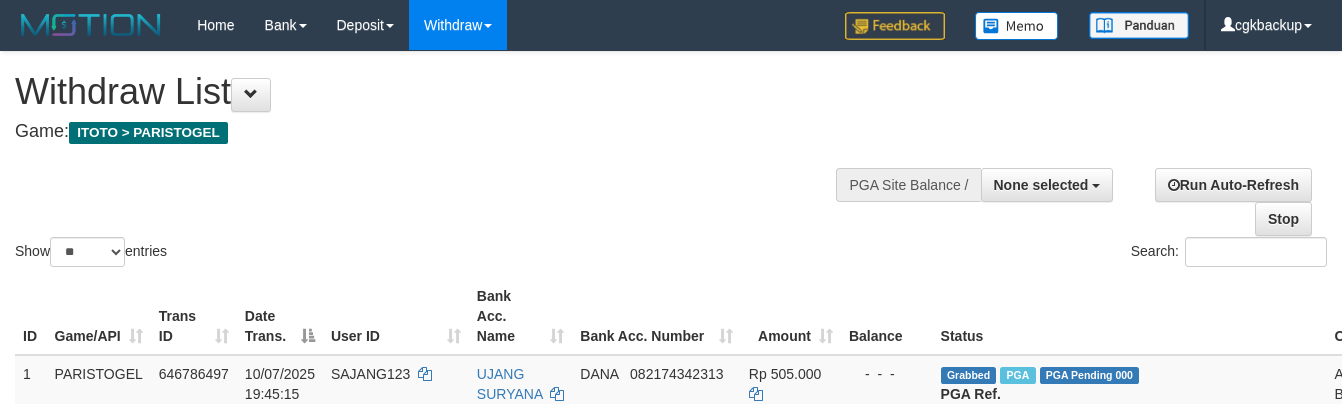 select 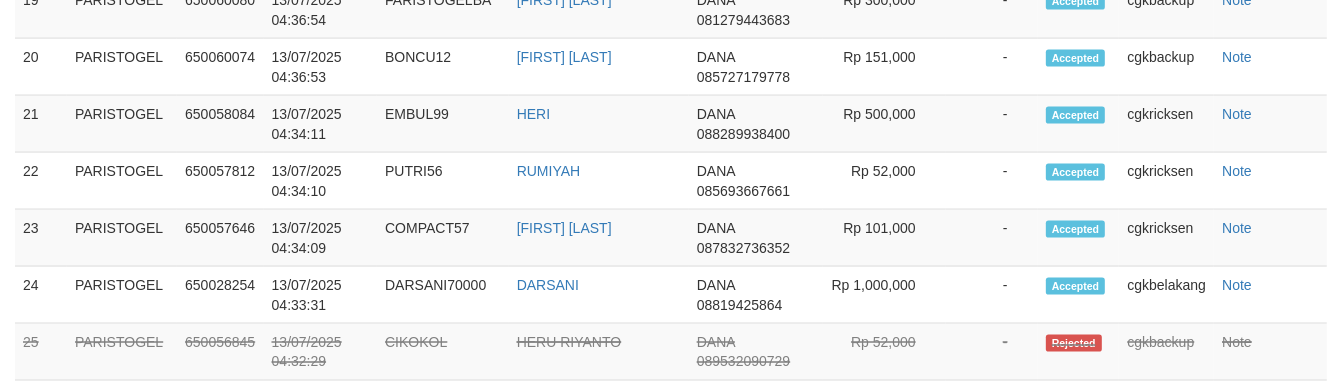 scroll, scrollTop: 2610, scrollLeft: 0, axis: vertical 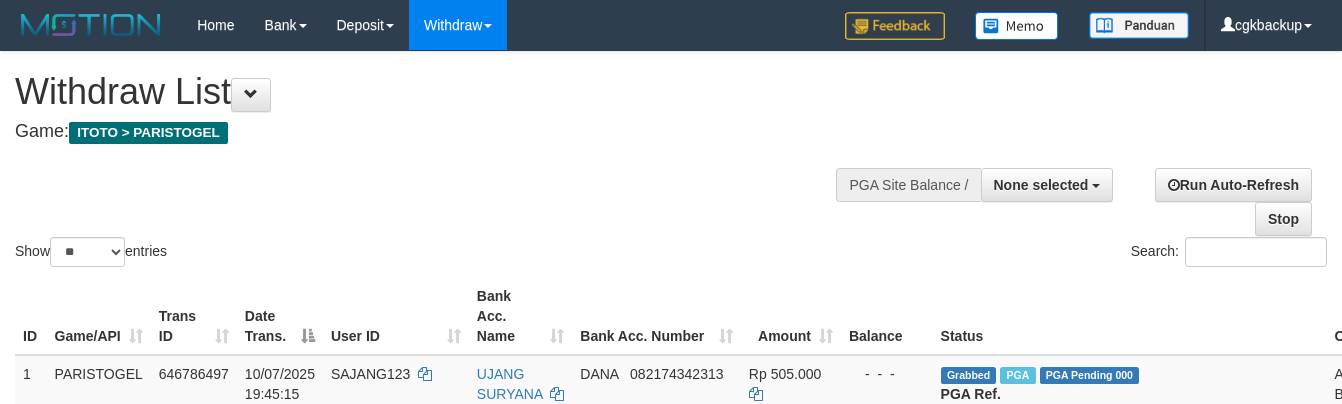 select 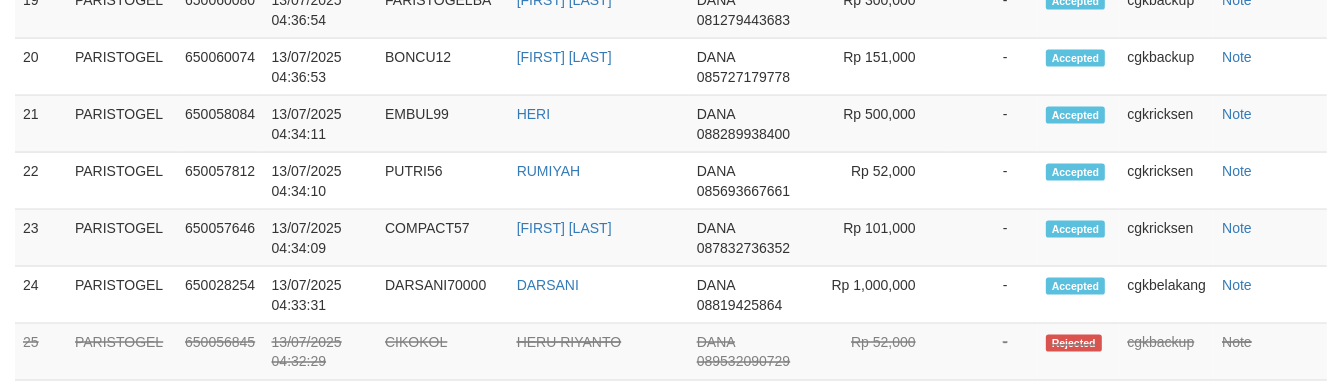 scroll, scrollTop: 2610, scrollLeft: 0, axis: vertical 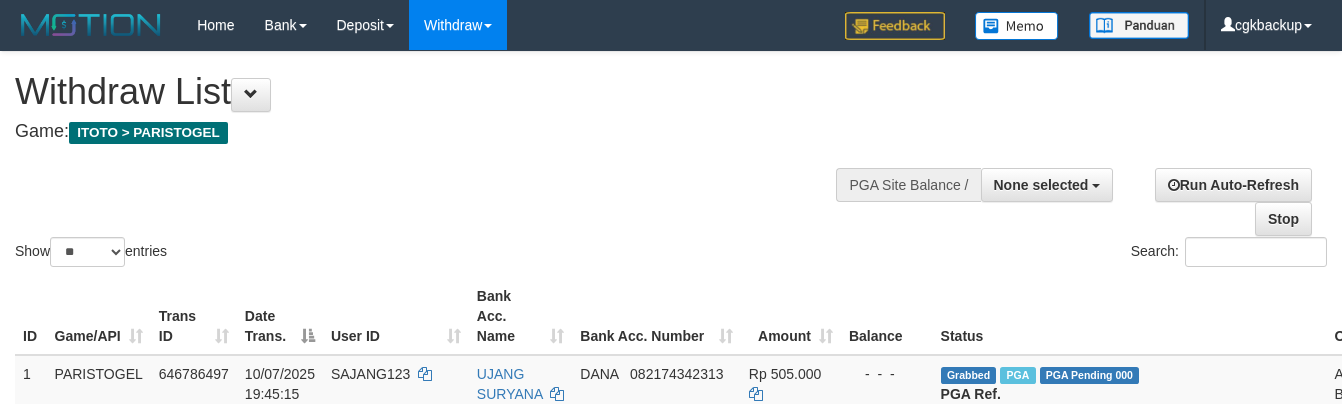 select 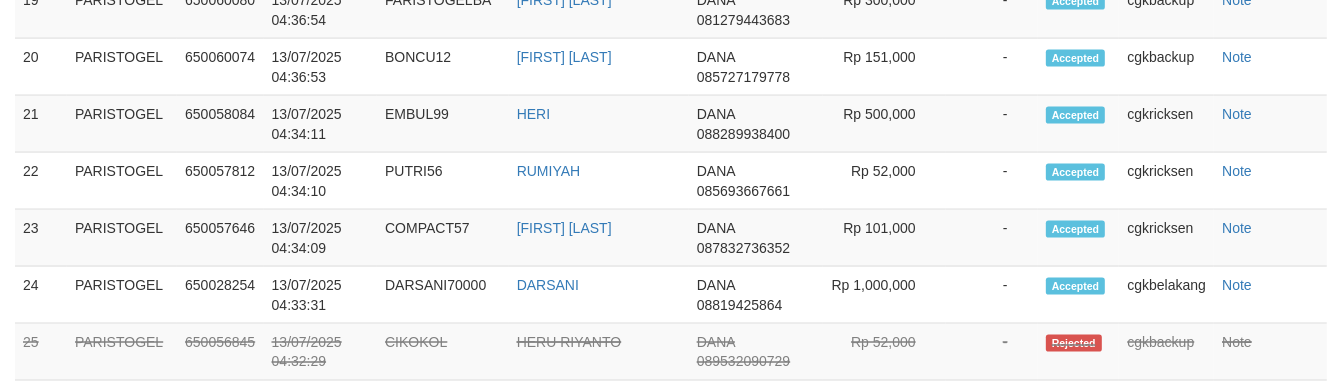 scroll, scrollTop: 2610, scrollLeft: 0, axis: vertical 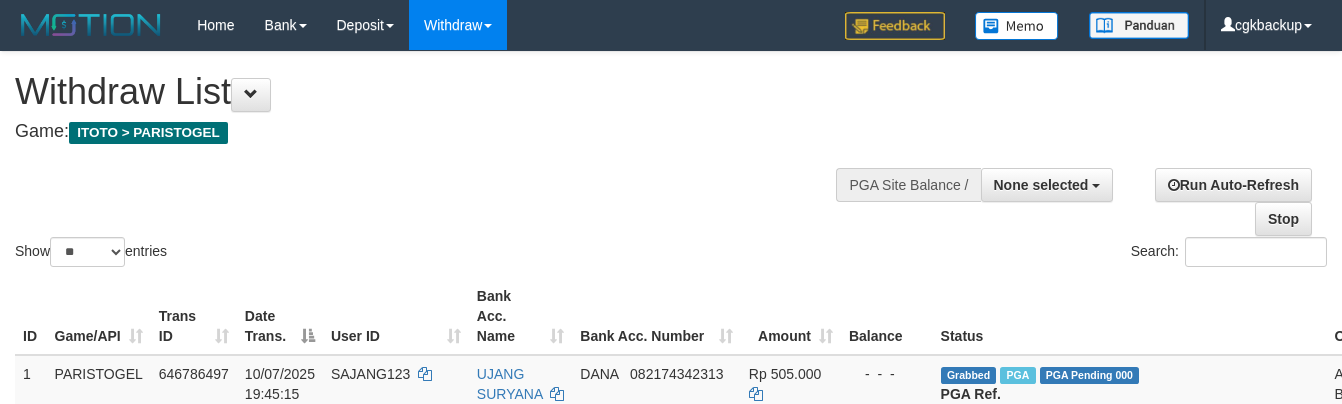 select 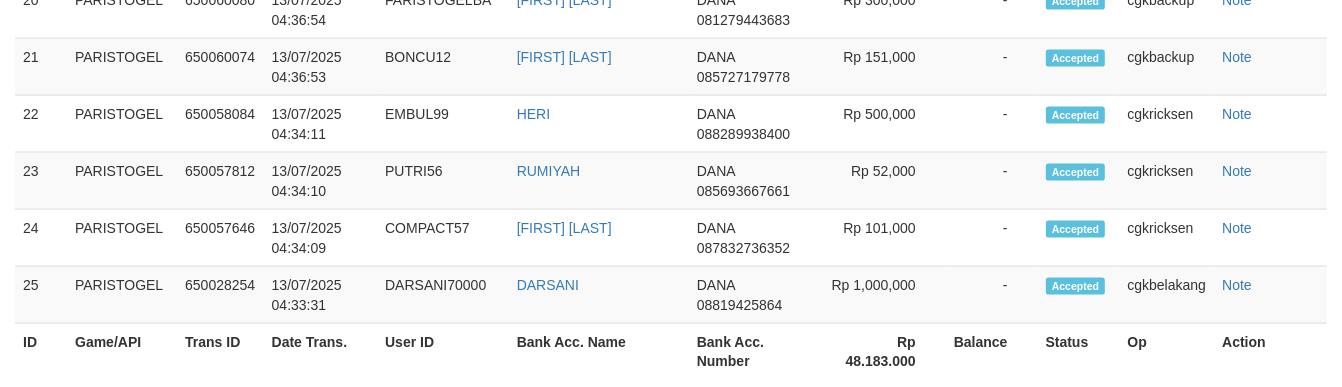 scroll, scrollTop: 2610, scrollLeft: 0, axis: vertical 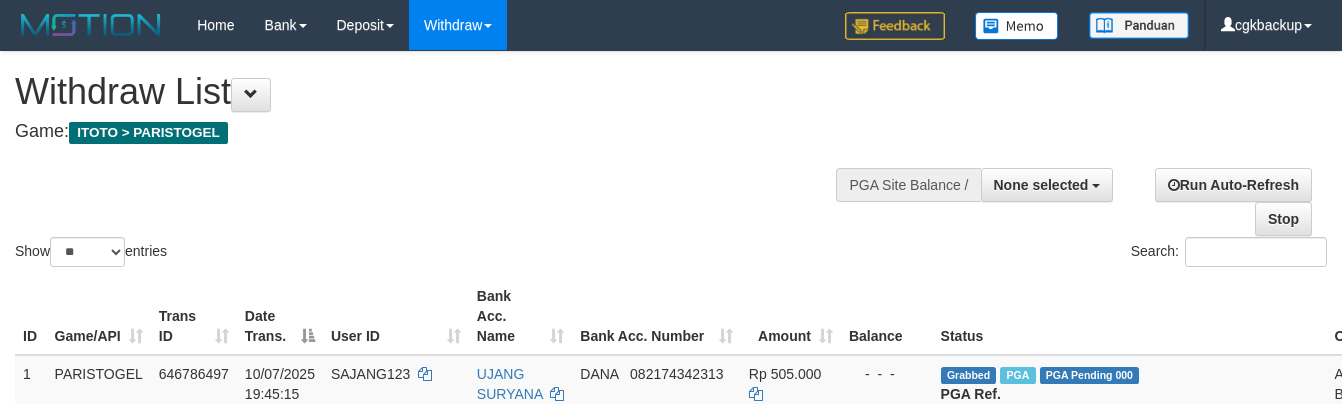 select 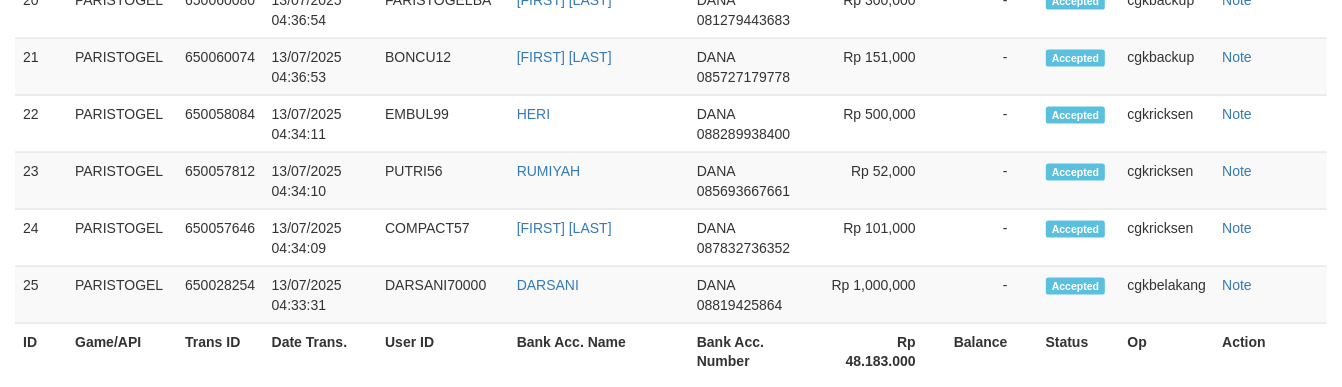 scroll, scrollTop: 2610, scrollLeft: 0, axis: vertical 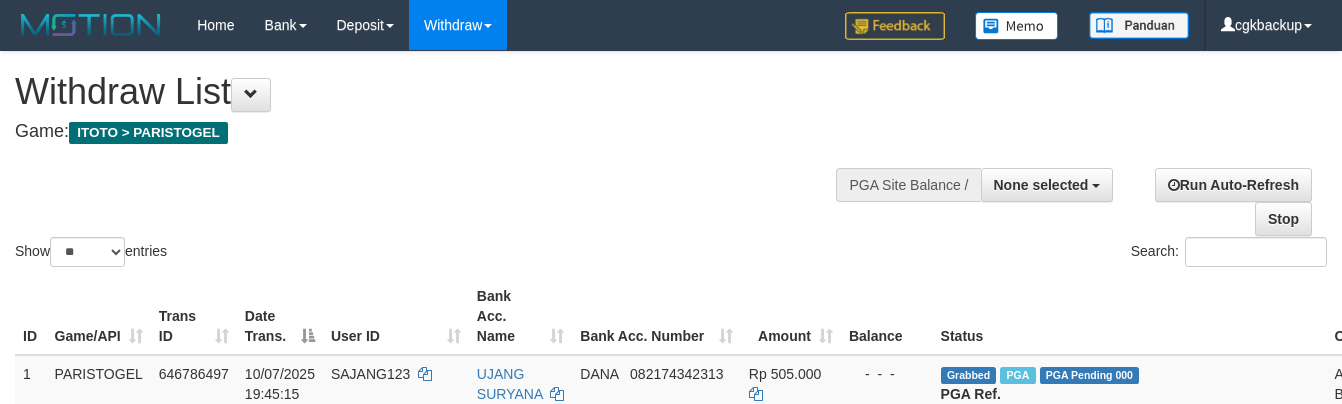 select 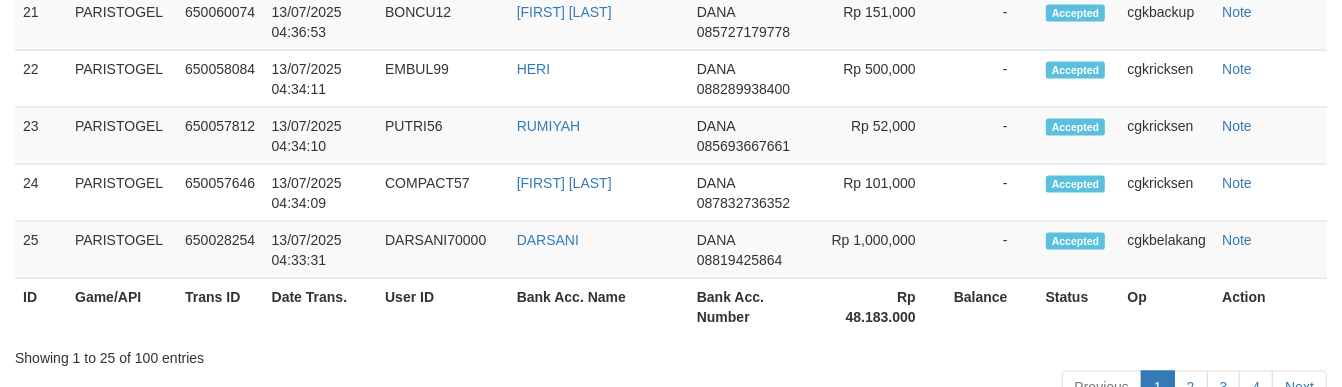 scroll, scrollTop: 2610, scrollLeft: 0, axis: vertical 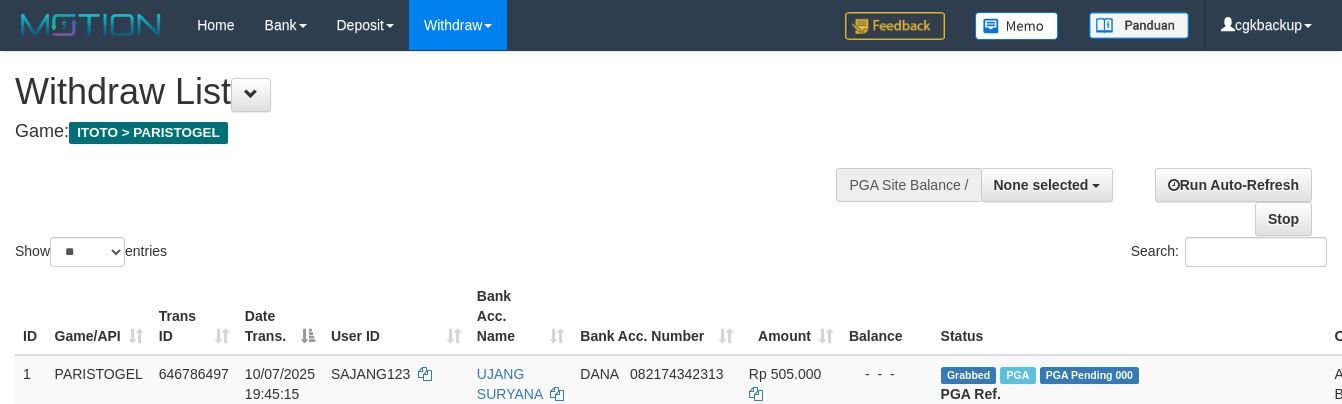 select 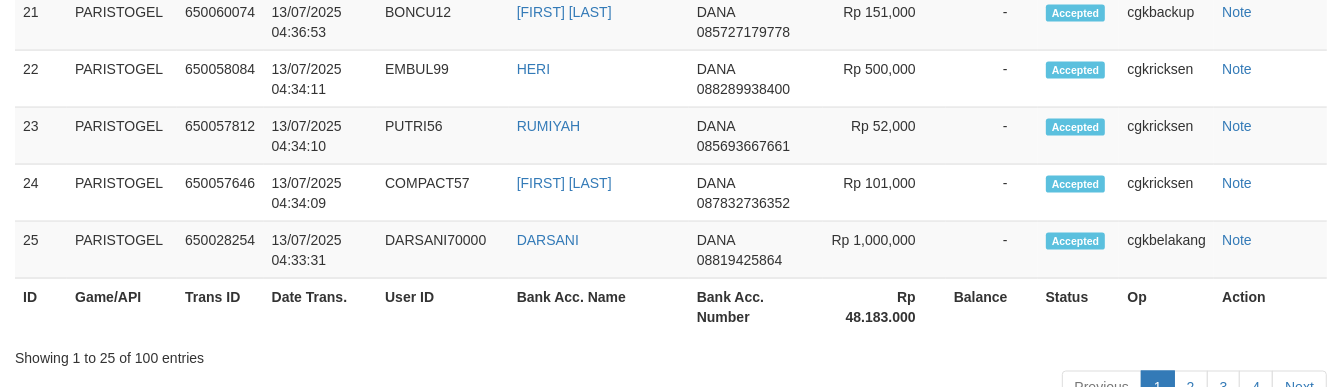 scroll, scrollTop: 2610, scrollLeft: 0, axis: vertical 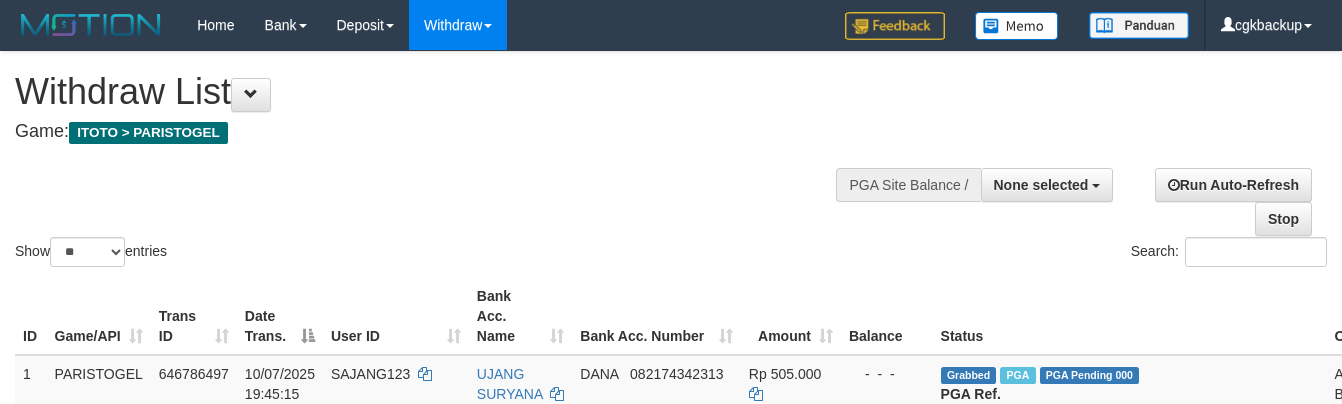 select 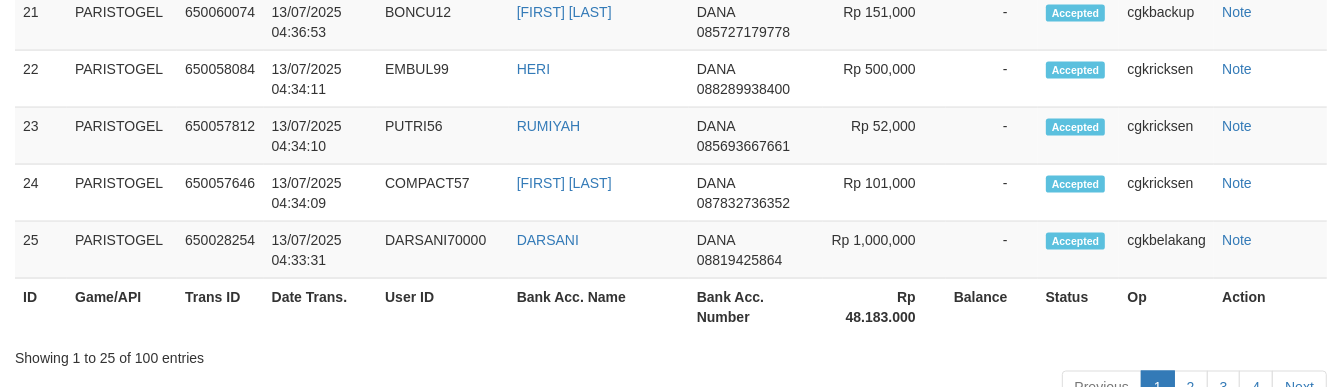 scroll, scrollTop: 2610, scrollLeft: 0, axis: vertical 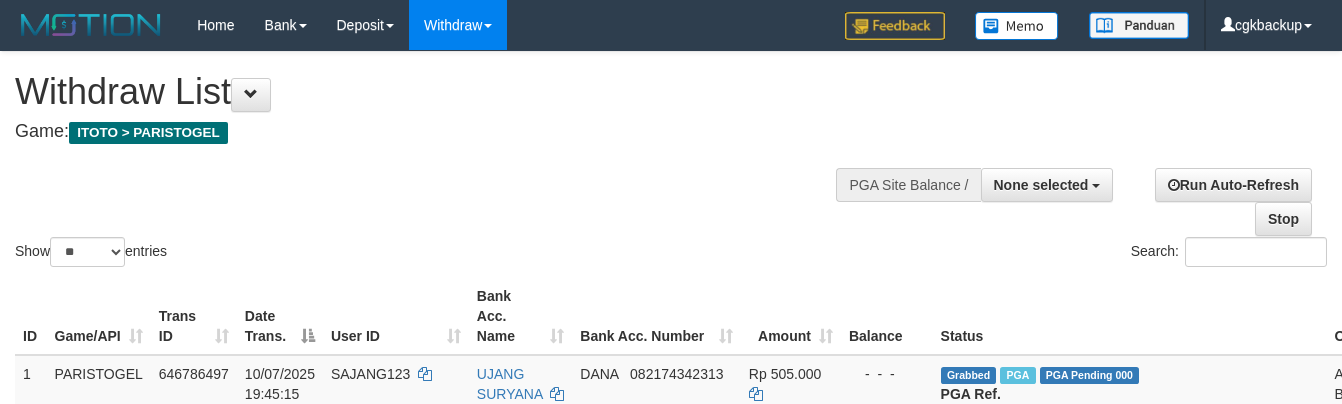 select 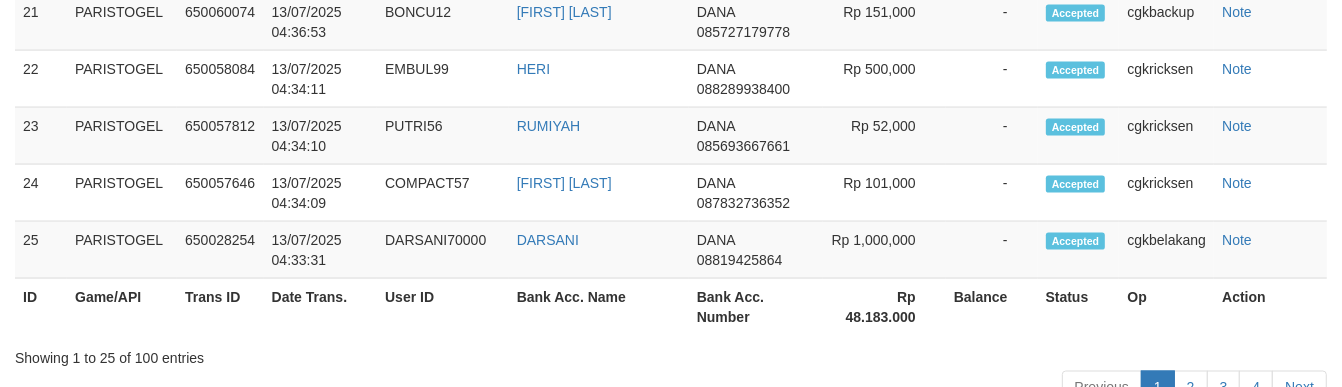 scroll, scrollTop: 2610, scrollLeft: 0, axis: vertical 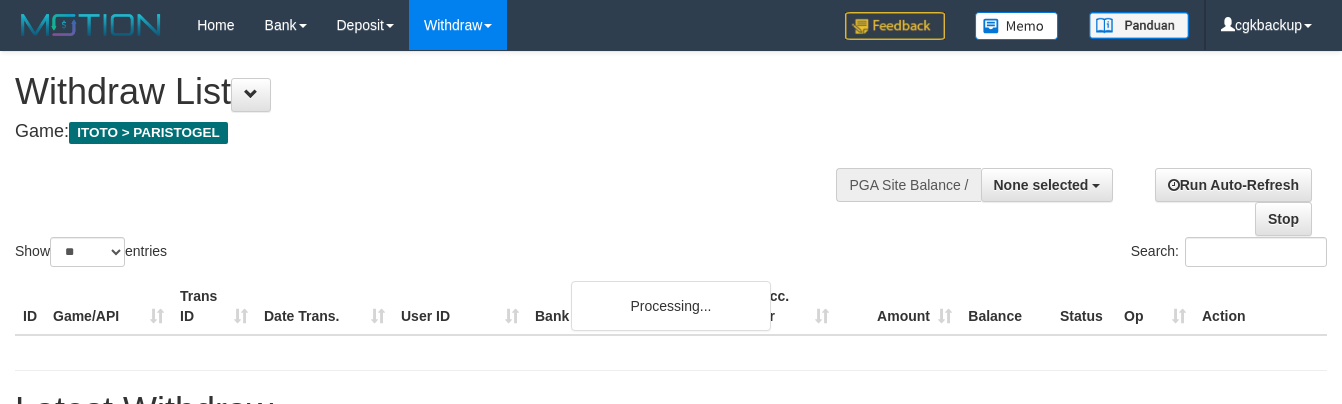 select 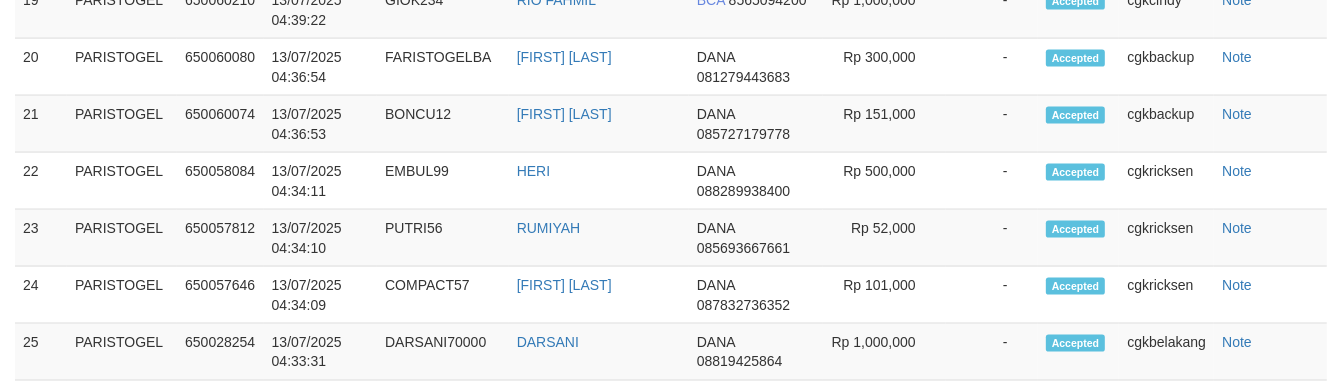 scroll, scrollTop: 2610, scrollLeft: 0, axis: vertical 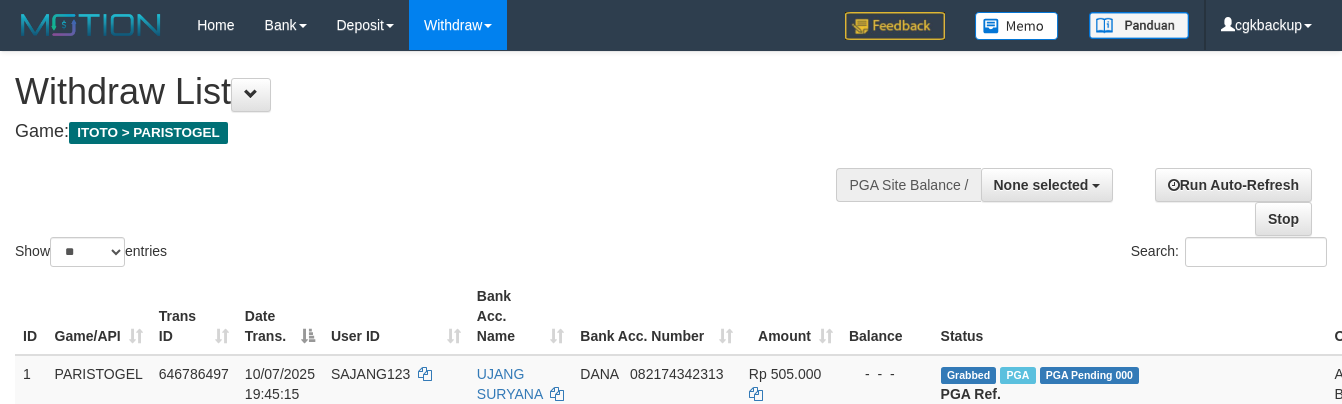 select 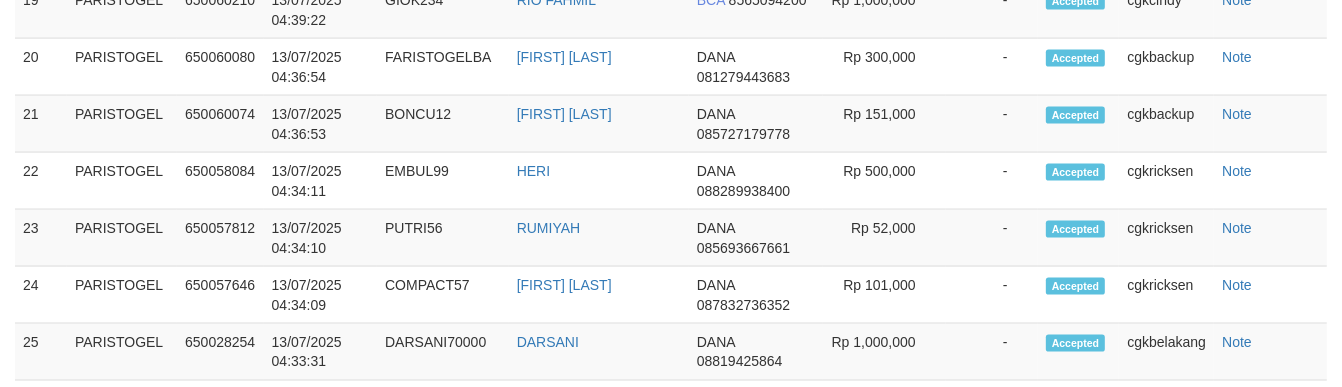 scroll, scrollTop: 2610, scrollLeft: 0, axis: vertical 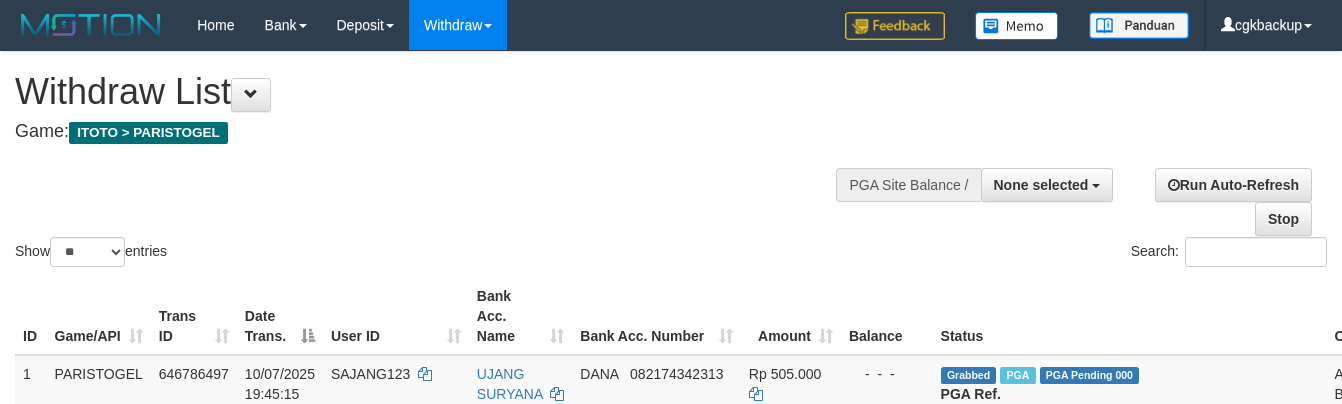 select 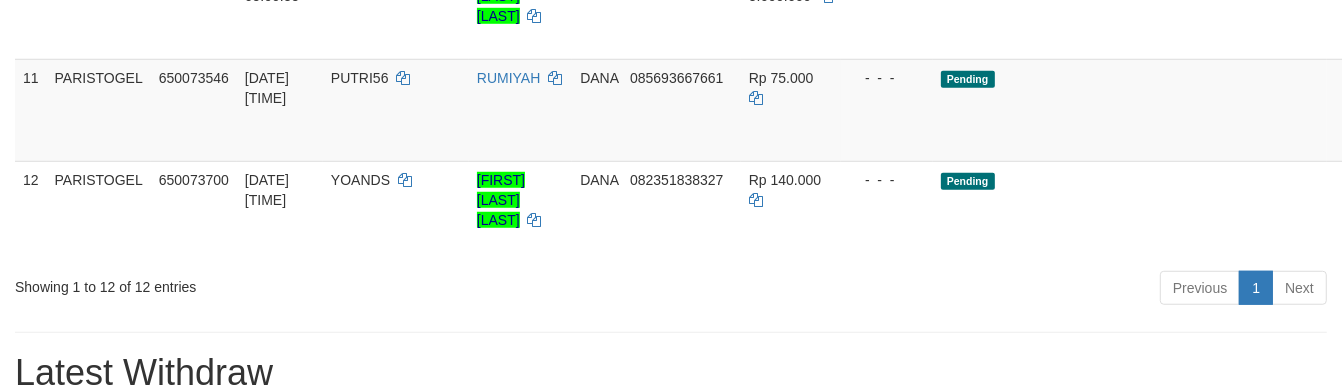 scroll, scrollTop: 1165, scrollLeft: 0, axis: vertical 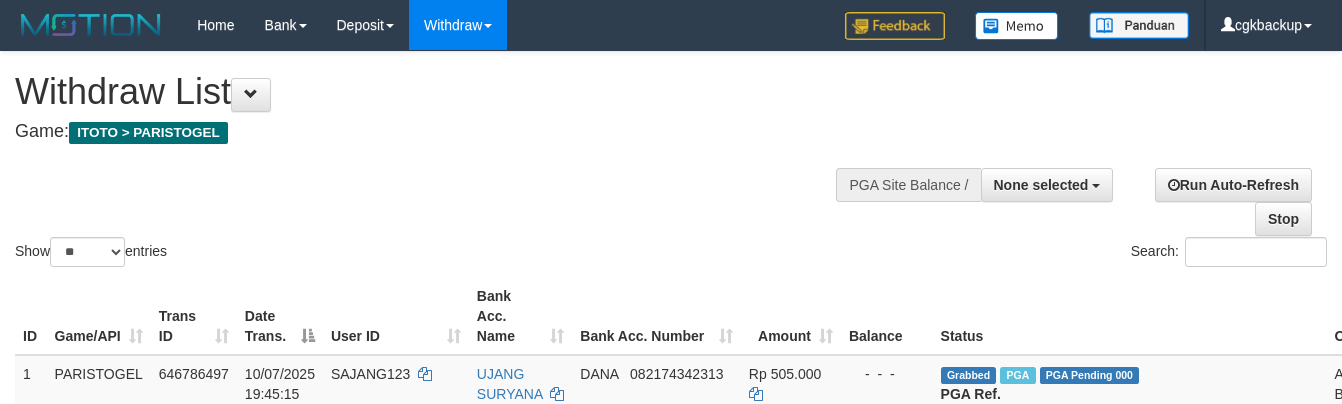 select 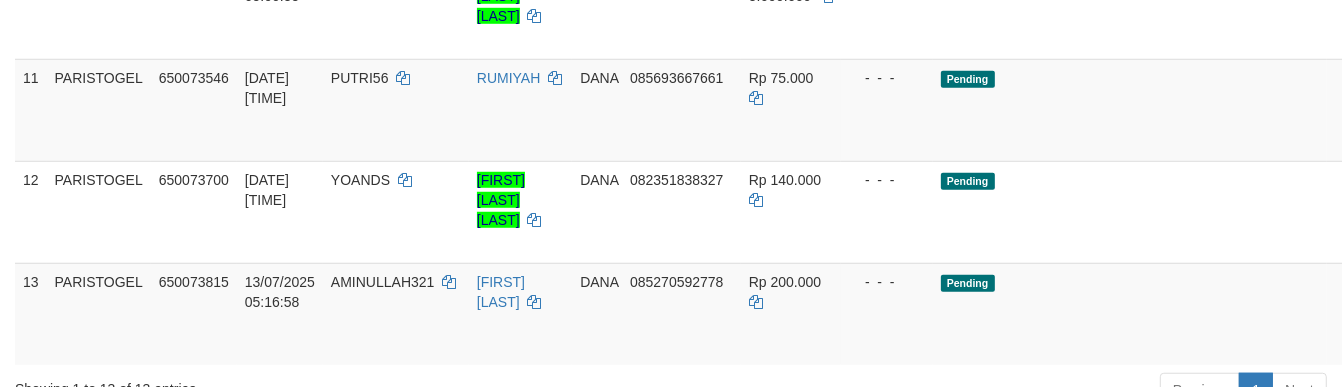 scroll, scrollTop: 1165, scrollLeft: 0, axis: vertical 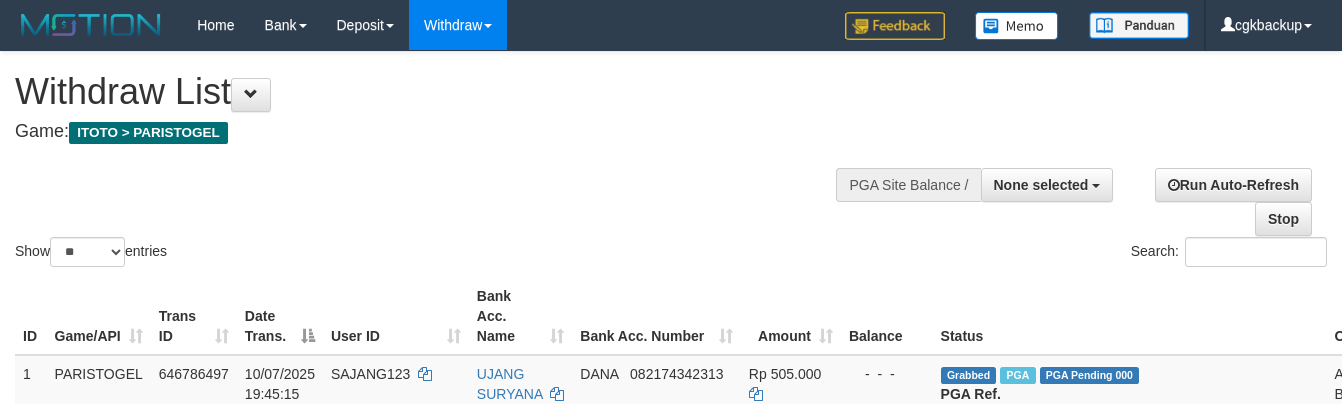select 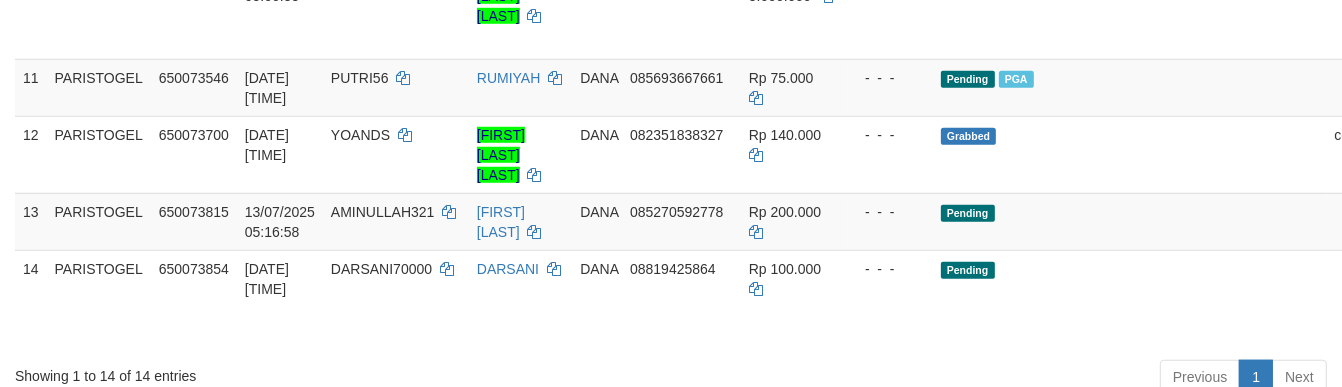 scroll, scrollTop: 1165, scrollLeft: 0, axis: vertical 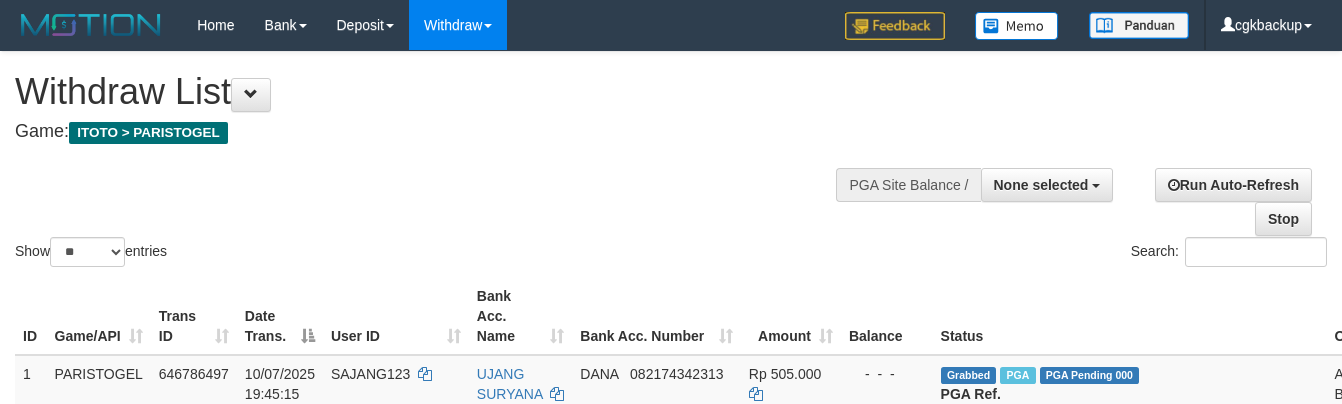 select 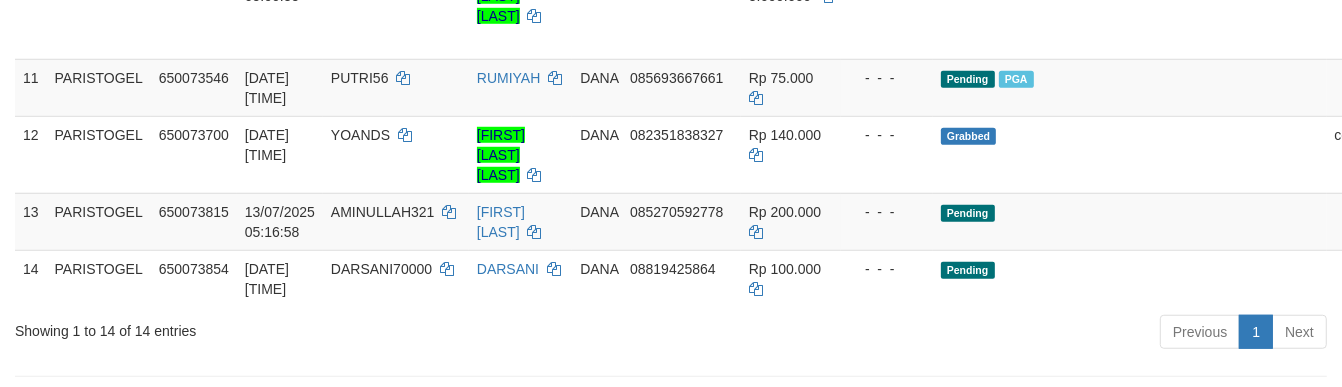 scroll, scrollTop: 1165, scrollLeft: 0, axis: vertical 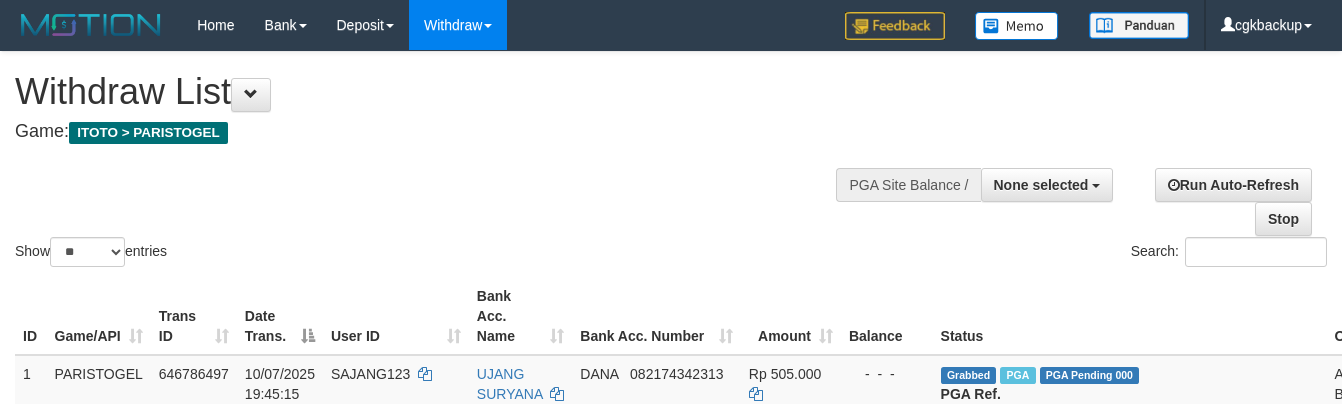 select 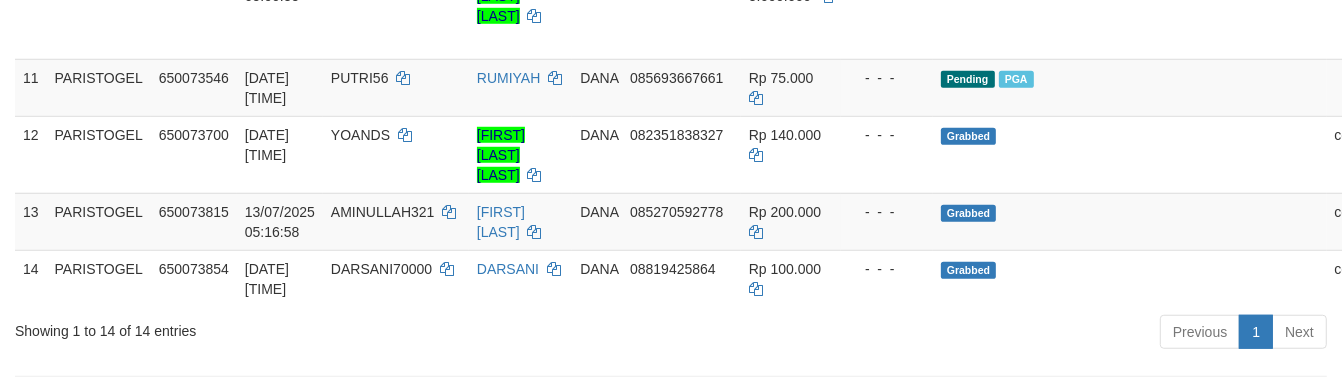 scroll, scrollTop: 1165, scrollLeft: 0, axis: vertical 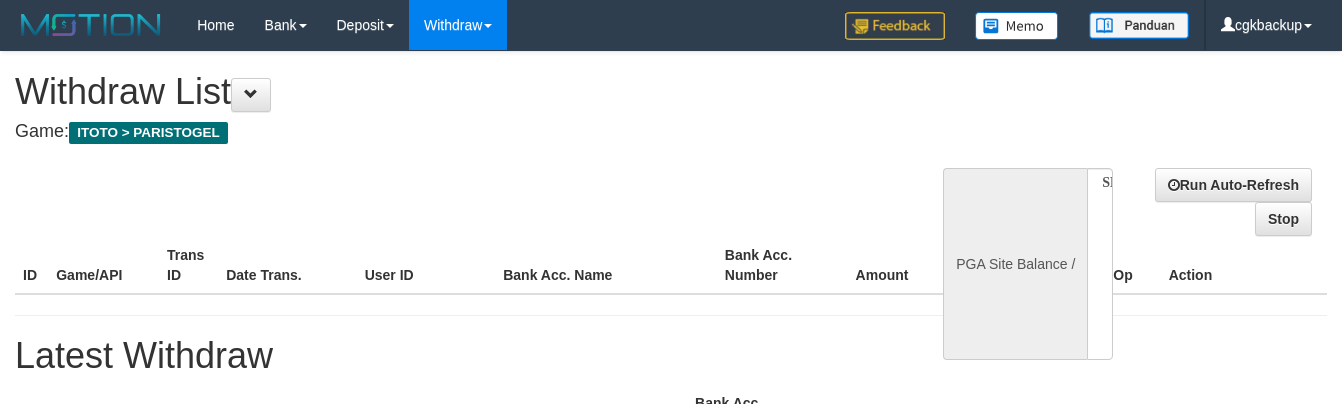 select 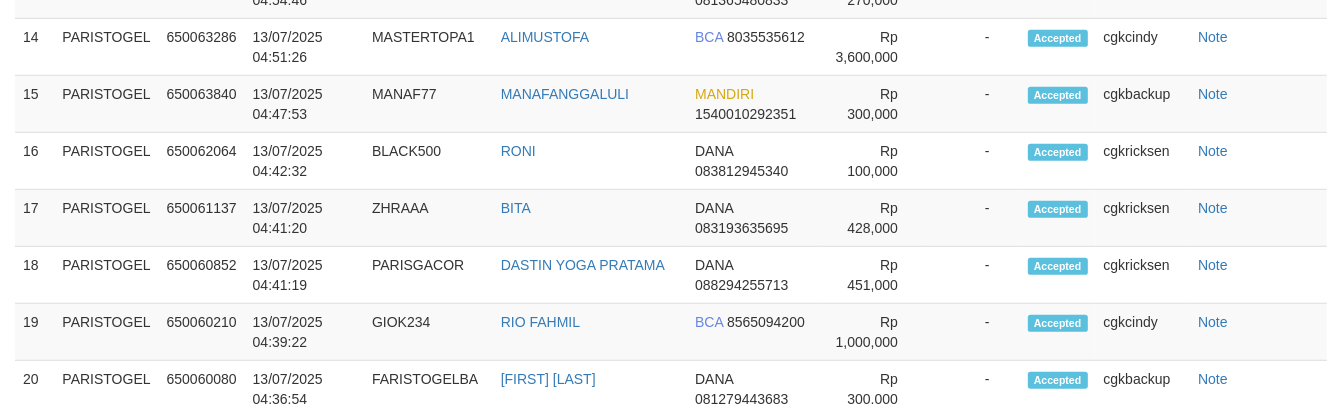 select on "**" 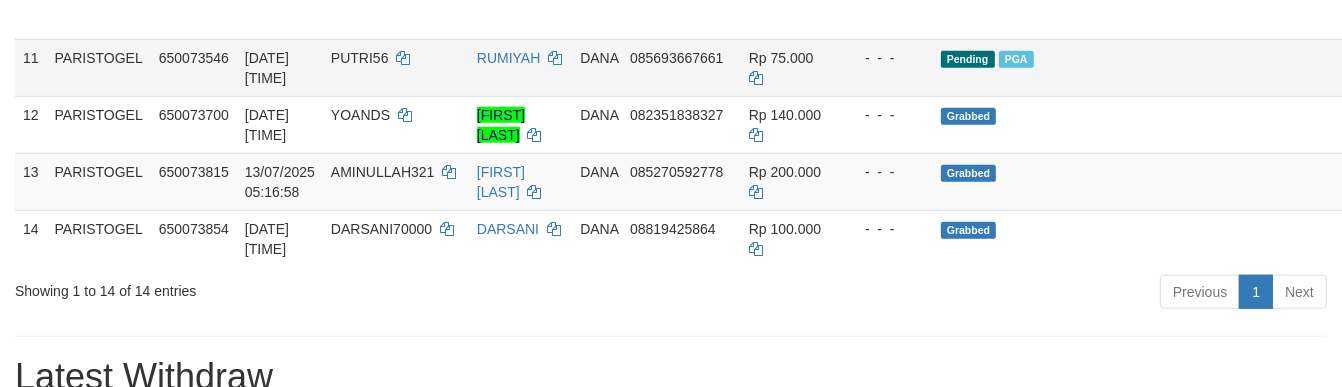 scroll, scrollTop: 1221, scrollLeft: 0, axis: vertical 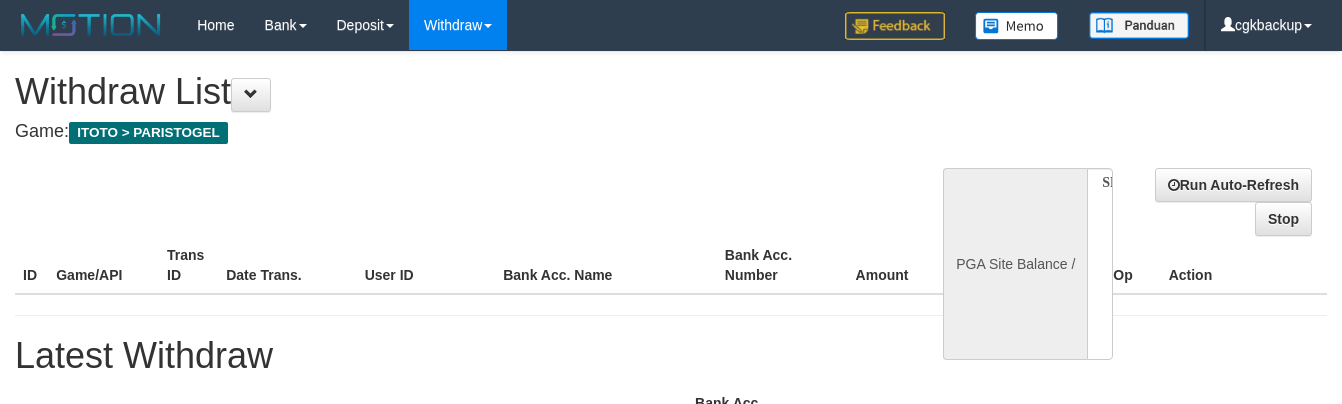 select 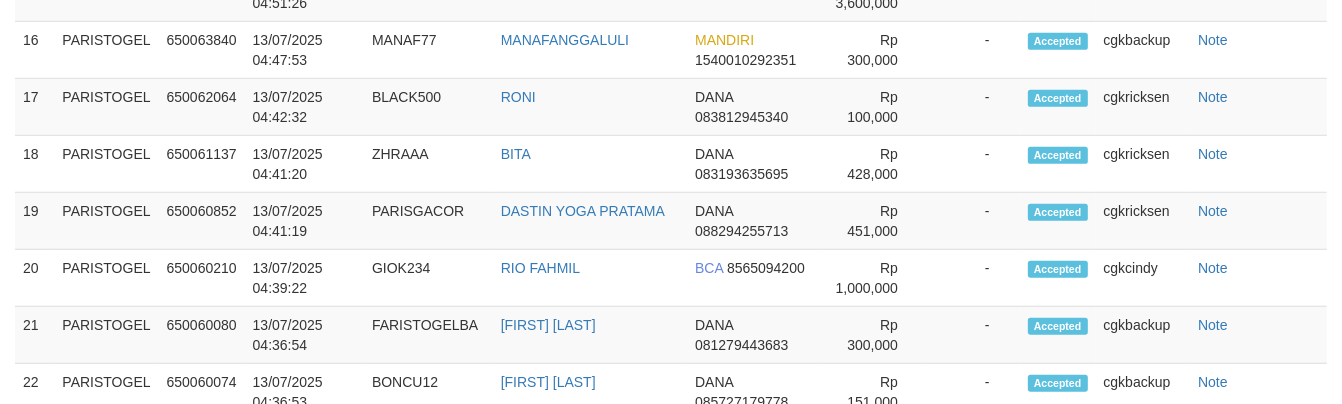 select on "**" 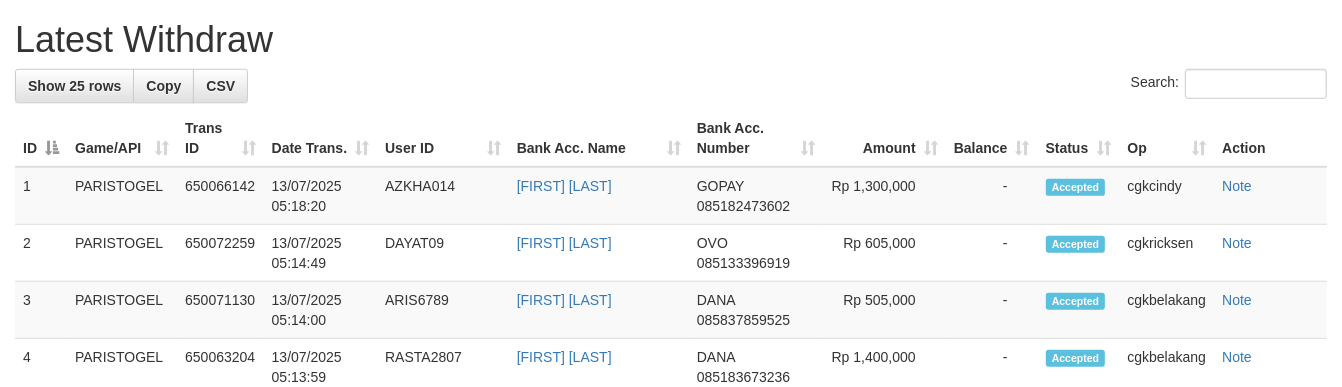 scroll, scrollTop: 1221, scrollLeft: 0, axis: vertical 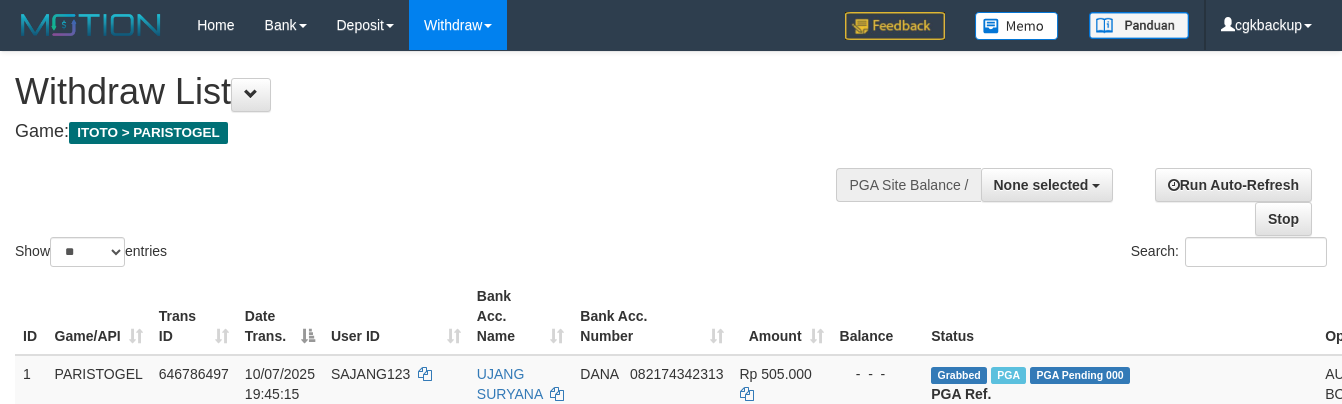 select 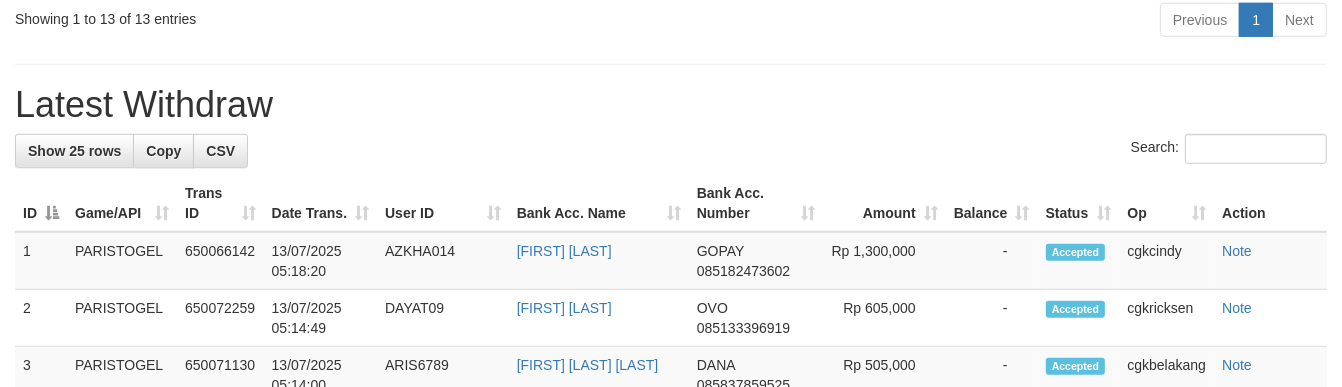 scroll, scrollTop: 1221, scrollLeft: 0, axis: vertical 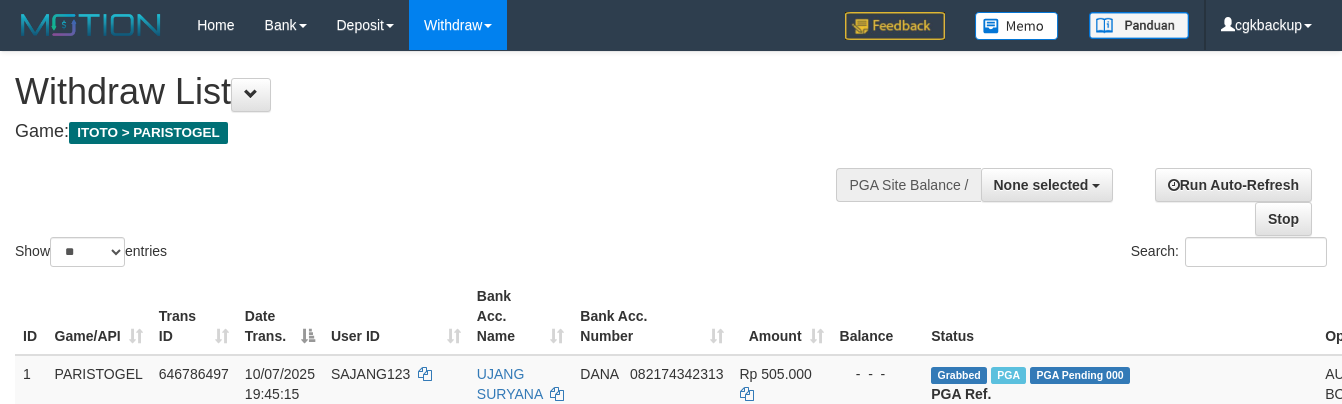select 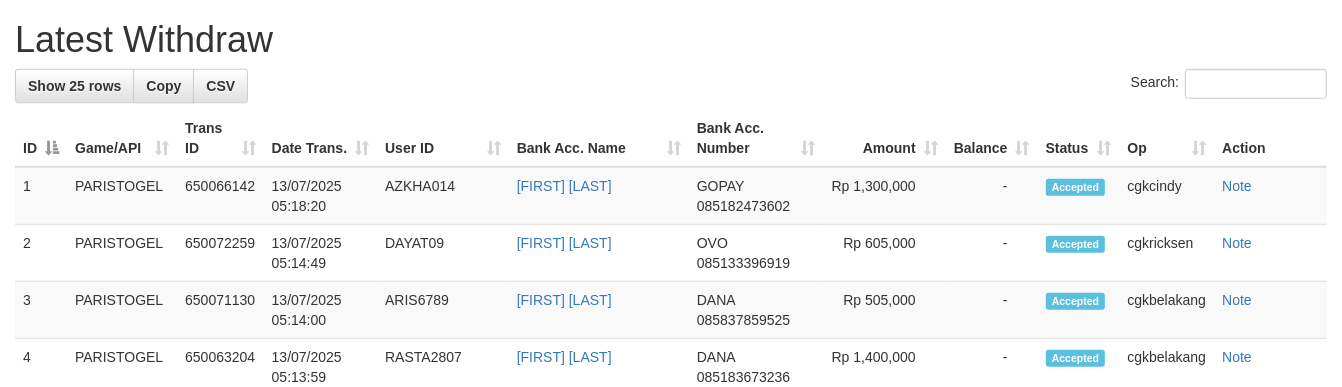 scroll, scrollTop: 1221, scrollLeft: 0, axis: vertical 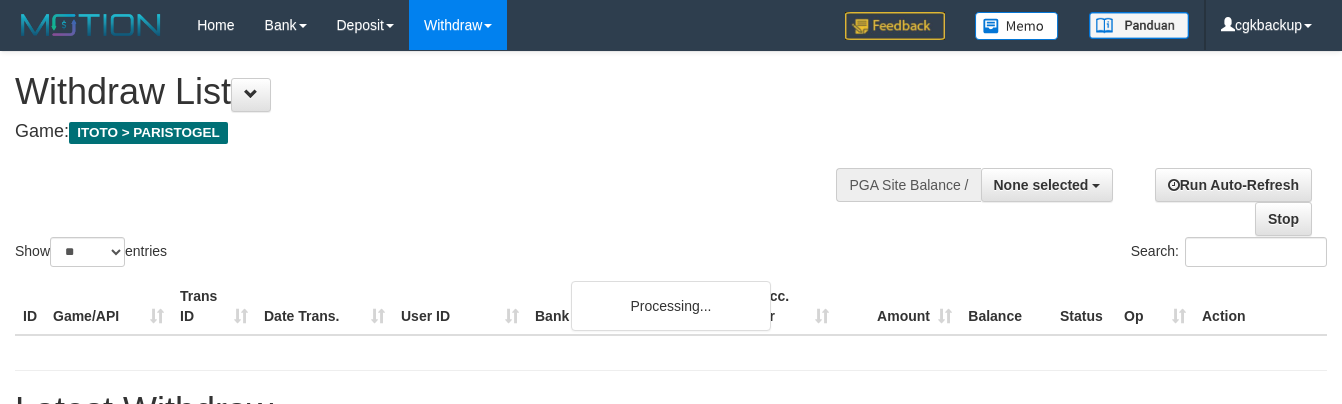 select 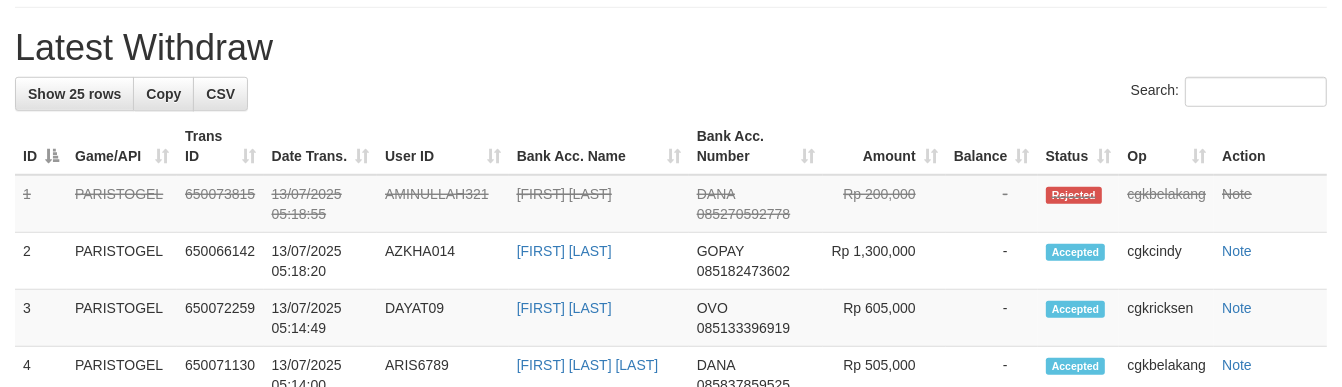 scroll, scrollTop: 1221, scrollLeft: 0, axis: vertical 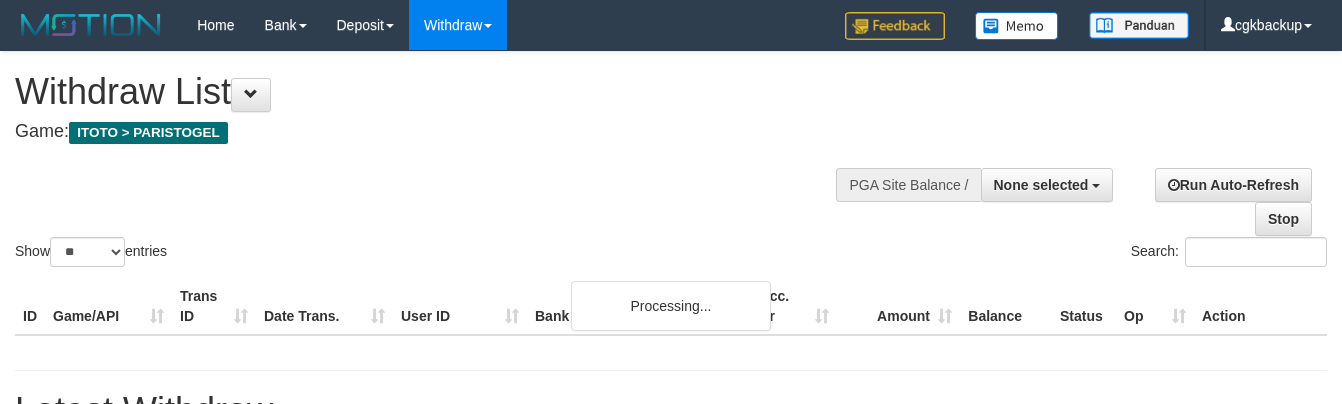 select 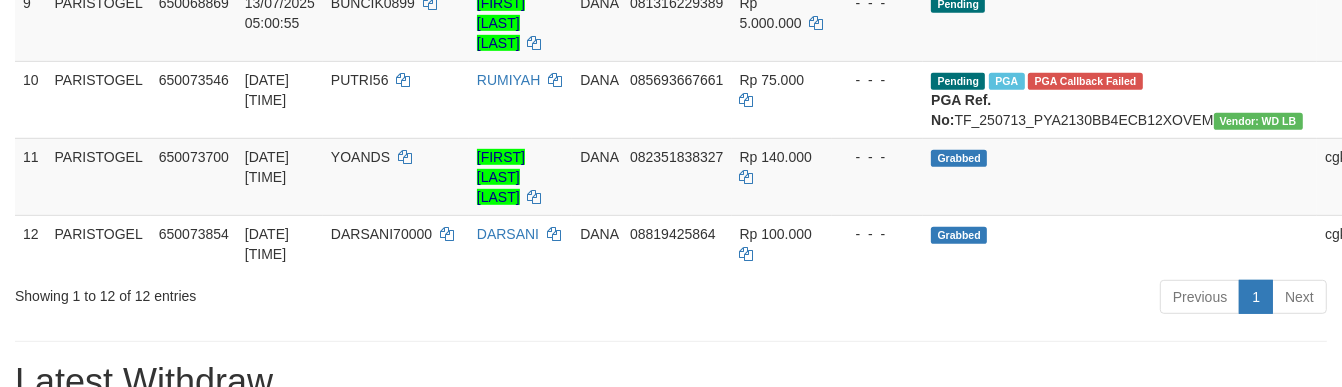 scroll, scrollTop: 887, scrollLeft: 0, axis: vertical 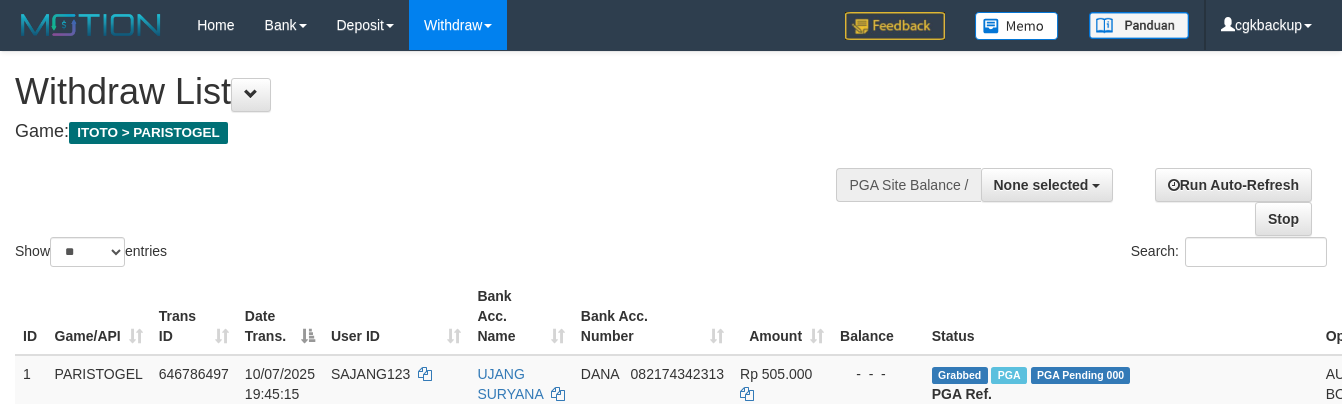 select 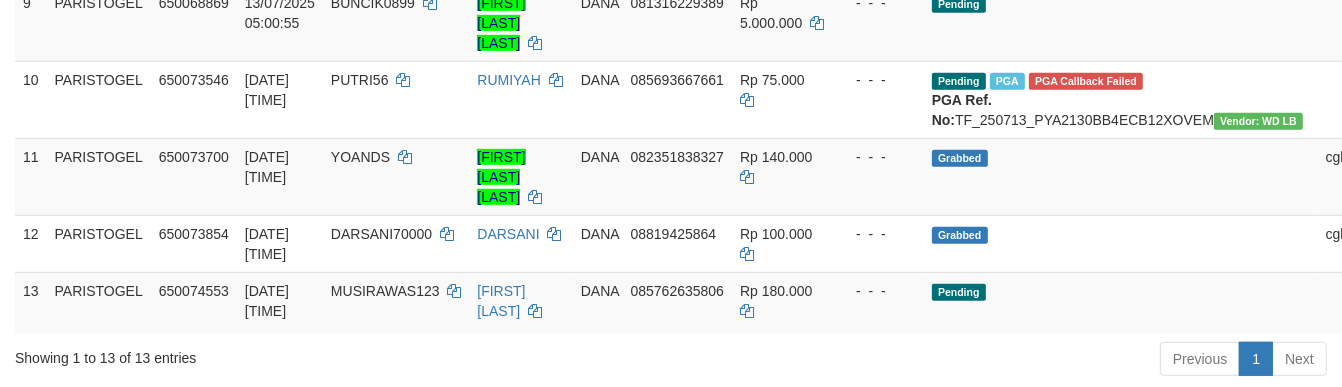 scroll, scrollTop: 887, scrollLeft: 0, axis: vertical 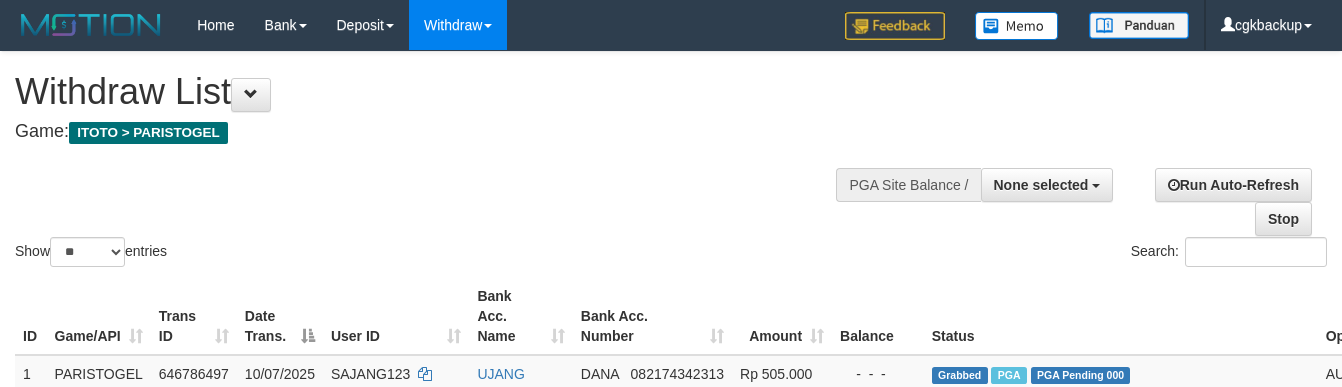select 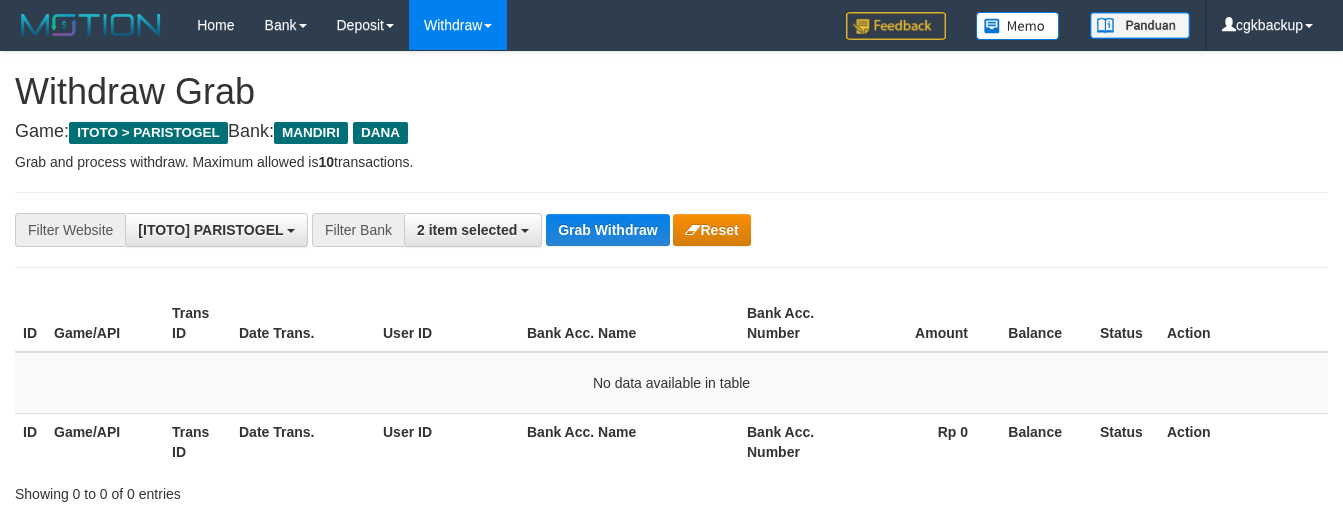 scroll, scrollTop: 0, scrollLeft: 0, axis: both 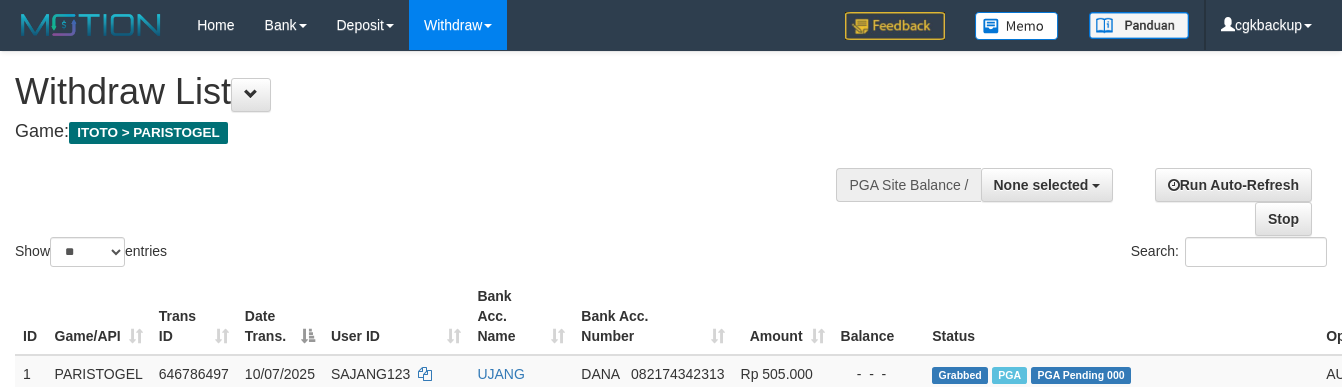 select 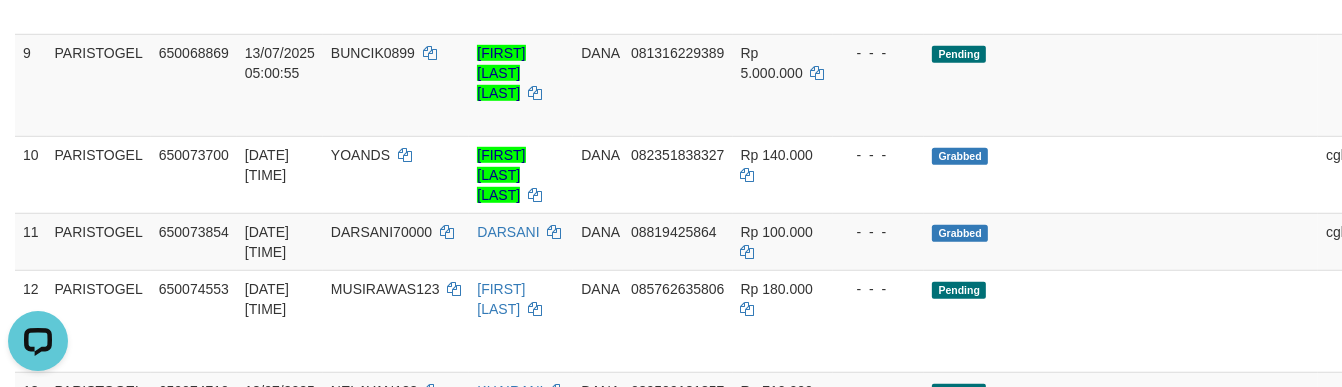 scroll, scrollTop: 0, scrollLeft: 0, axis: both 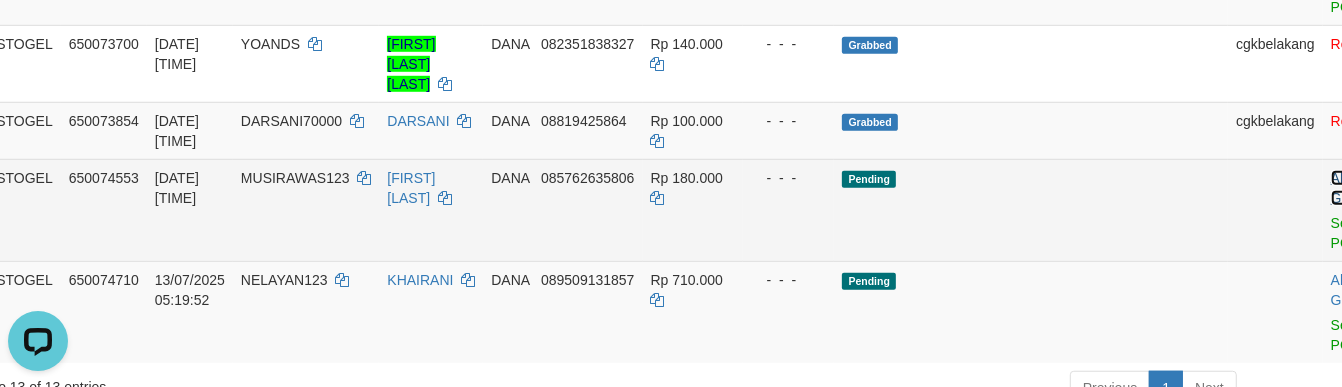 click on "Allow Grab" at bounding box center (1347, 188) 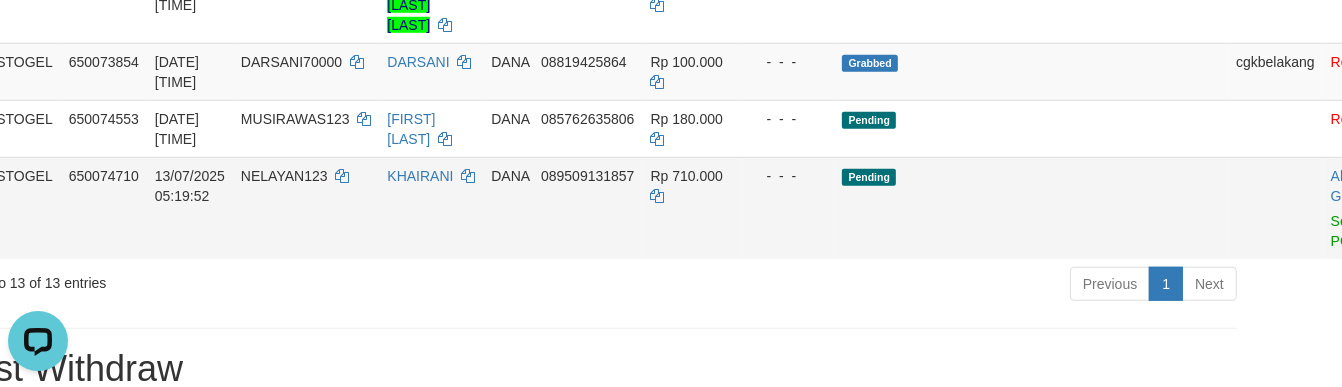 scroll, scrollTop: 1310, scrollLeft: 90, axis: both 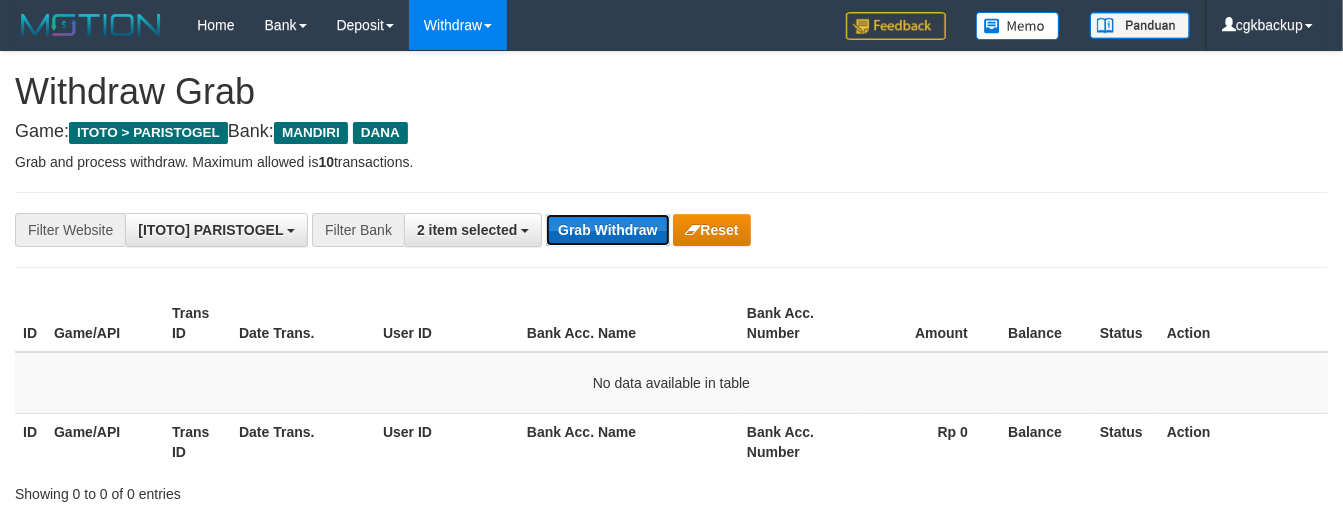 click on "Grab Withdraw" at bounding box center [607, 230] 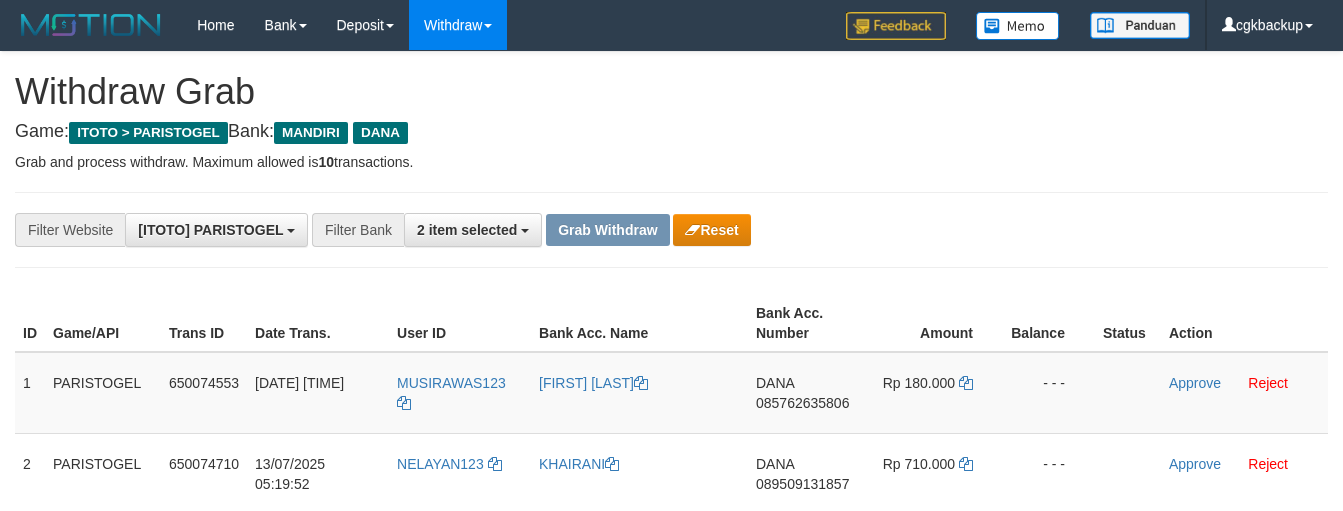 scroll, scrollTop: 0, scrollLeft: 0, axis: both 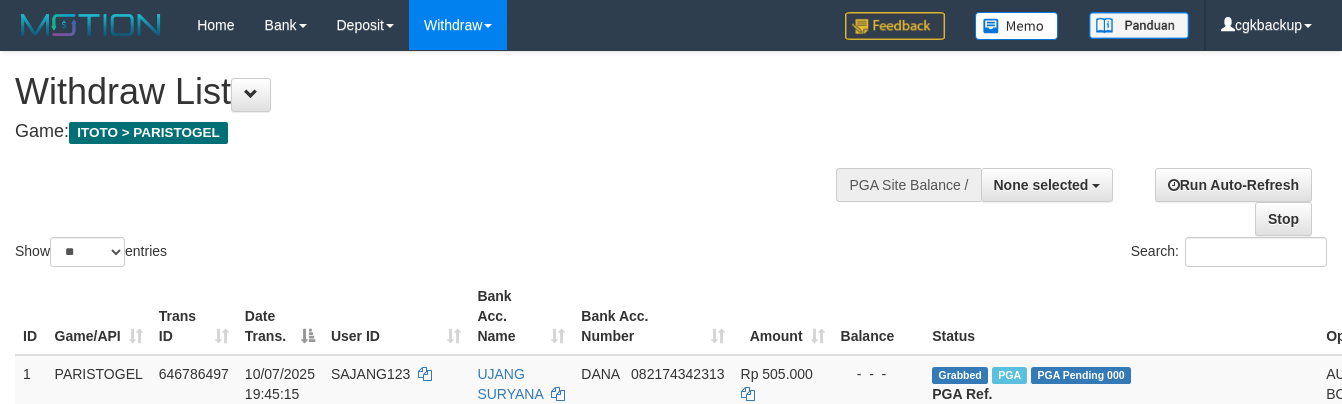 select 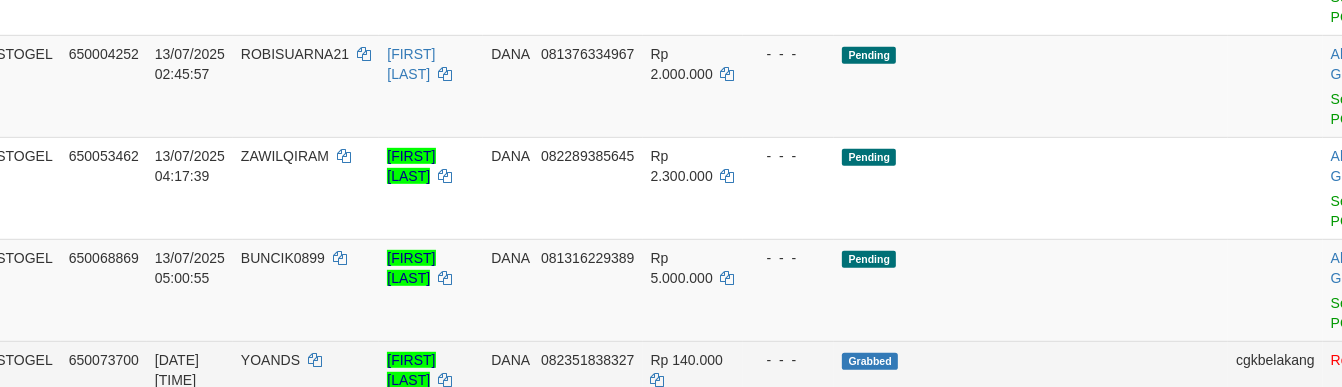 scroll, scrollTop: 865, scrollLeft: 90, axis: both 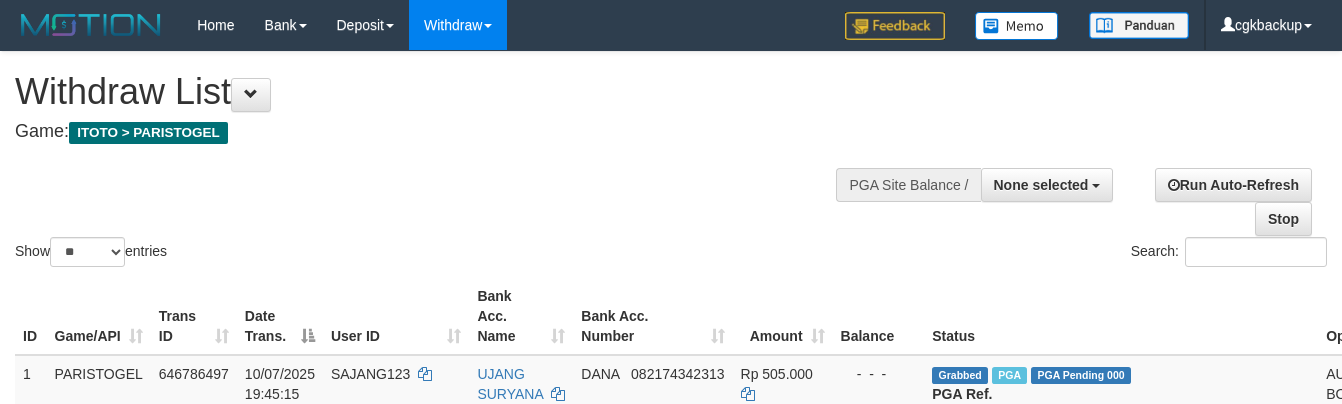 select 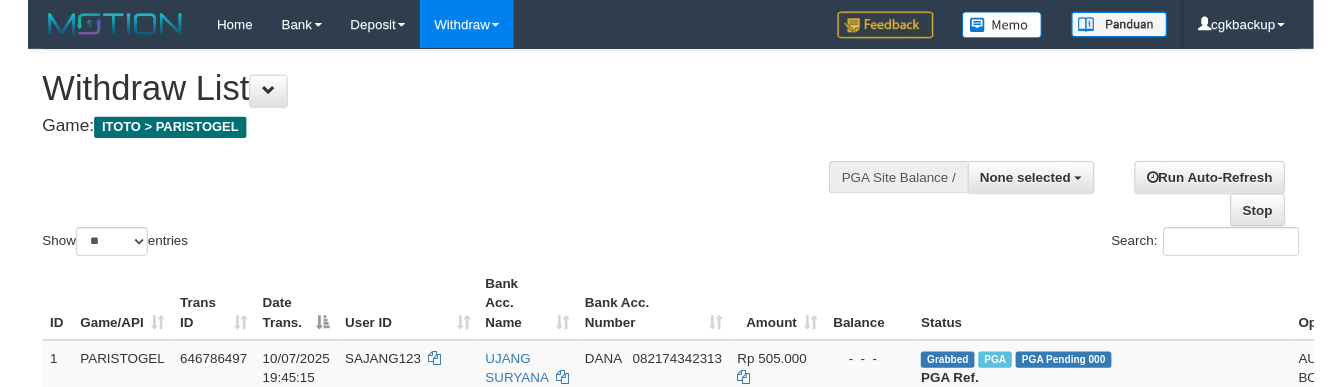 scroll, scrollTop: 744, scrollLeft: 82, axis: both 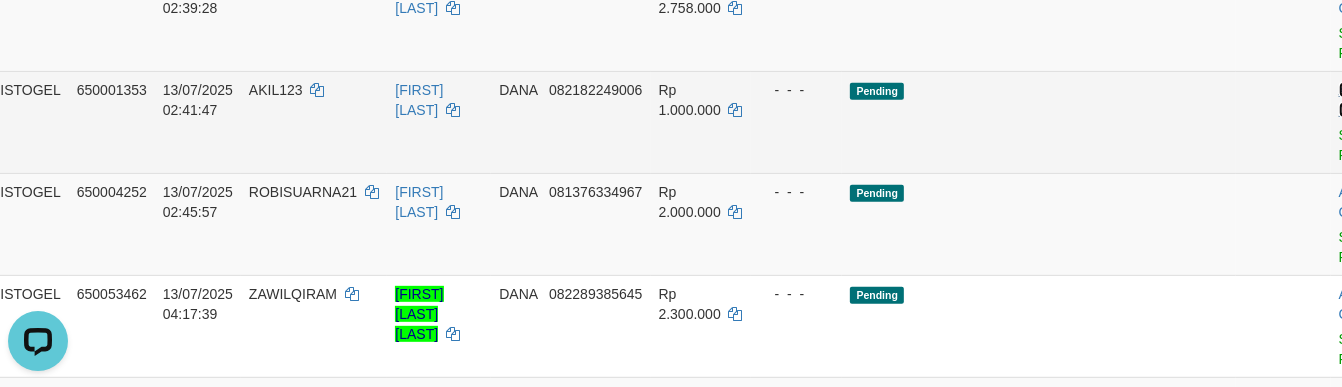 click on "Allow Grab" at bounding box center (1355, 100) 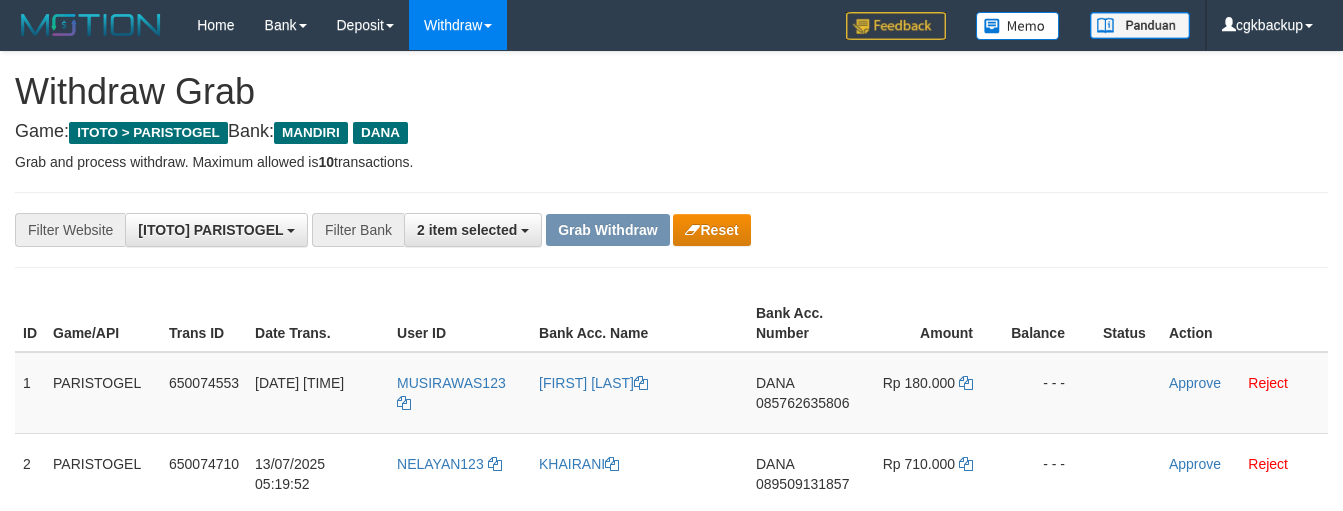 scroll, scrollTop: 0, scrollLeft: 0, axis: both 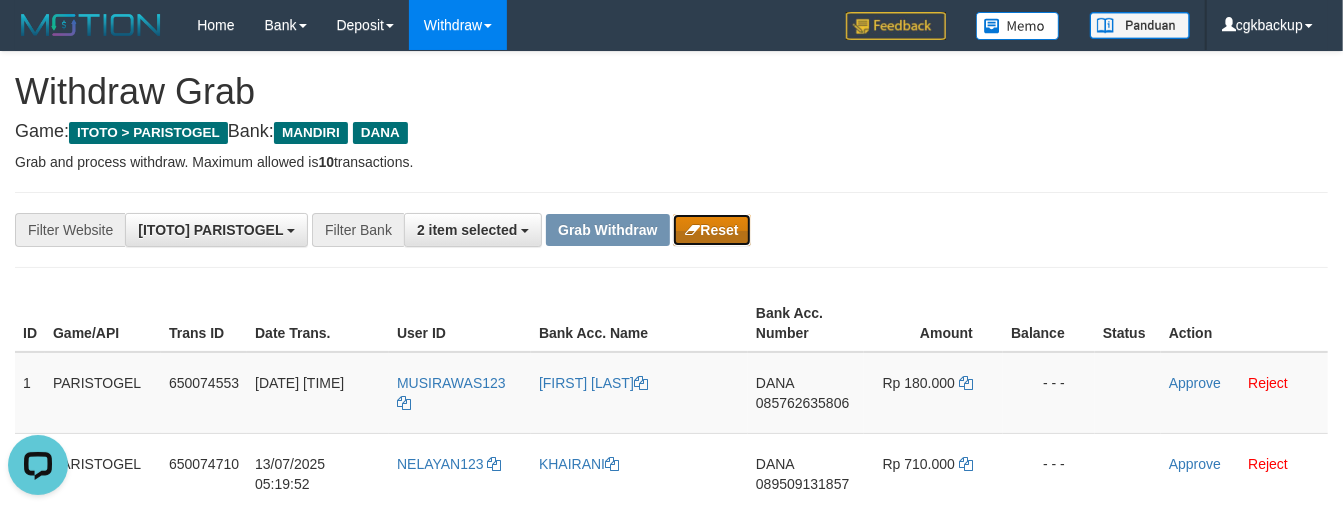 click on "Reset" at bounding box center [711, 230] 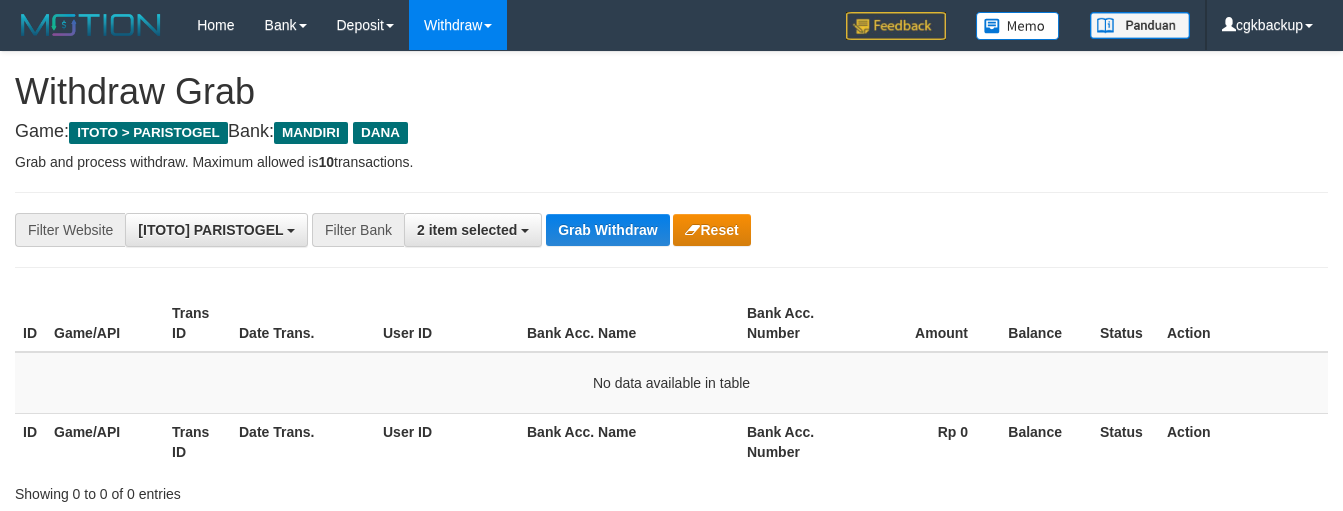 scroll, scrollTop: 0, scrollLeft: 0, axis: both 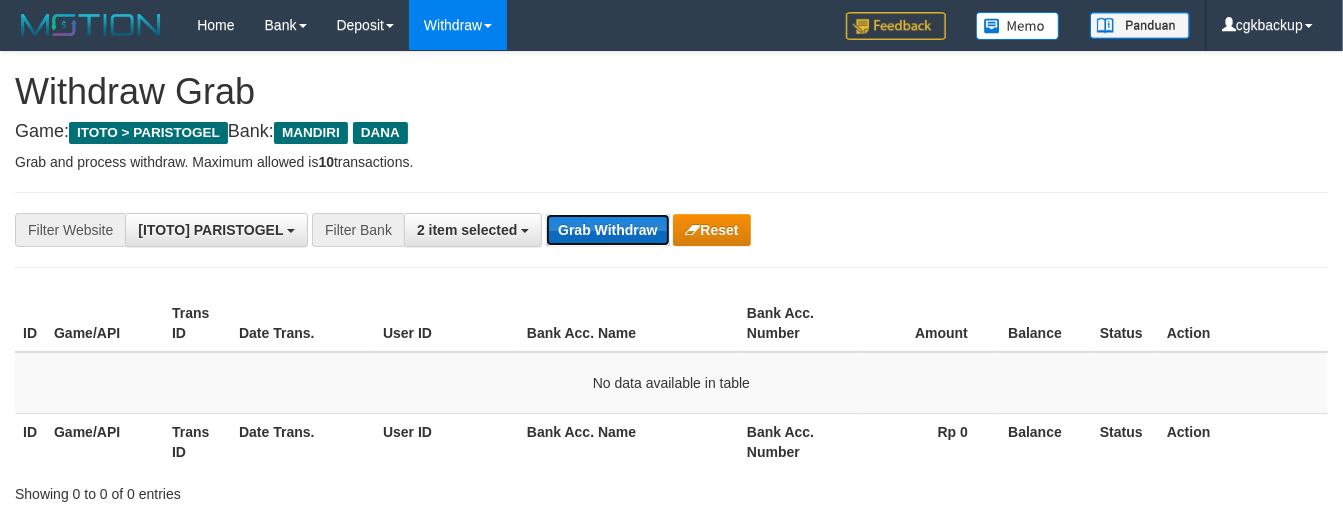 click on "Grab Withdraw" at bounding box center (607, 230) 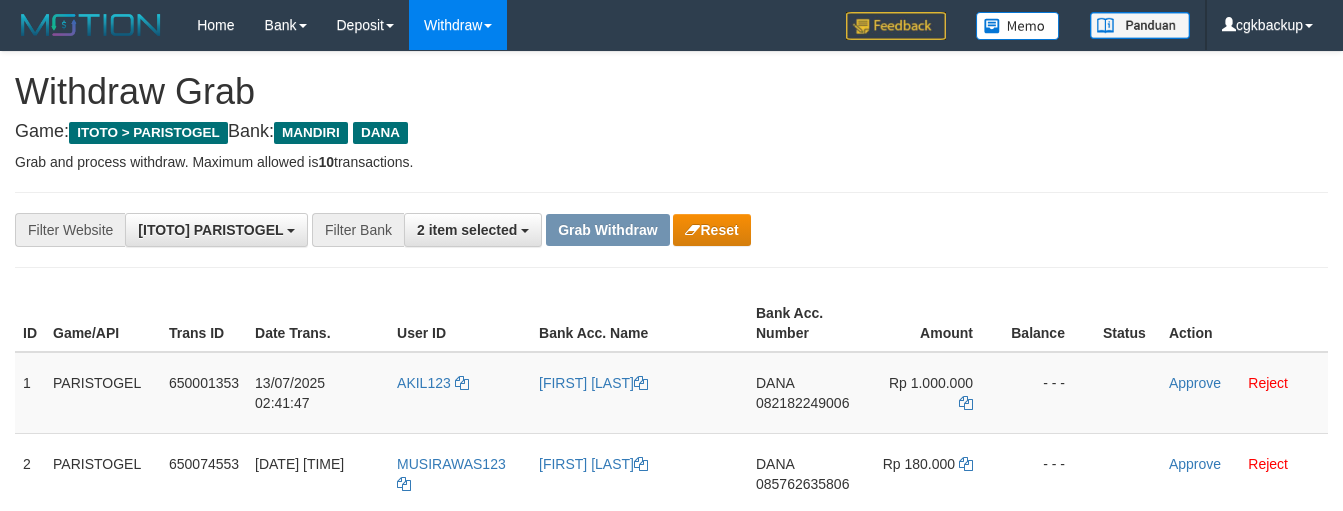 scroll, scrollTop: 0, scrollLeft: 0, axis: both 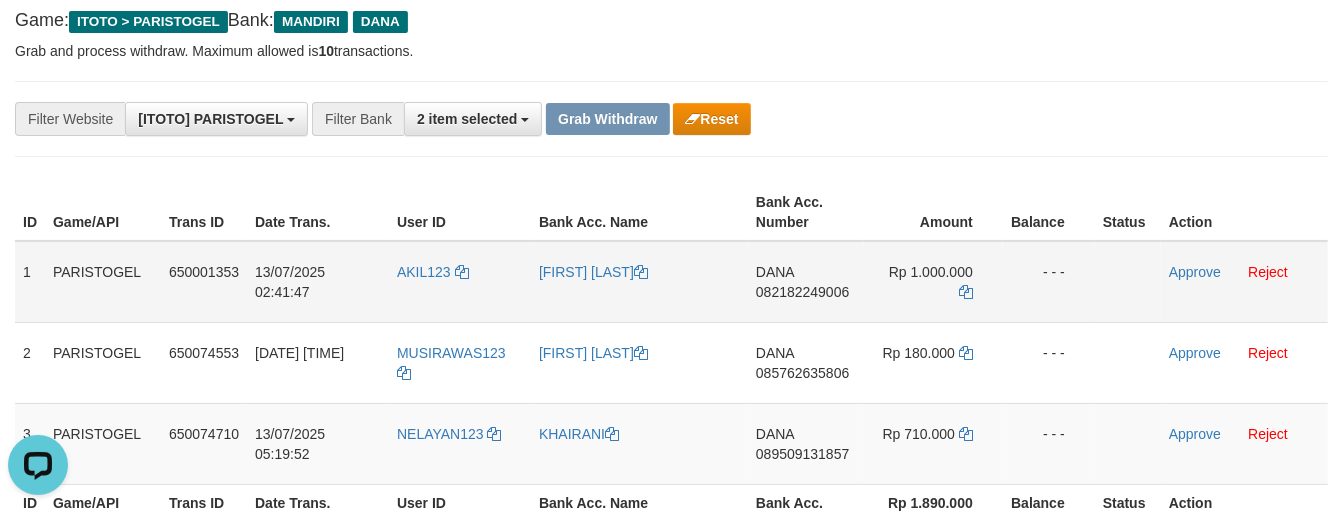 click on "AKIL123" at bounding box center (460, 282) 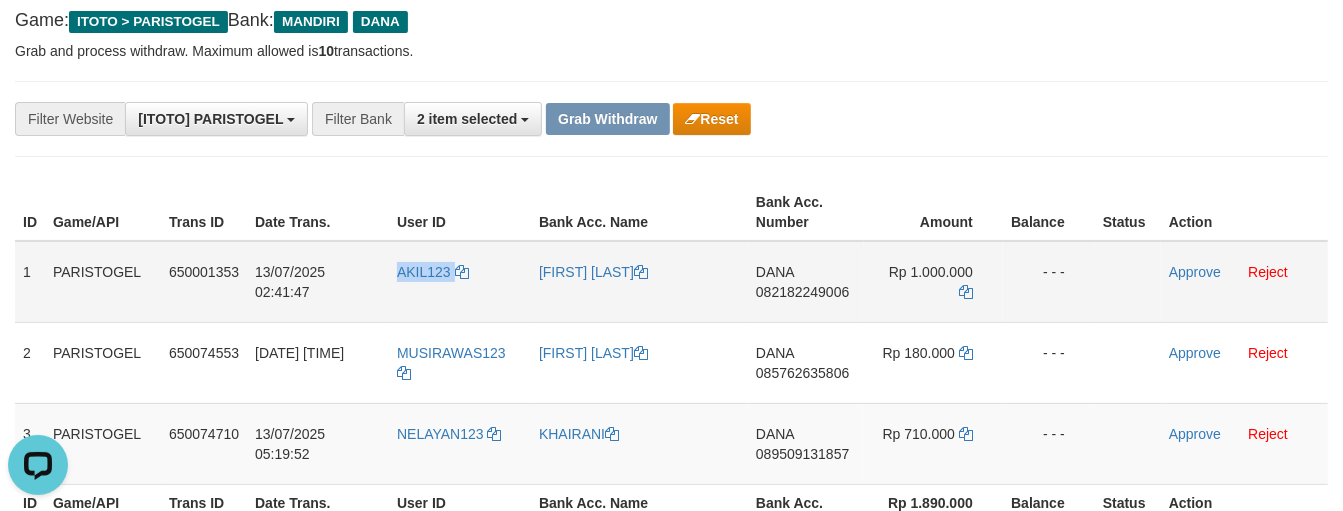copy on "AKIL123" 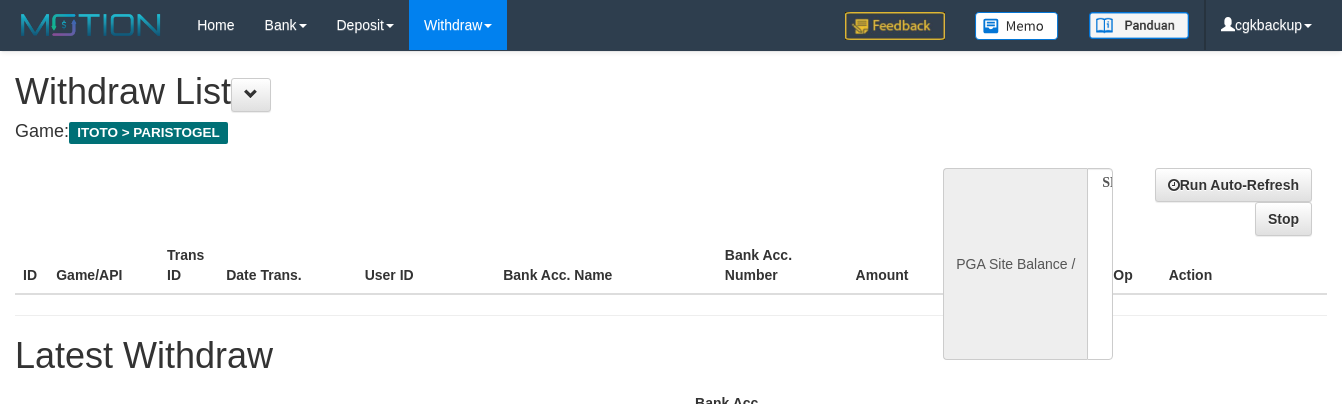 select 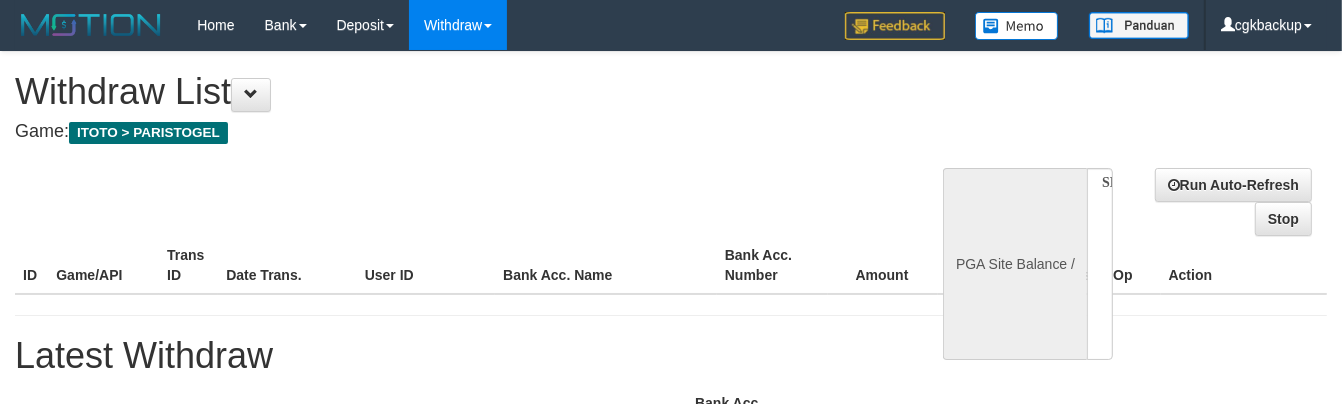 select on "**" 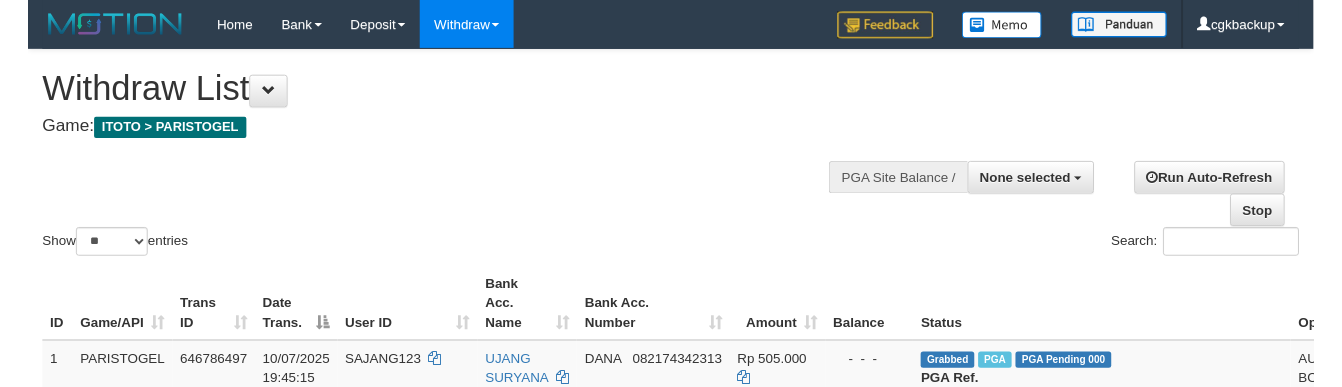 scroll, scrollTop: 744, scrollLeft: 82, axis: both 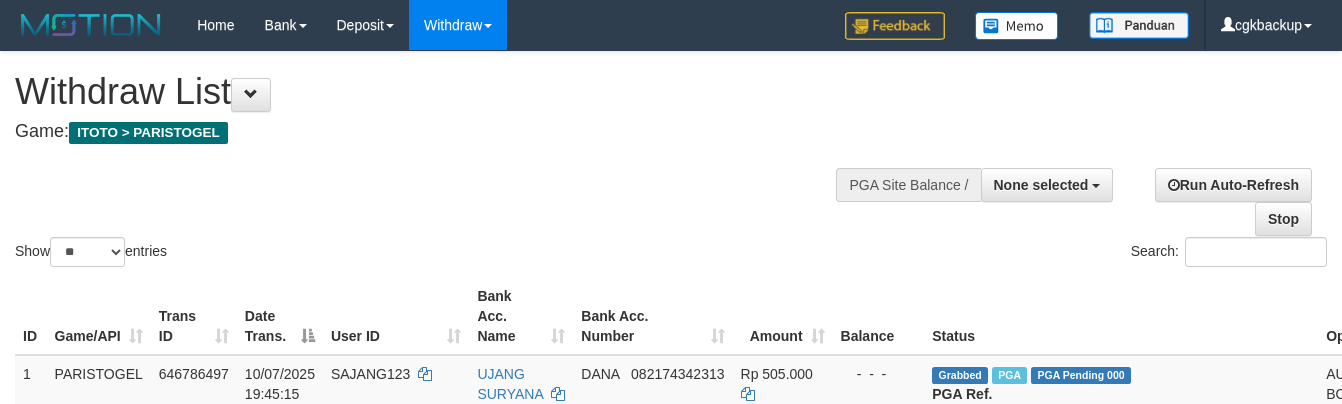 select 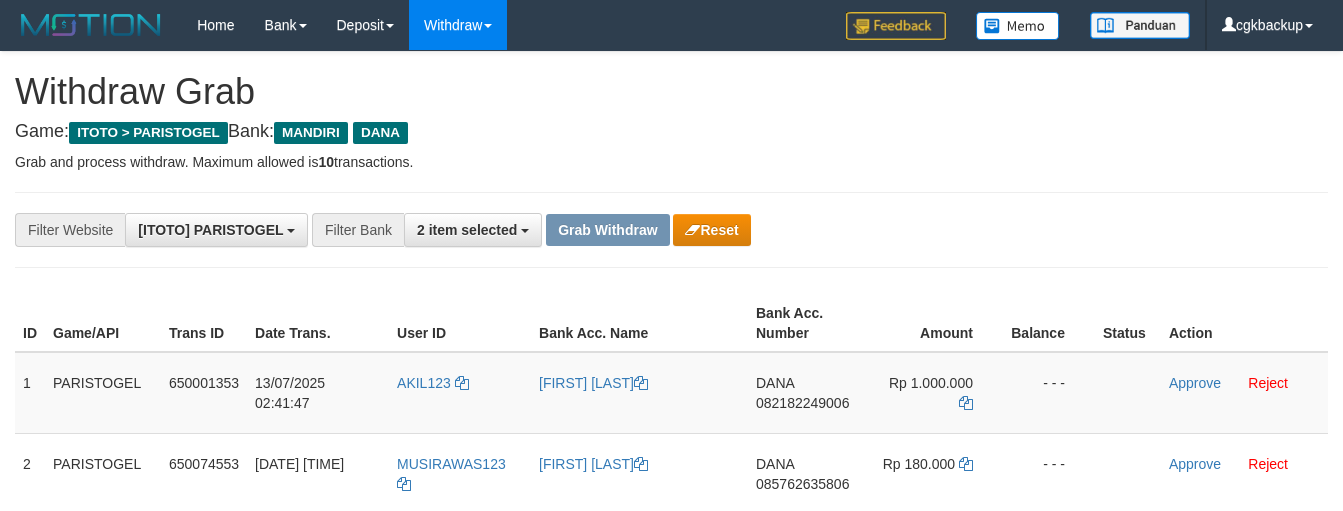 scroll, scrollTop: 62, scrollLeft: 0, axis: vertical 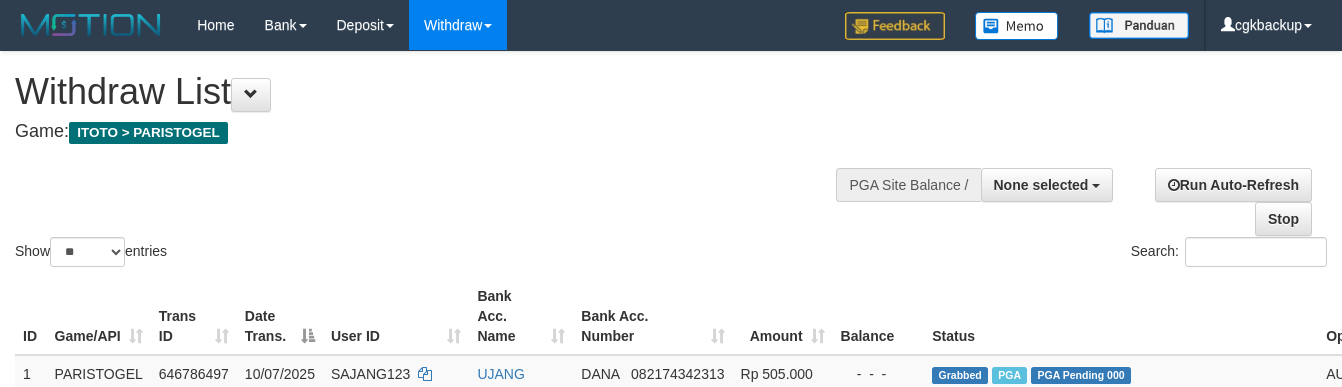 select 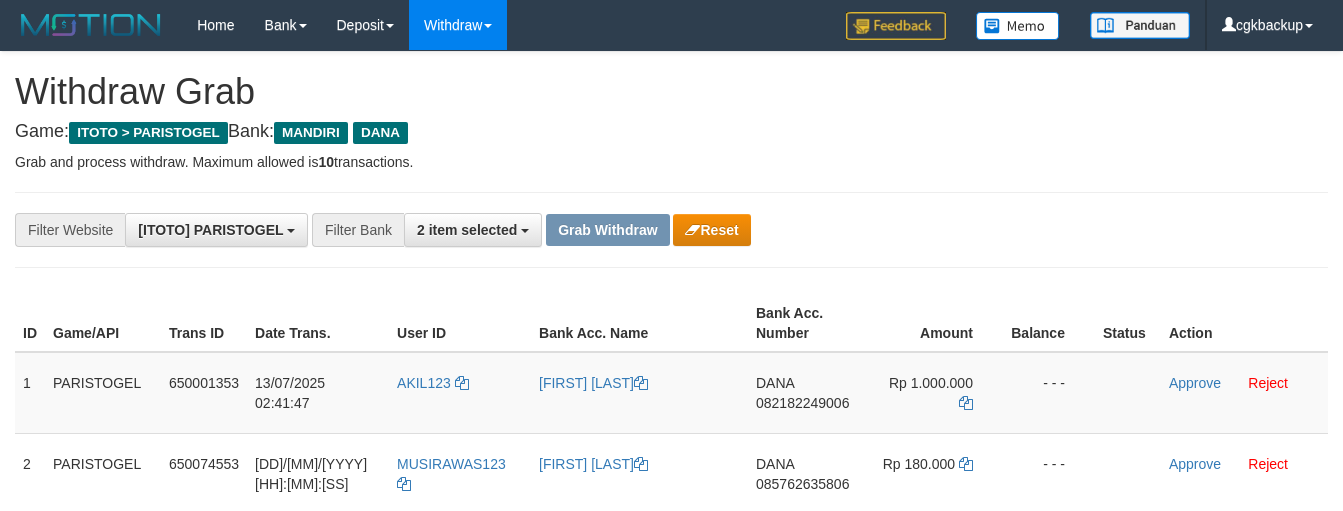 scroll, scrollTop: 62, scrollLeft: 0, axis: vertical 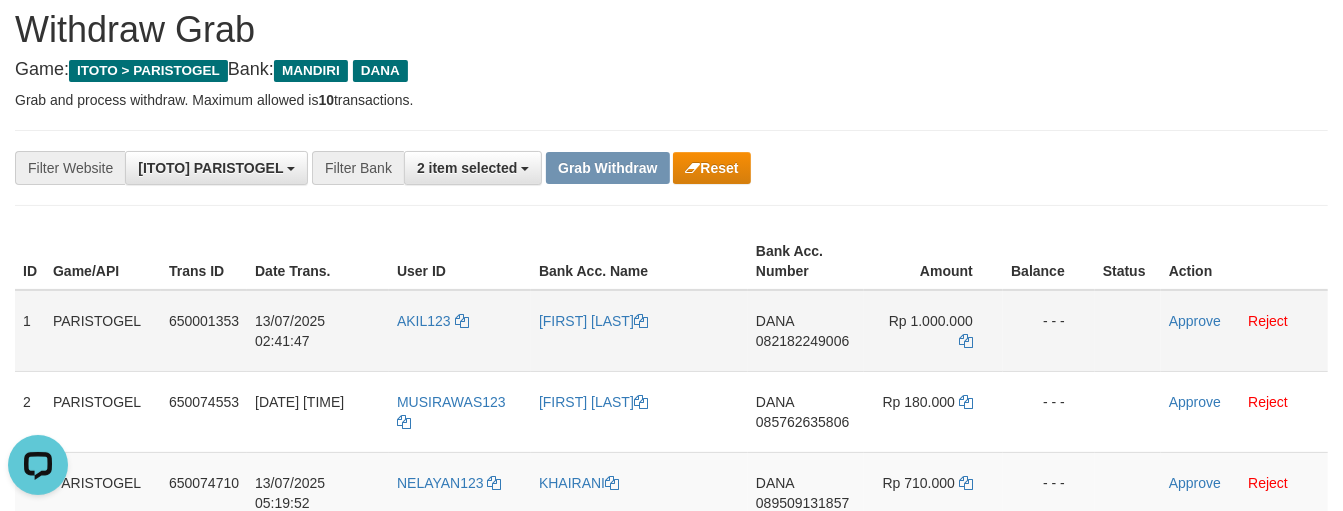 drag, startPoint x: 443, startPoint y: 345, endPoint x: 432, endPoint y: 344, distance: 11.045361 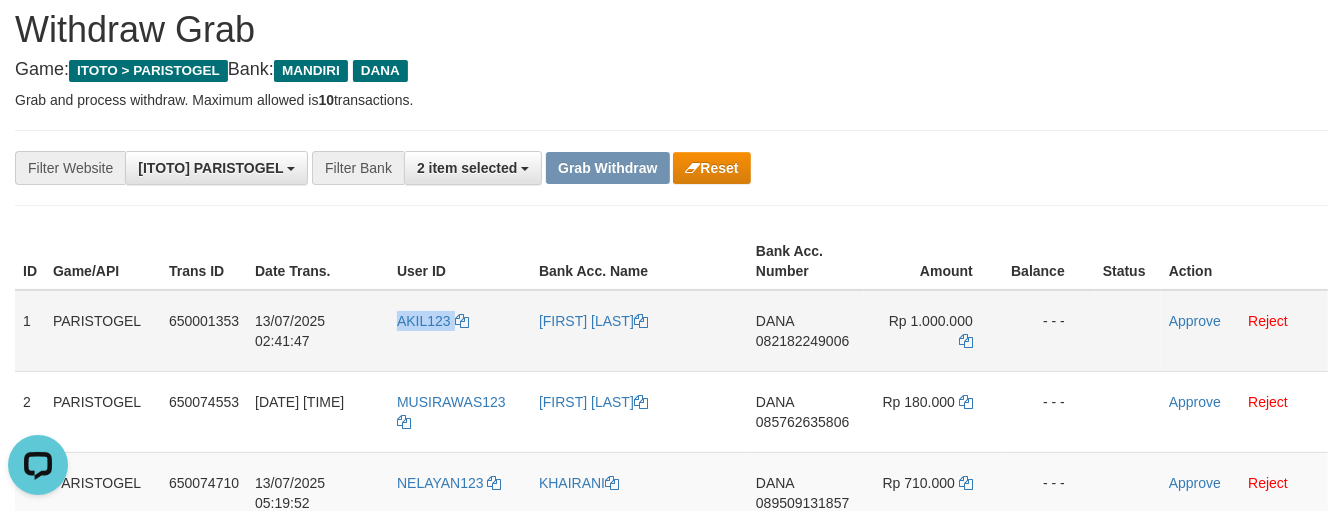 click on "AKIL123" at bounding box center (460, 331) 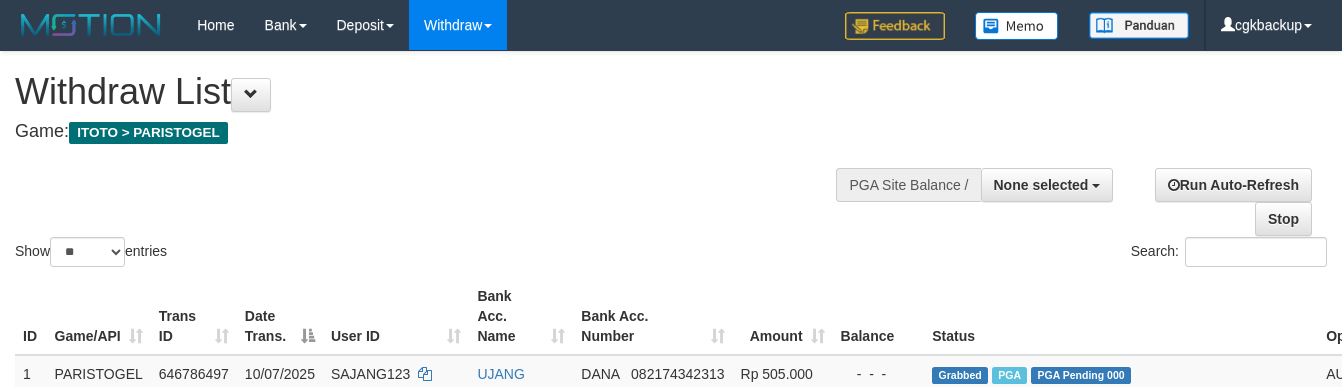 select 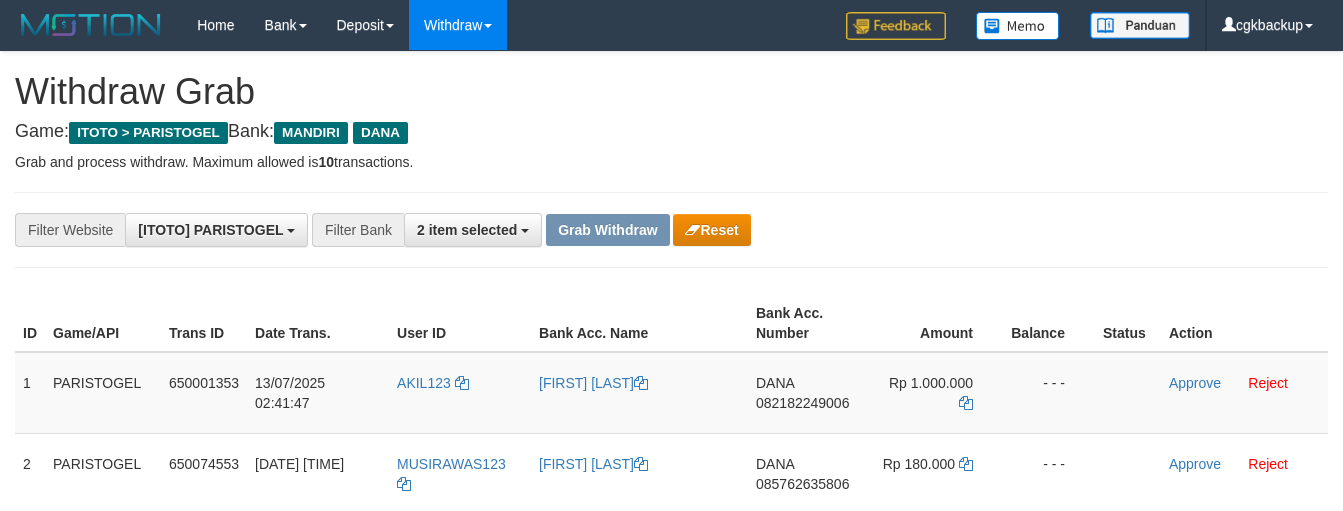 scroll, scrollTop: 62, scrollLeft: 0, axis: vertical 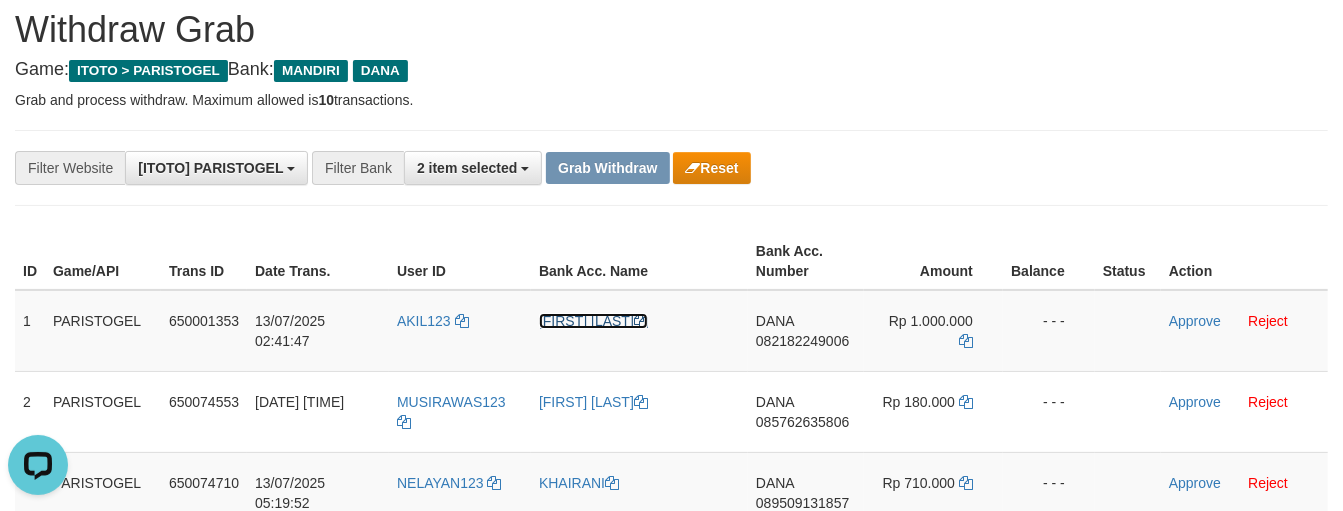 drag, startPoint x: 577, startPoint y: 317, endPoint x: 13, endPoint y: 391, distance: 568.8339 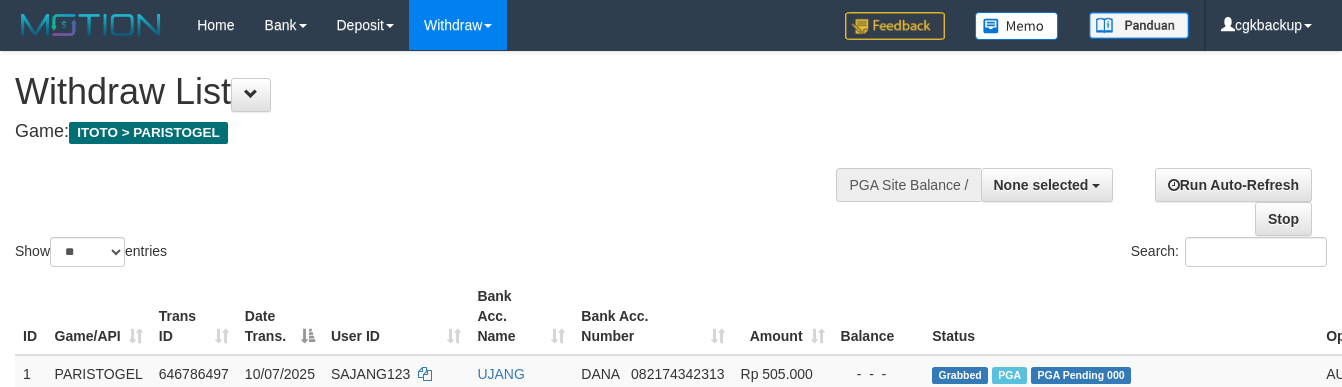 select 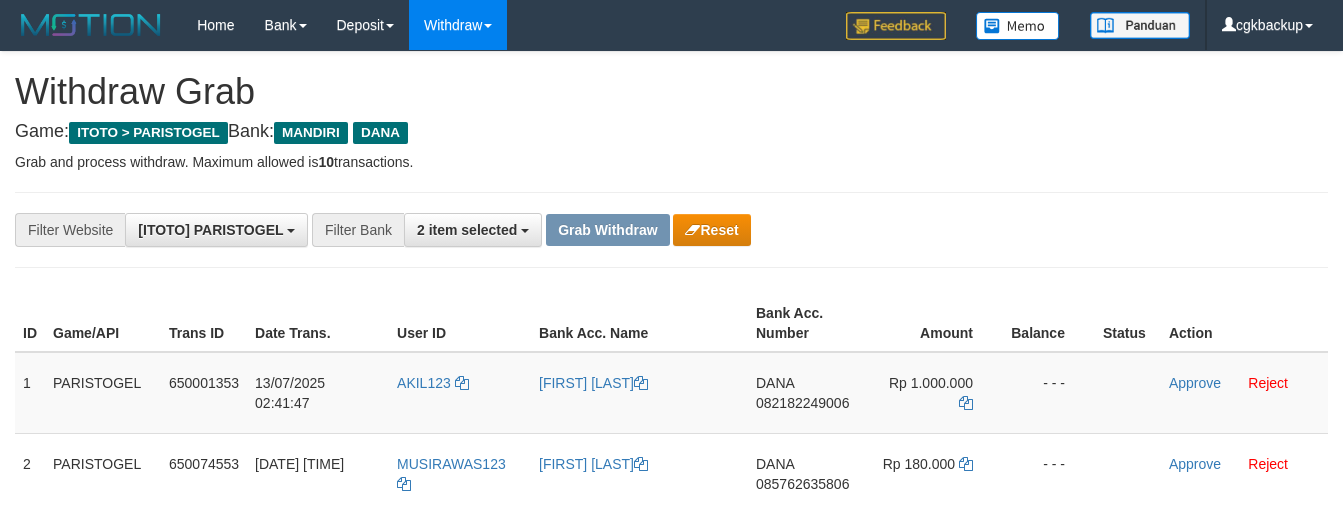 scroll, scrollTop: 62, scrollLeft: 0, axis: vertical 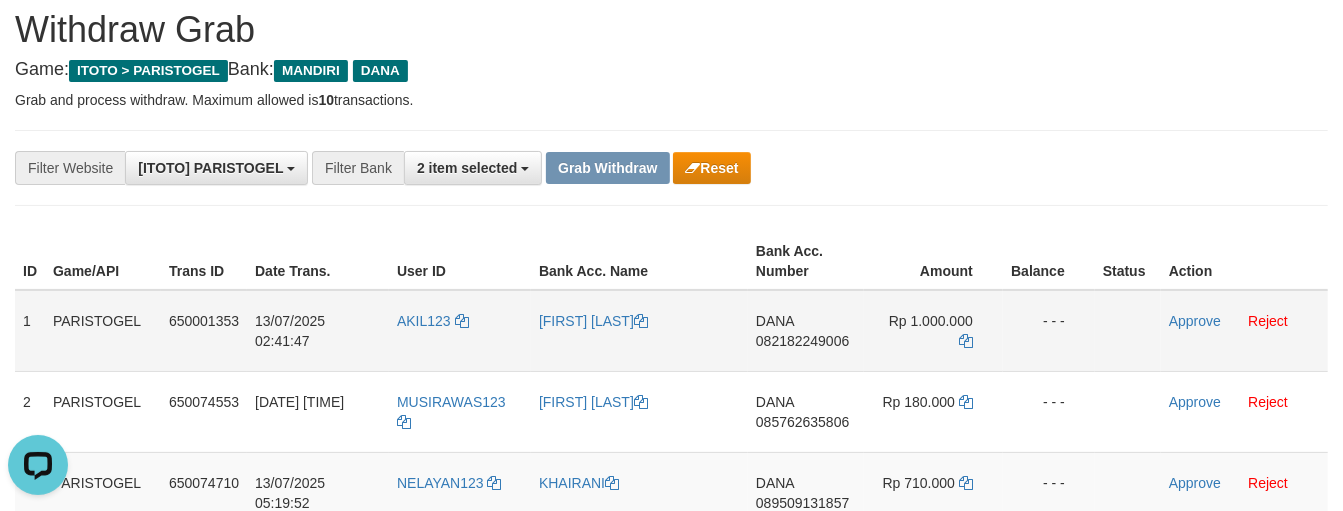 click on "DANA
082182249006" at bounding box center [806, 331] 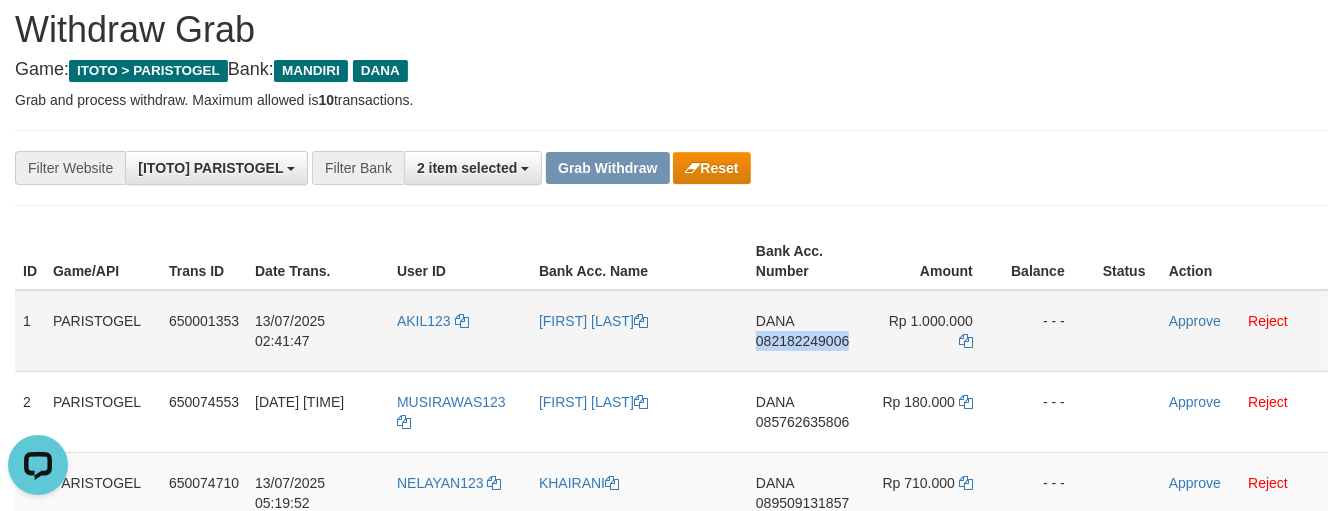click on "DANA
082182249006" at bounding box center (806, 331) 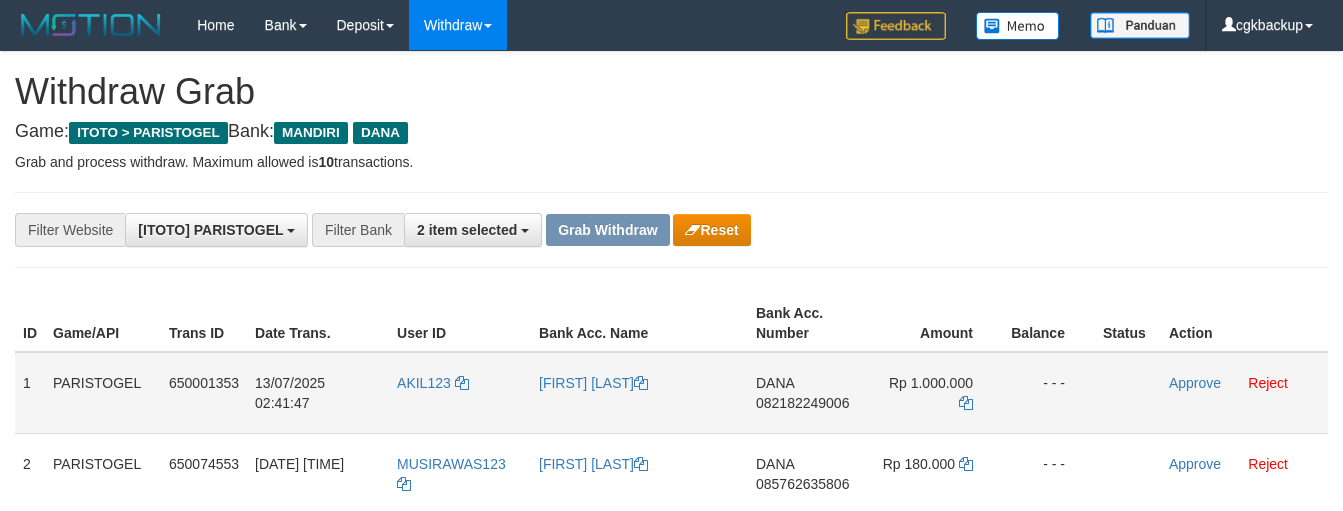 scroll, scrollTop: 62, scrollLeft: 0, axis: vertical 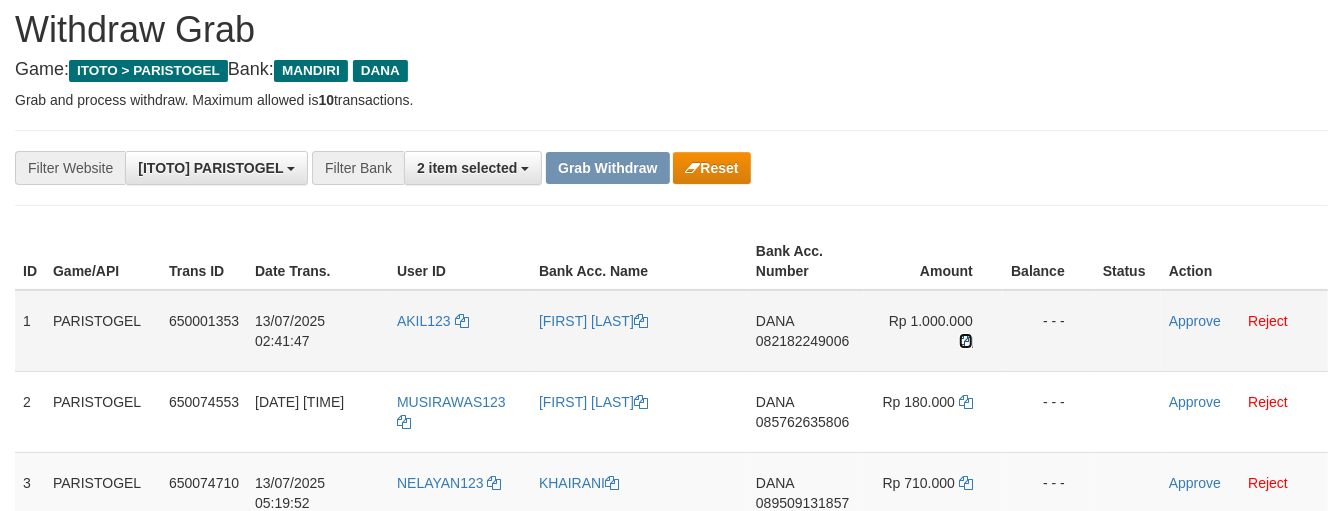 click at bounding box center (966, 341) 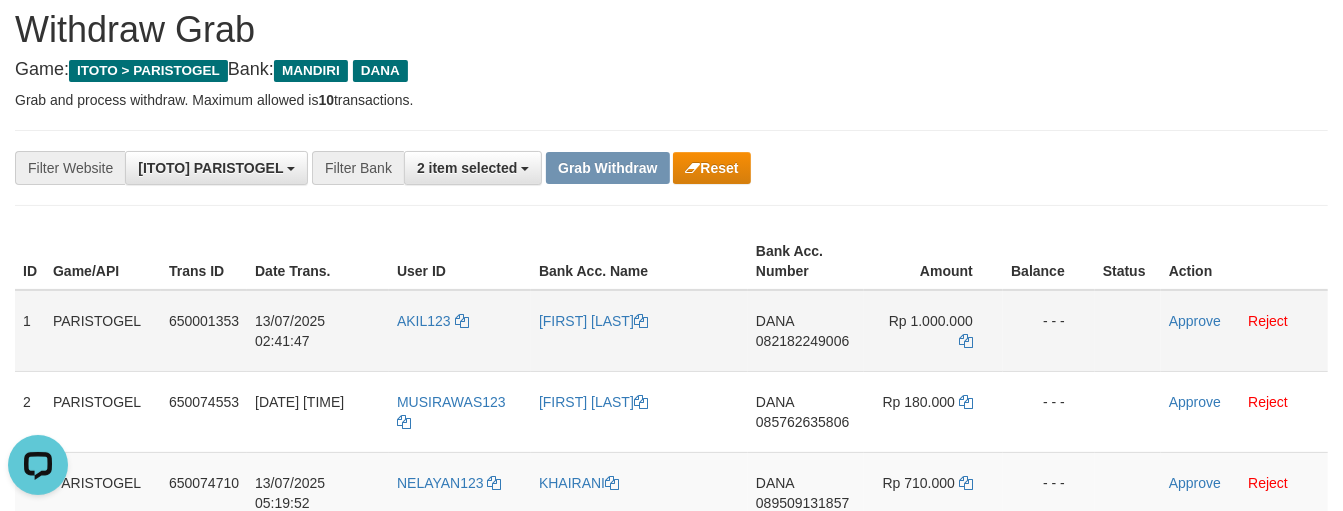 scroll, scrollTop: 0, scrollLeft: 0, axis: both 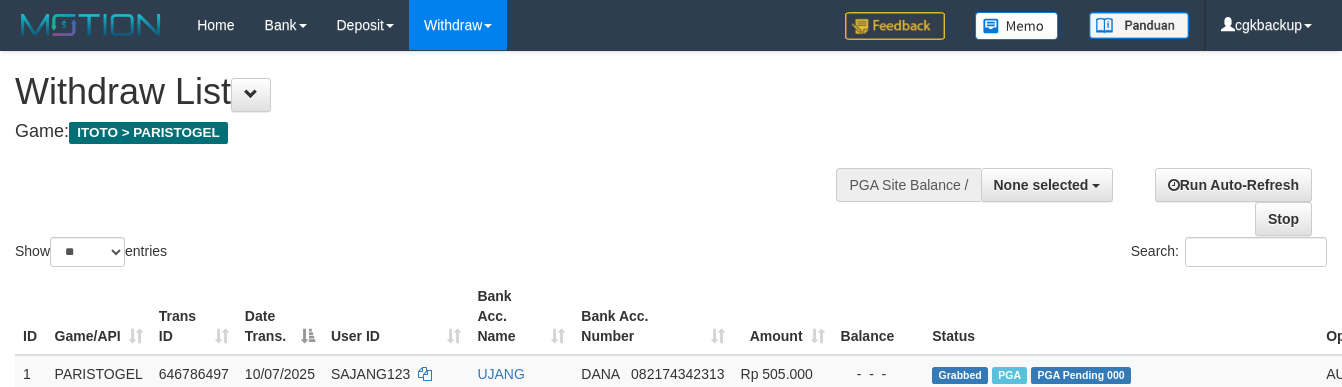 select 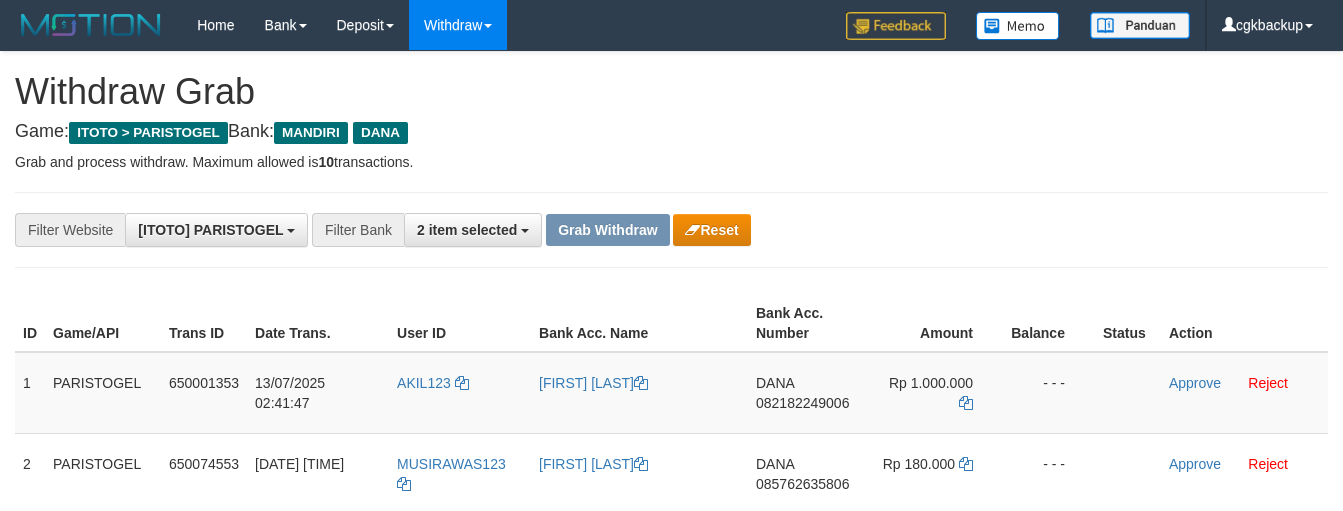 scroll, scrollTop: 62, scrollLeft: 0, axis: vertical 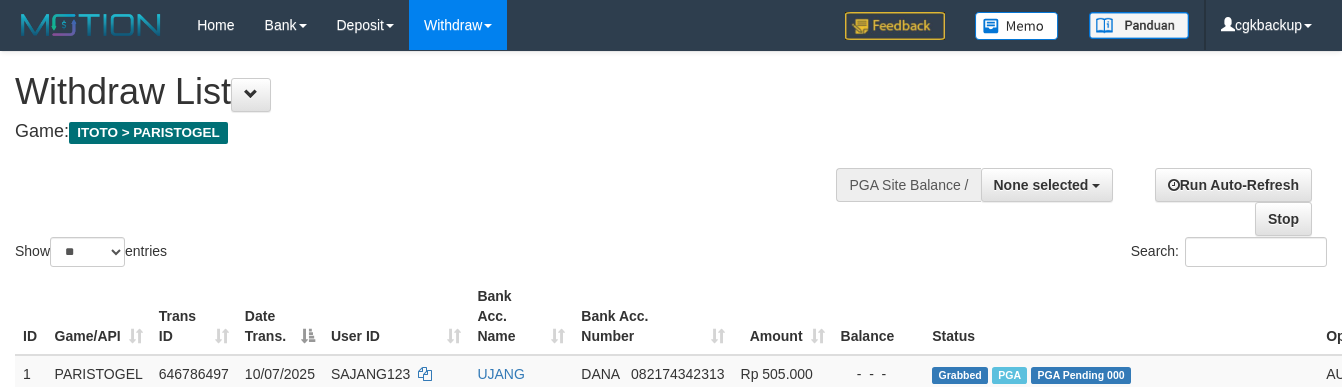 select 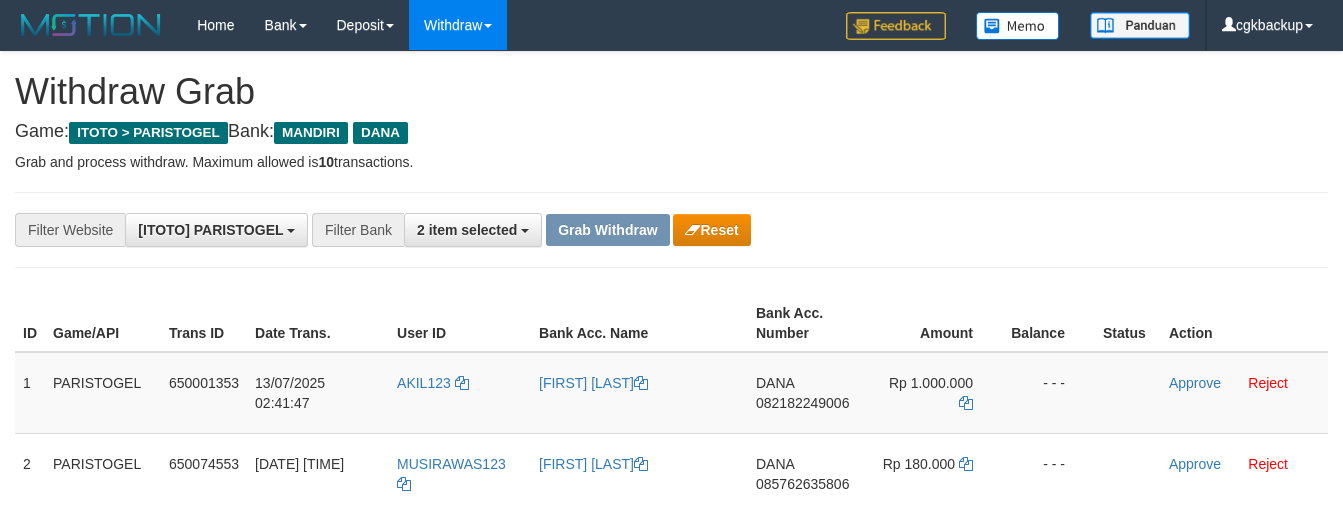scroll, scrollTop: 62, scrollLeft: 0, axis: vertical 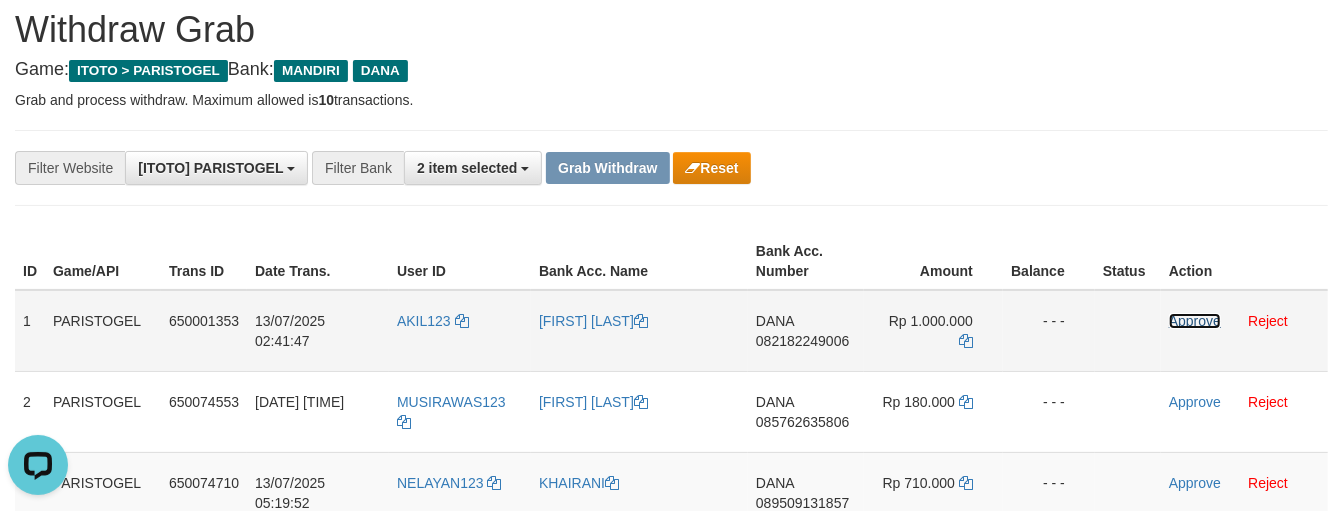 click on "Approve" at bounding box center [1195, 321] 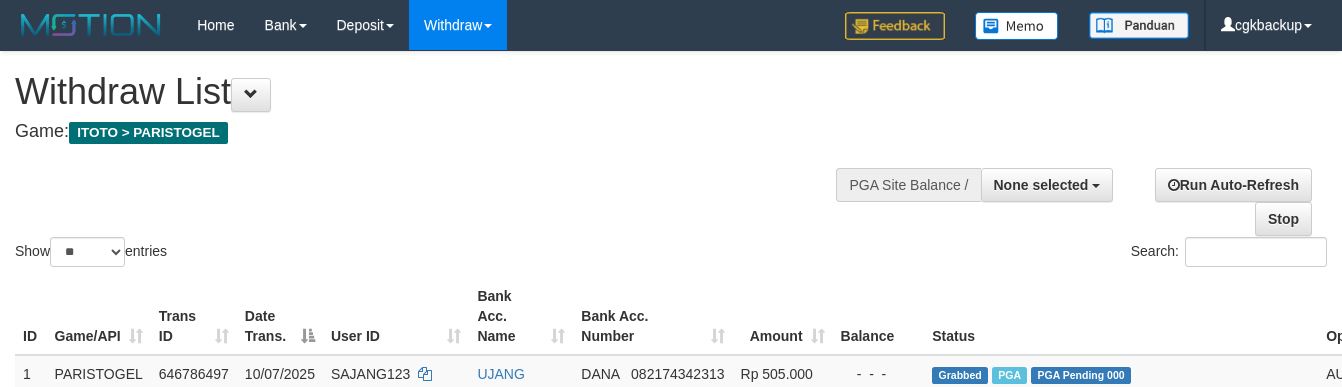 select 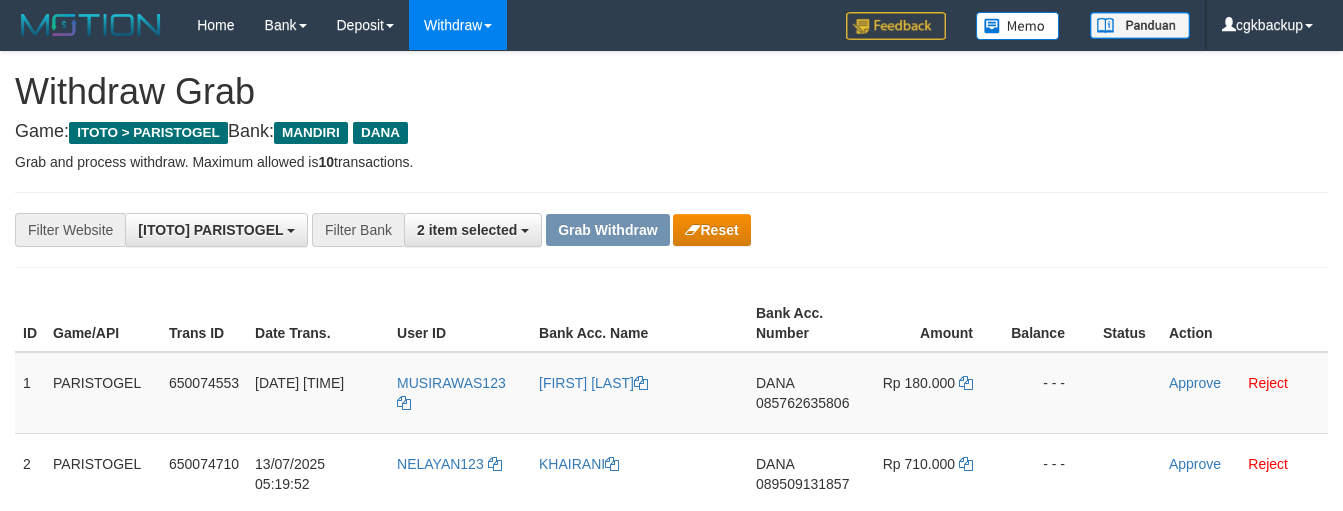 scroll, scrollTop: 62, scrollLeft: 0, axis: vertical 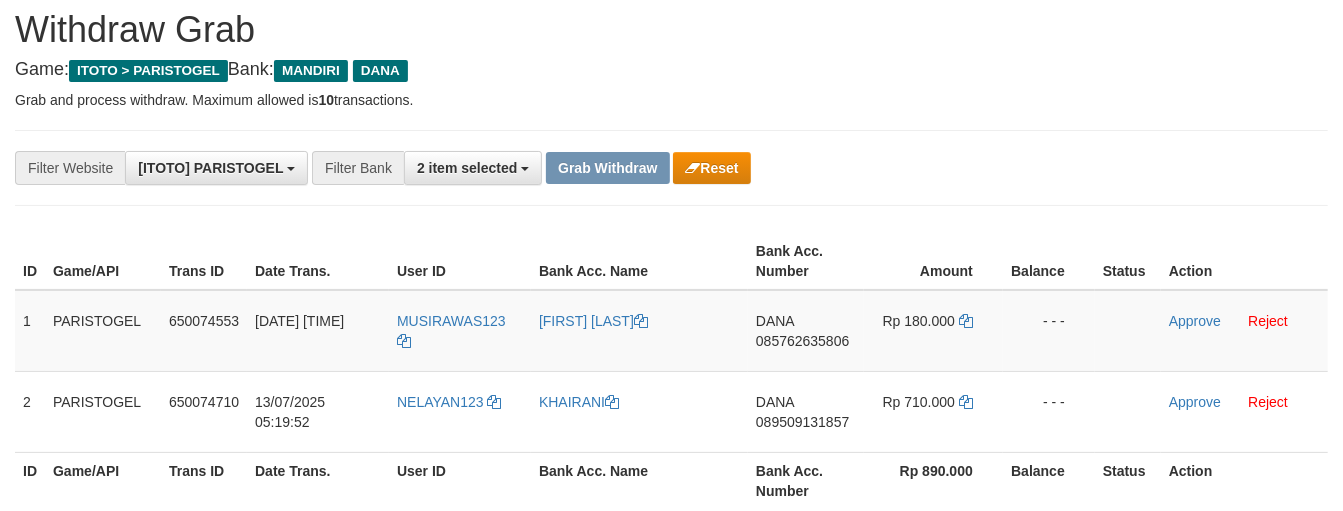 click on "MUSIRAWAS123" at bounding box center (460, 331) 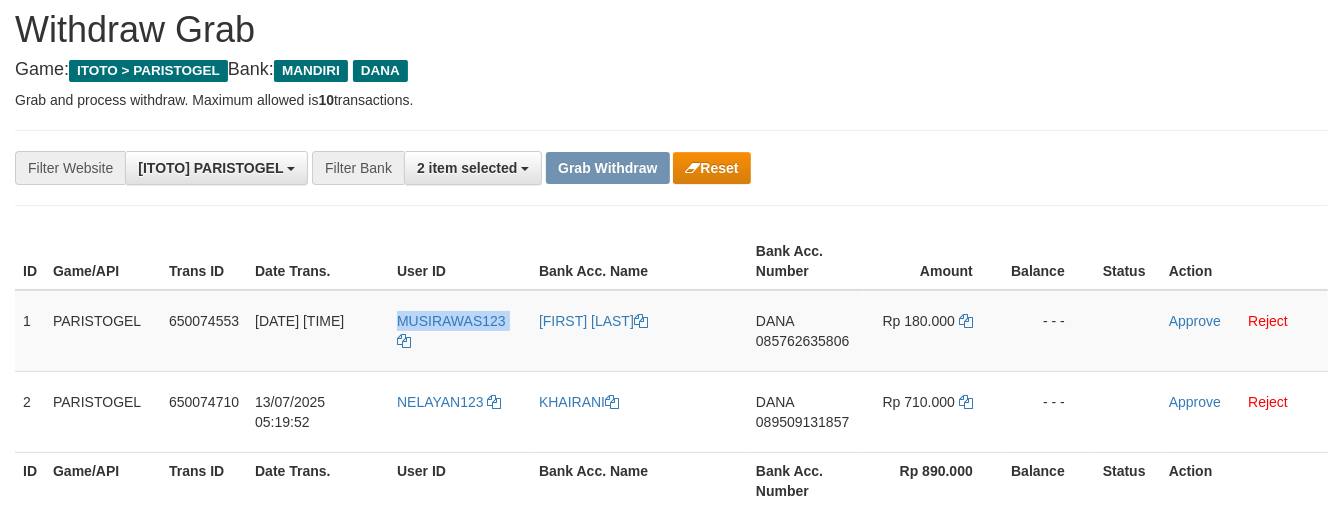 click on "MUSIRAWAS123" at bounding box center (460, 331) 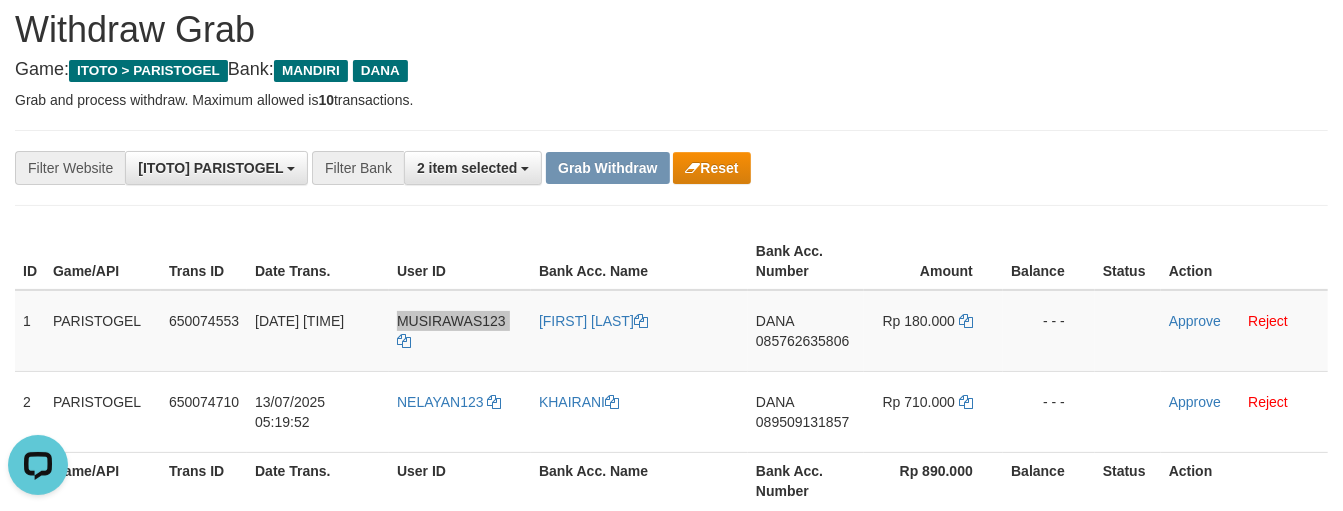 scroll, scrollTop: 0, scrollLeft: 0, axis: both 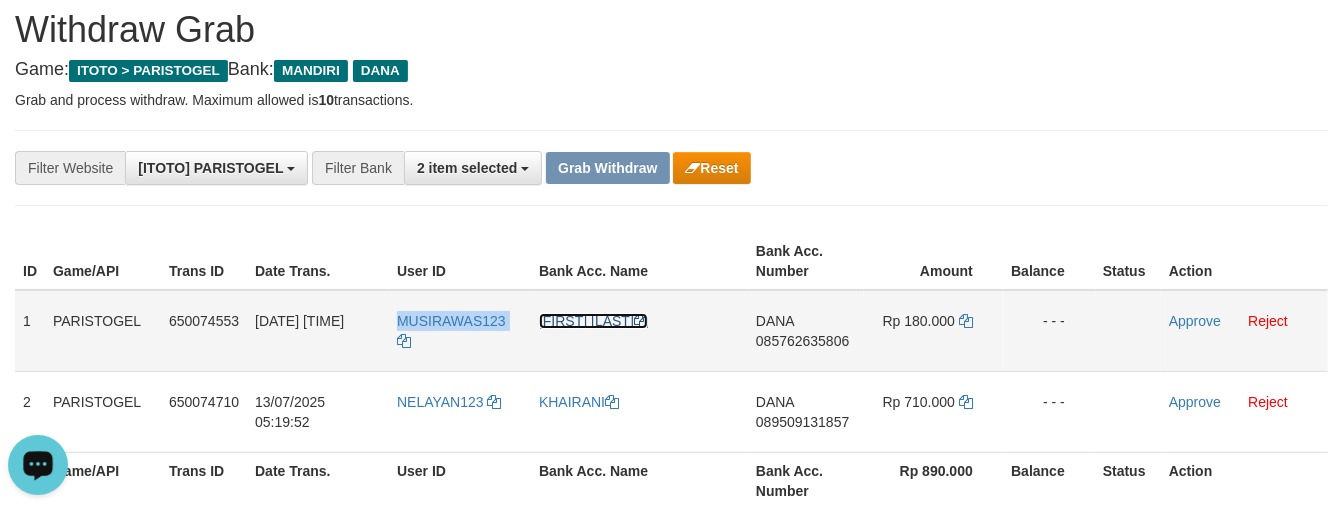 click on "[FIRST] [LAST]" at bounding box center (593, 321) 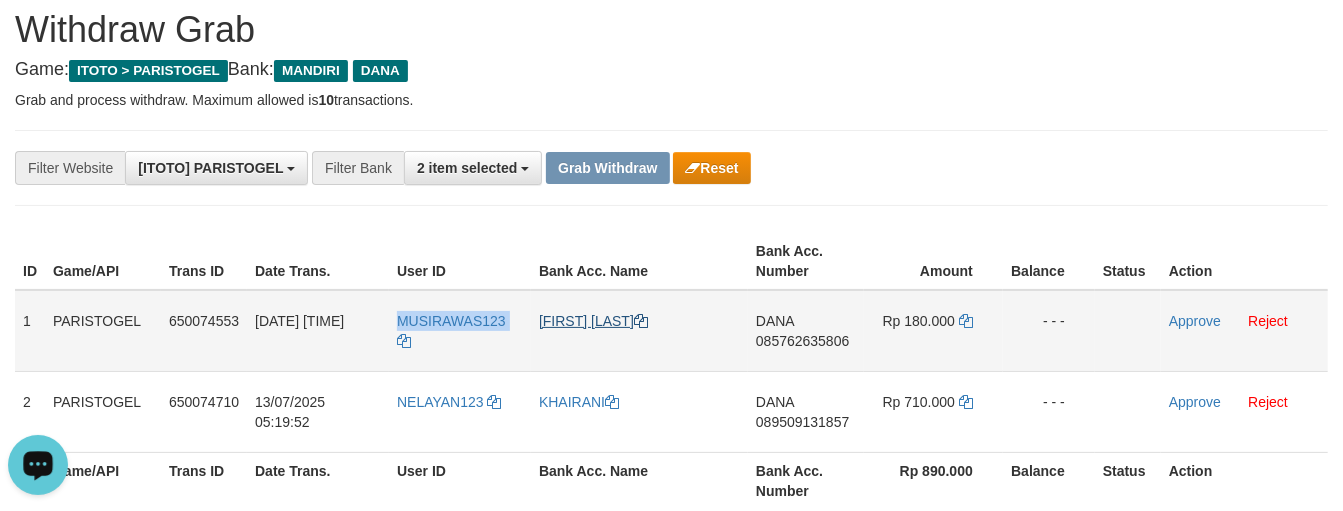 copy on "MUSIRAWAS123" 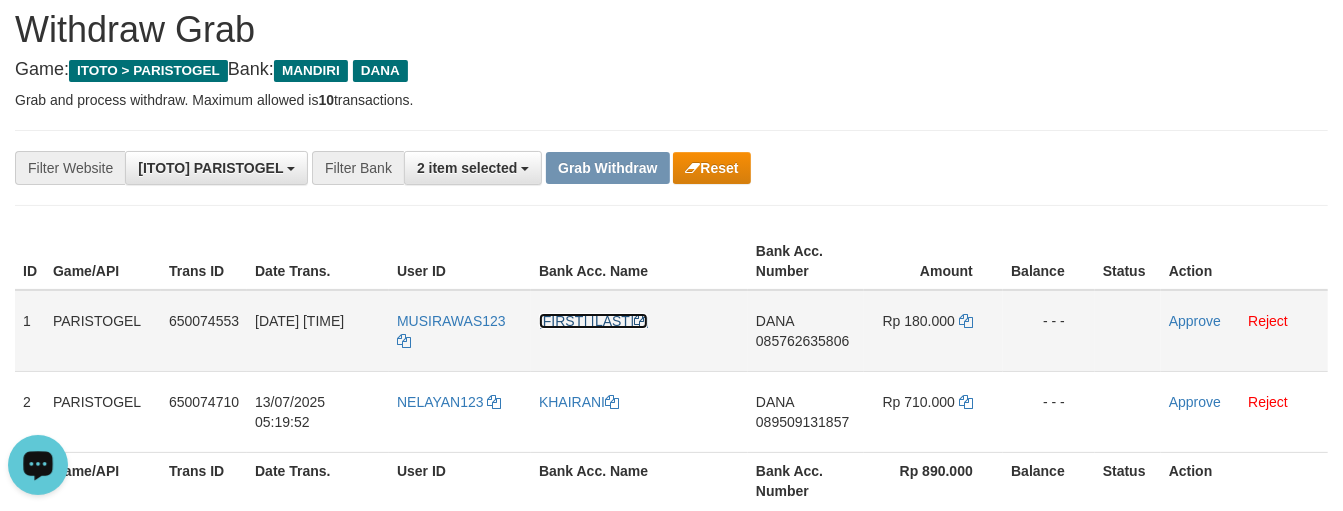 click on "[FIRST] [LAST]" at bounding box center [593, 321] 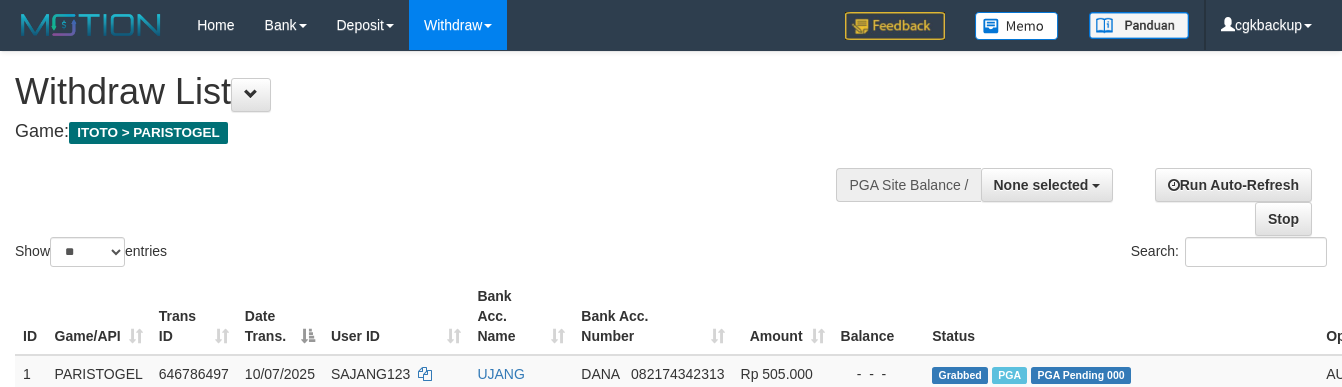 select 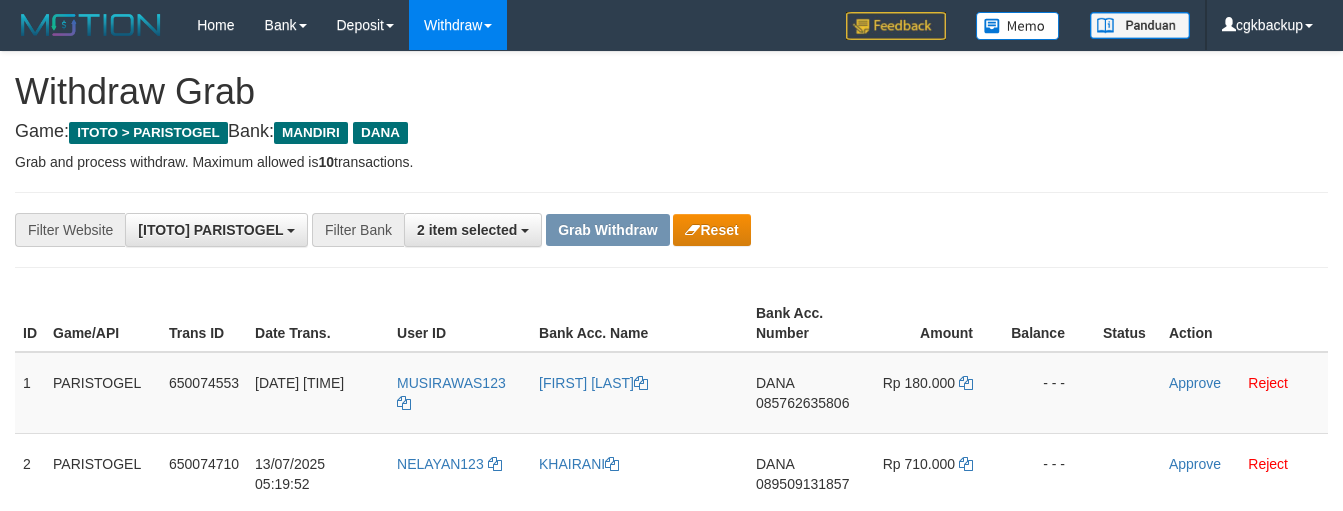 scroll, scrollTop: 62, scrollLeft: 0, axis: vertical 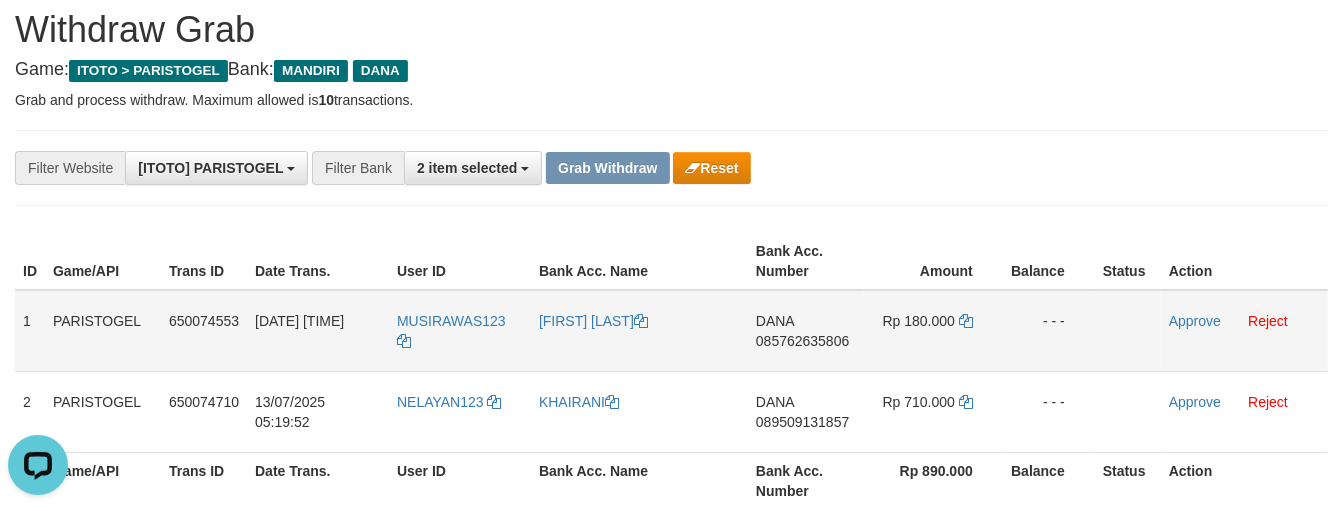 click on "DANA
085762635806" at bounding box center [806, 331] 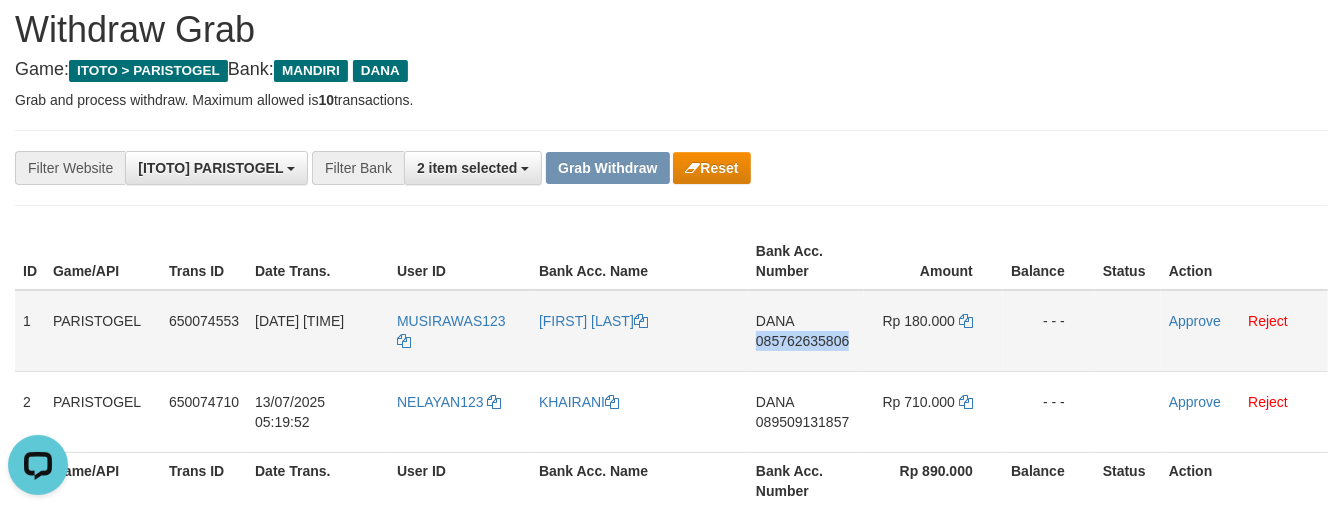 click on "DANA
085762635806" at bounding box center (806, 331) 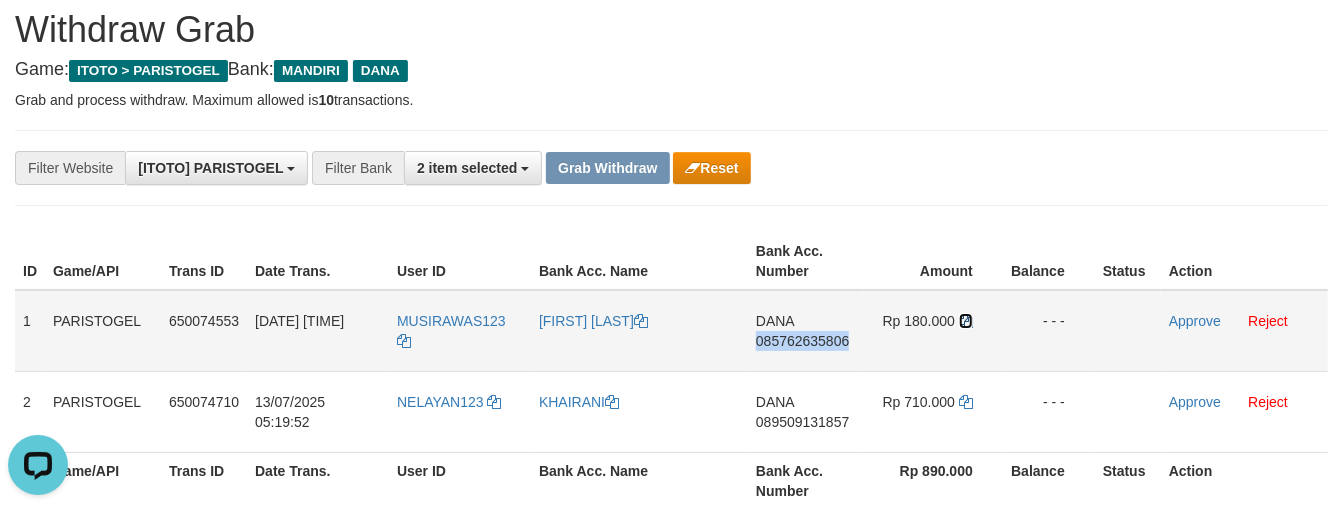 click at bounding box center [966, 321] 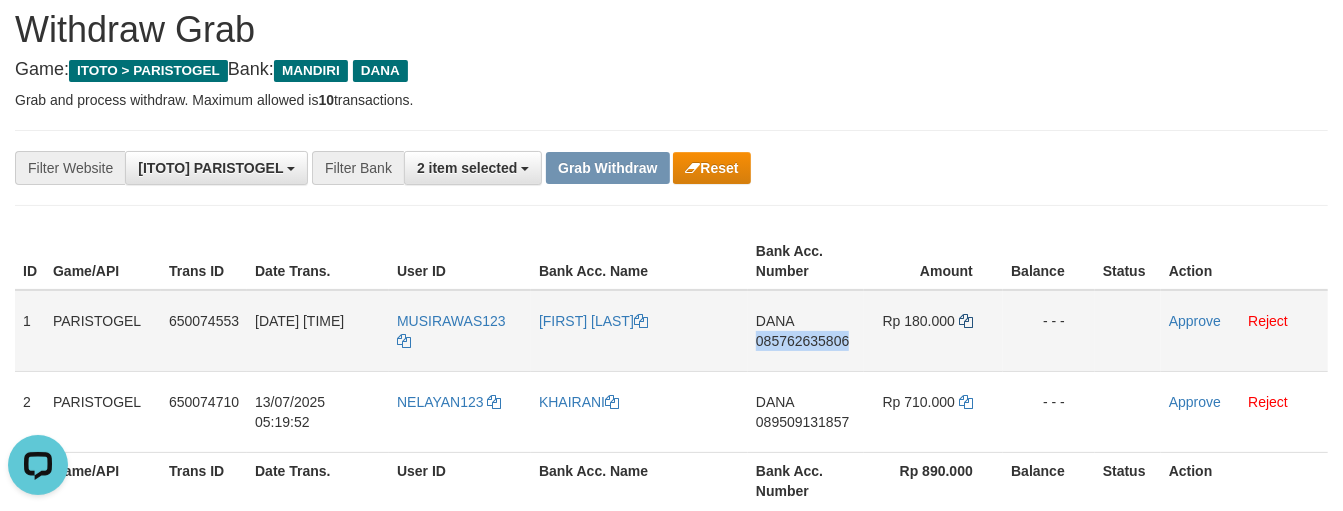 copy on "085762635806" 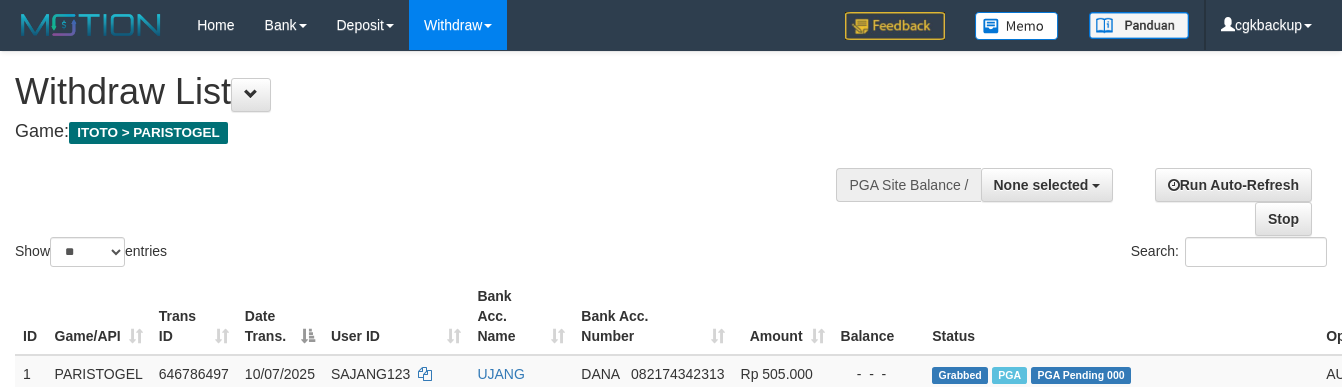 select 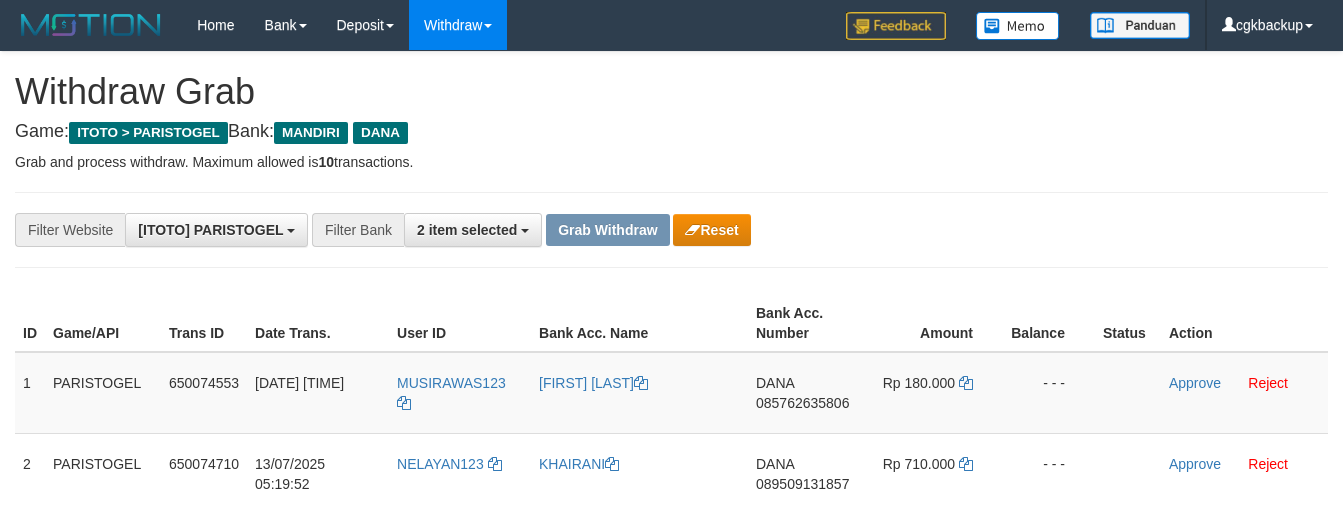 scroll, scrollTop: 62, scrollLeft: 0, axis: vertical 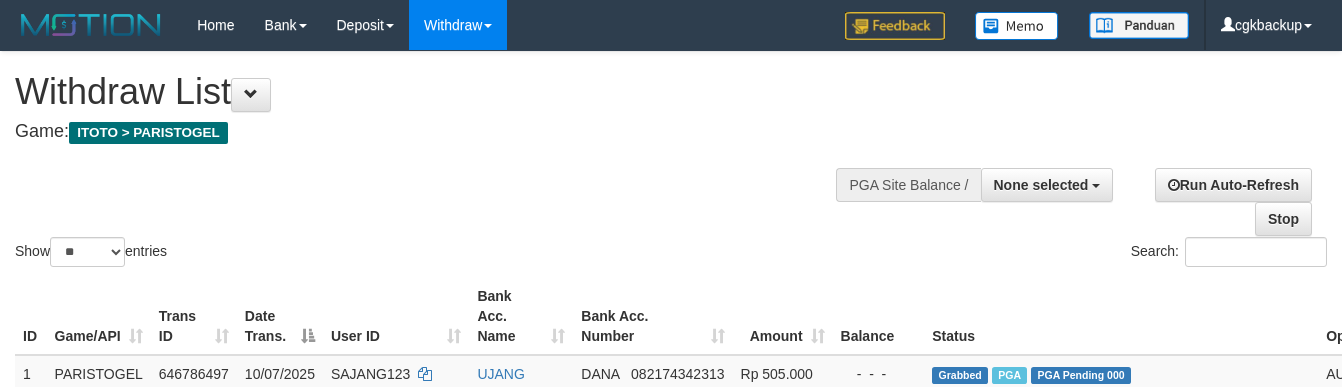 select 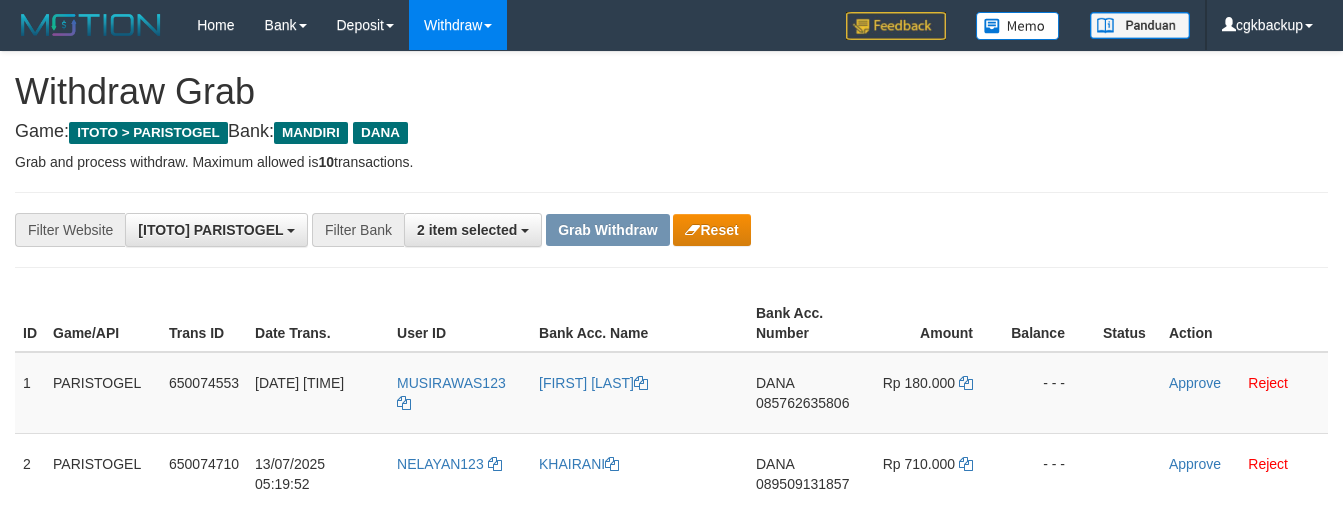 scroll, scrollTop: 62, scrollLeft: 0, axis: vertical 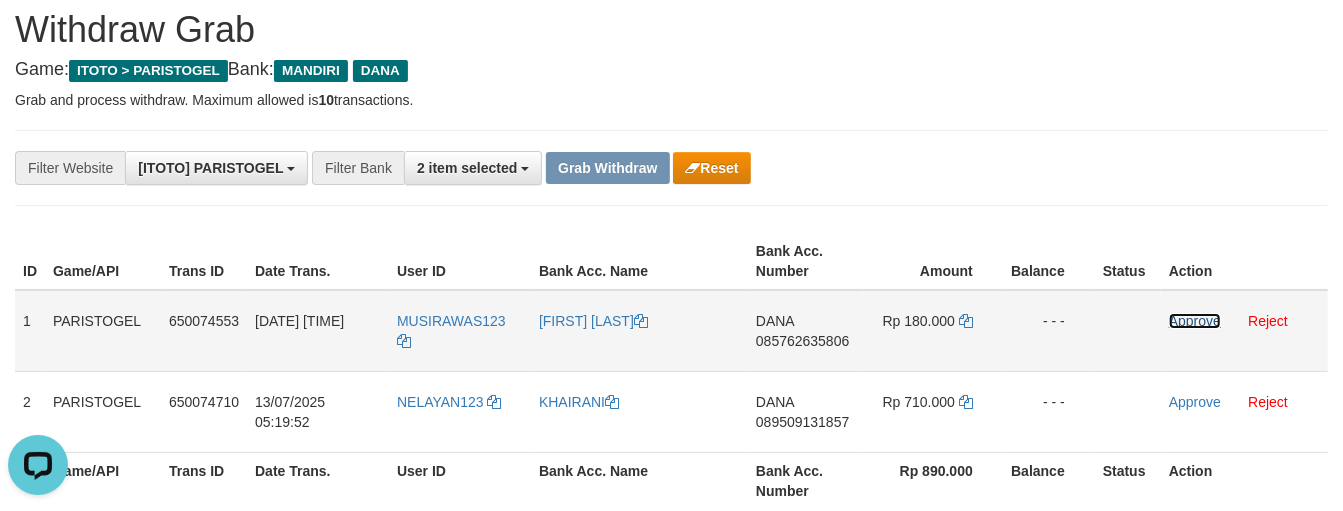 click on "Approve" at bounding box center (1195, 321) 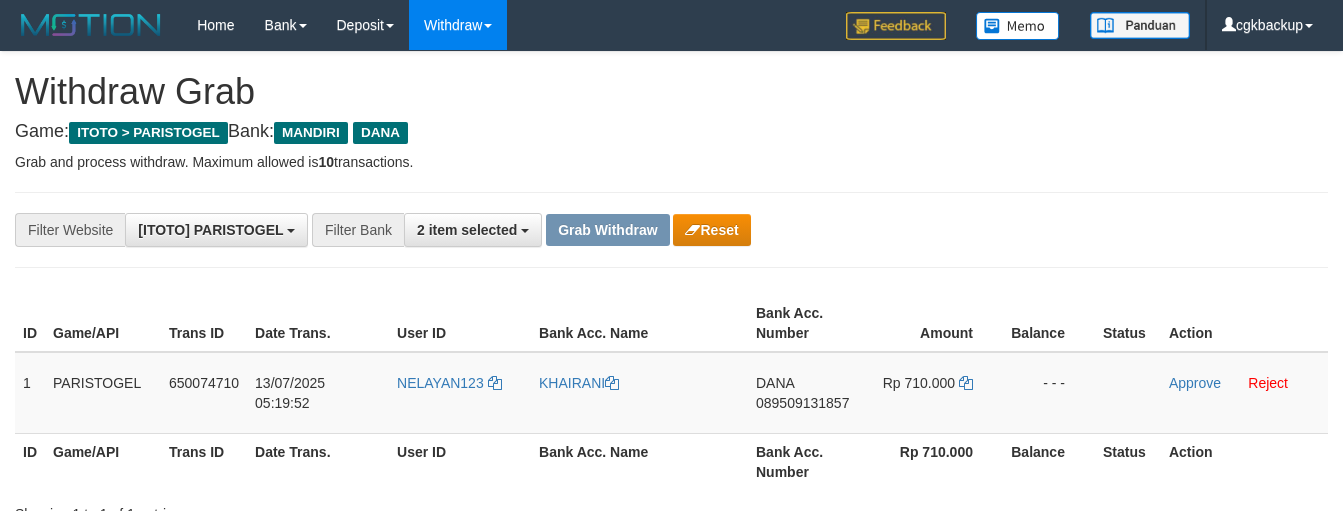 scroll, scrollTop: 62, scrollLeft: 0, axis: vertical 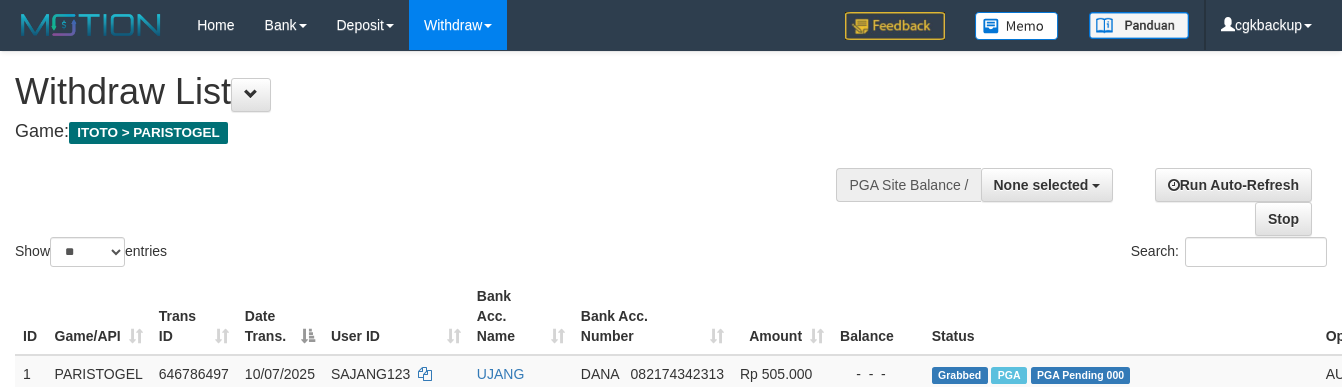 select 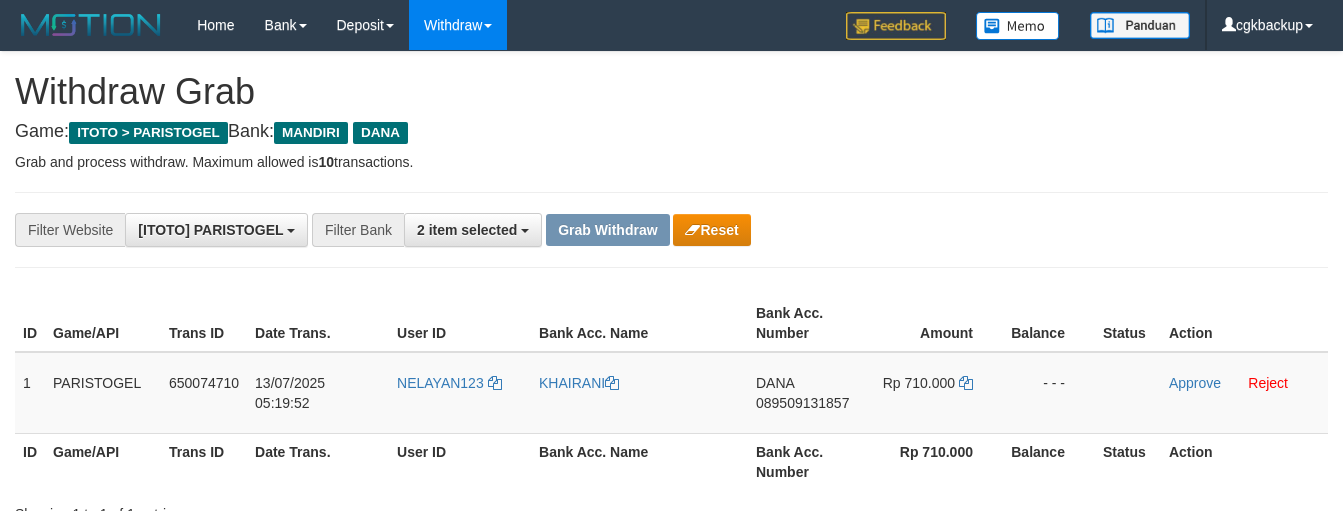 scroll, scrollTop: 62, scrollLeft: 0, axis: vertical 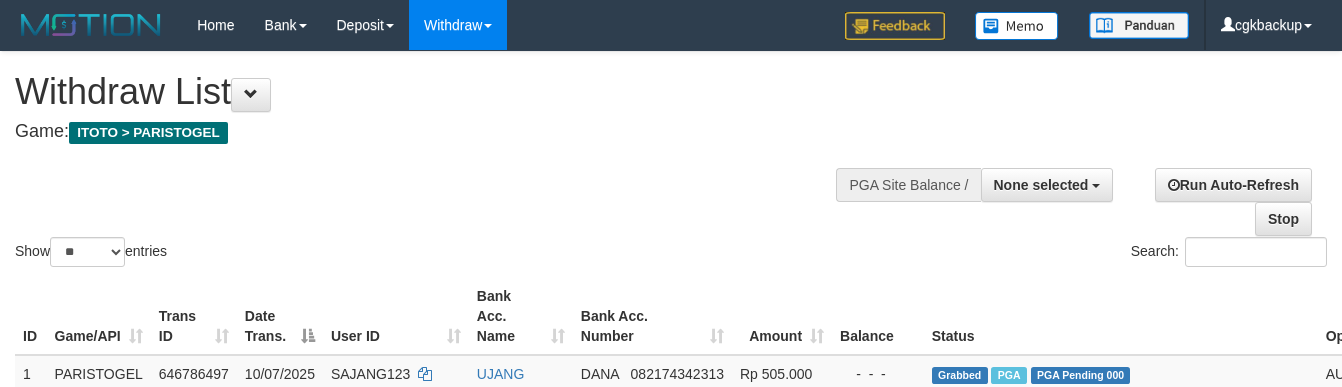 select 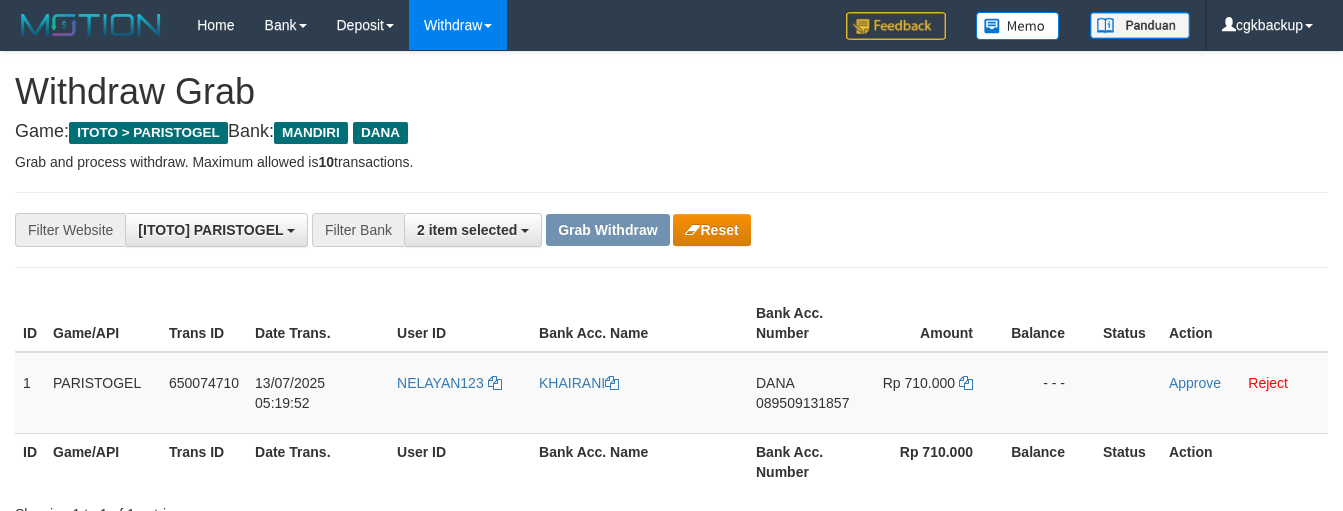 scroll, scrollTop: 62, scrollLeft: 0, axis: vertical 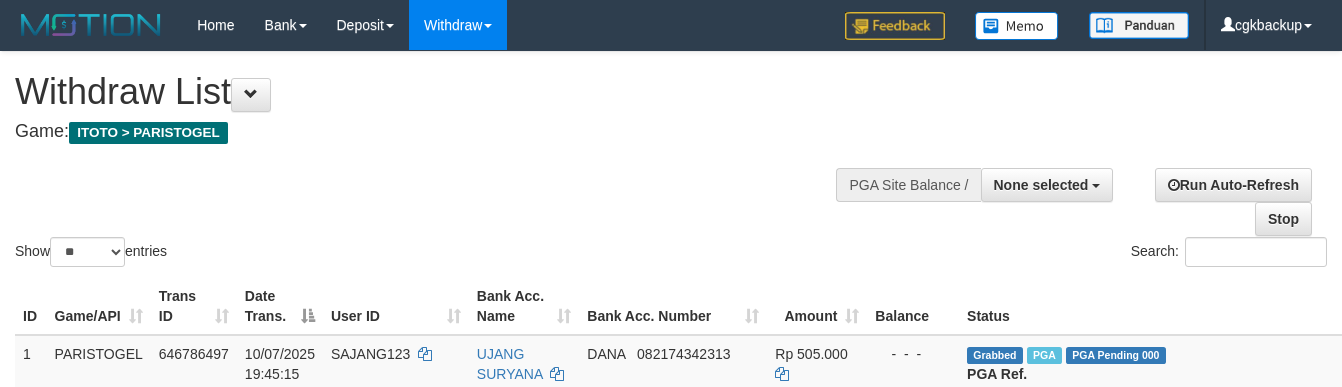 select 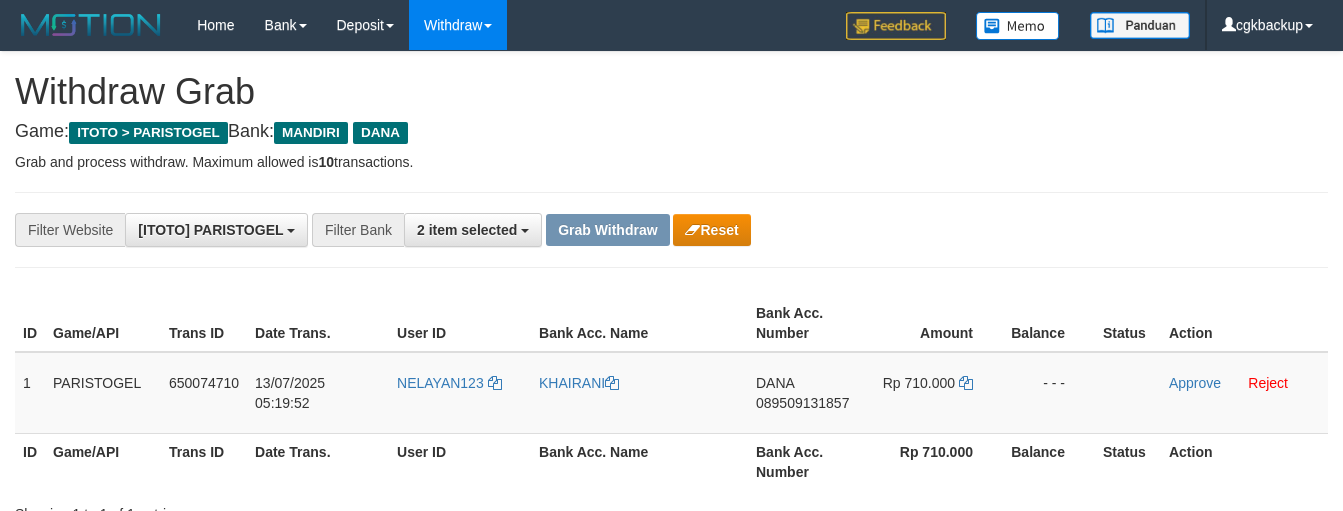 scroll, scrollTop: 62, scrollLeft: 0, axis: vertical 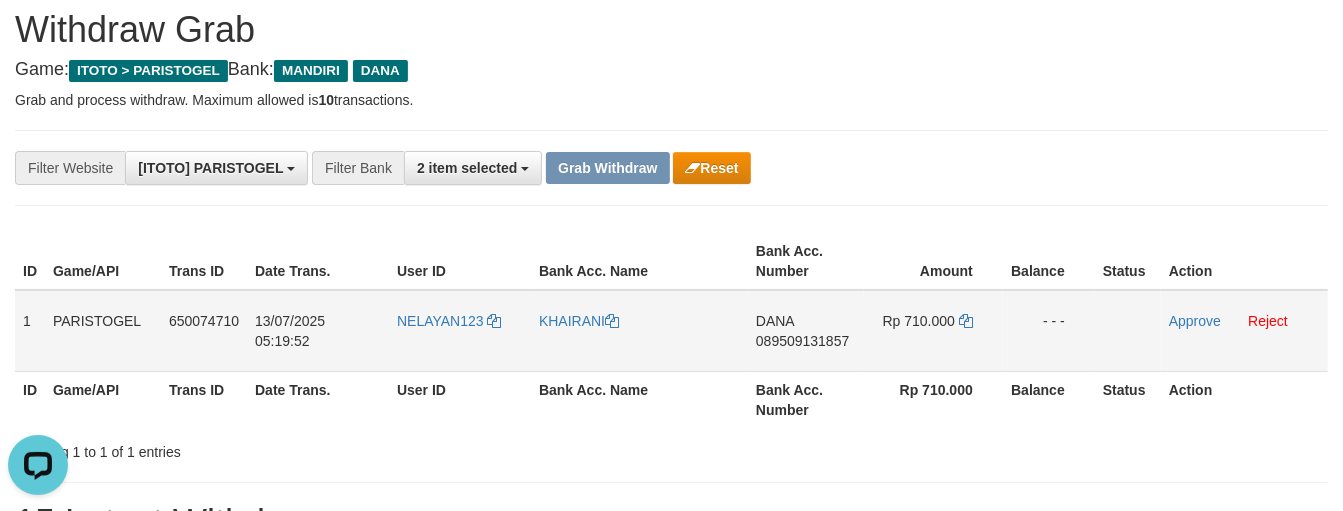 click on "NELAYAN123" at bounding box center (460, 331) 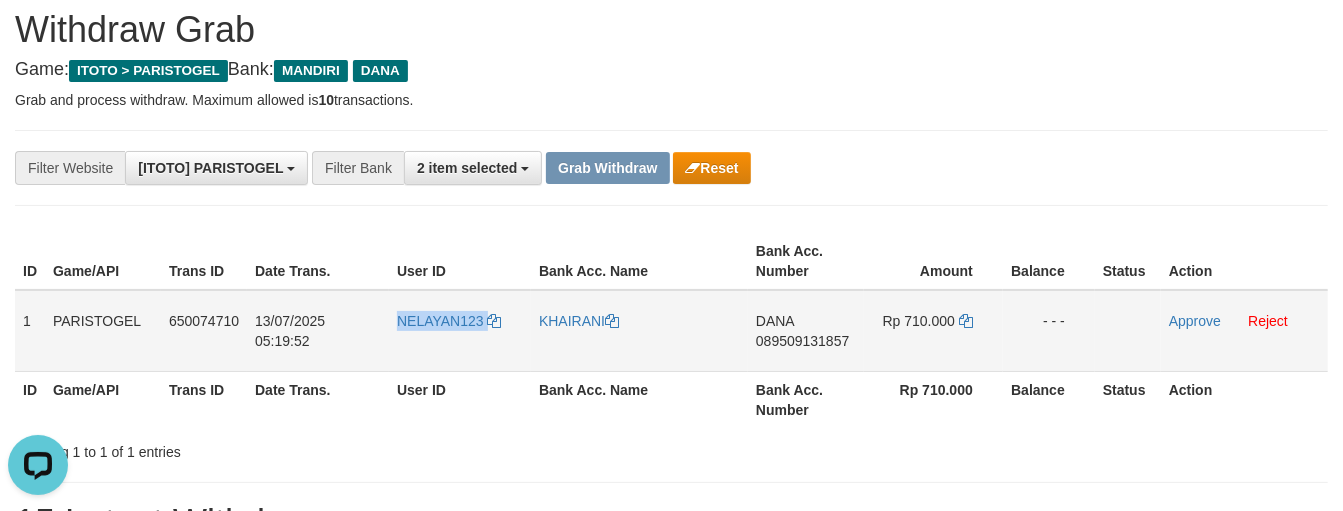 click on "NELAYAN123" at bounding box center (460, 331) 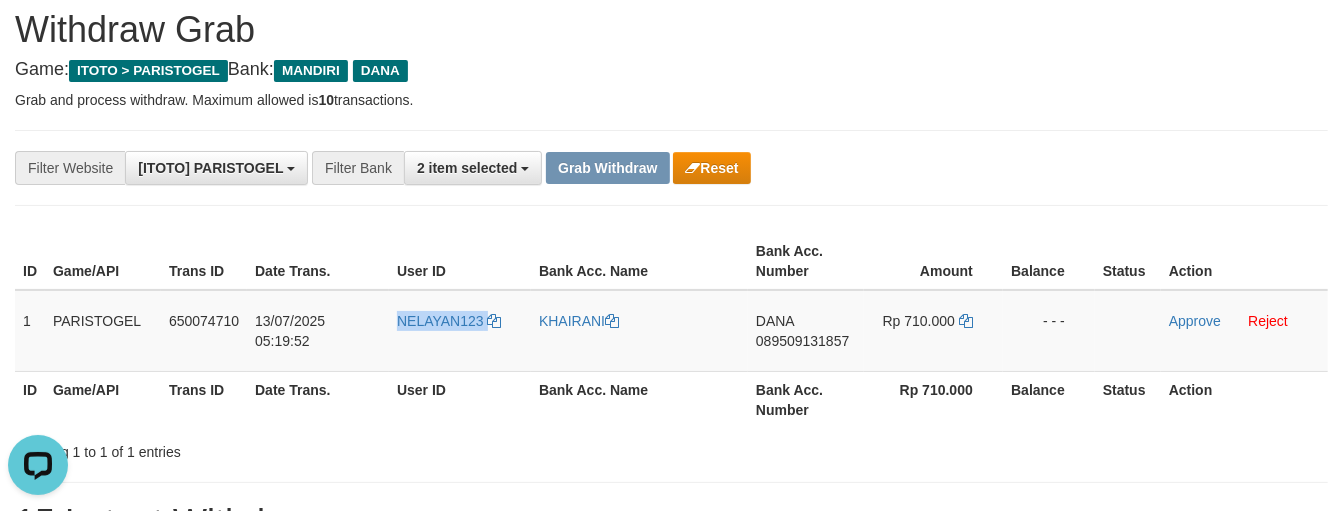 copy on "NELAYAN123" 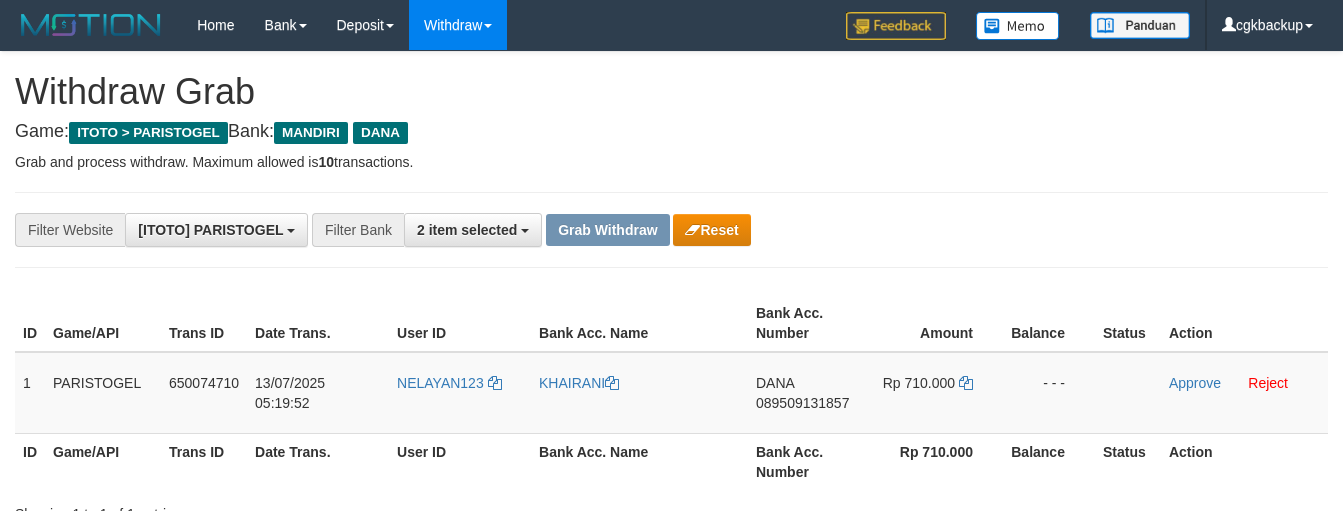 scroll, scrollTop: 62, scrollLeft: 0, axis: vertical 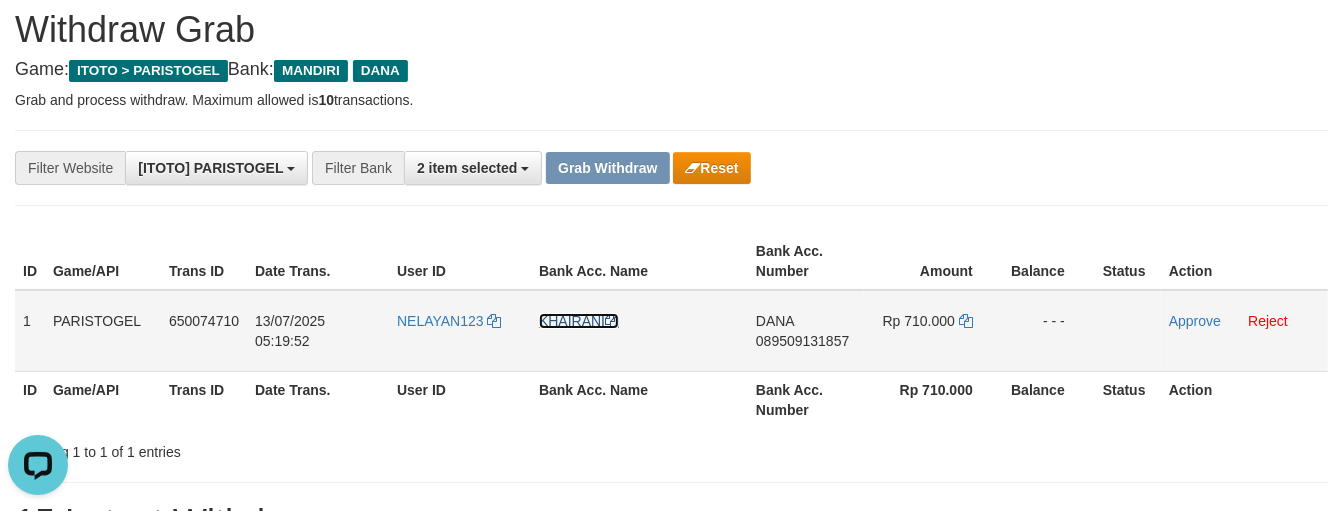click on "KHAIRANI" at bounding box center (579, 321) 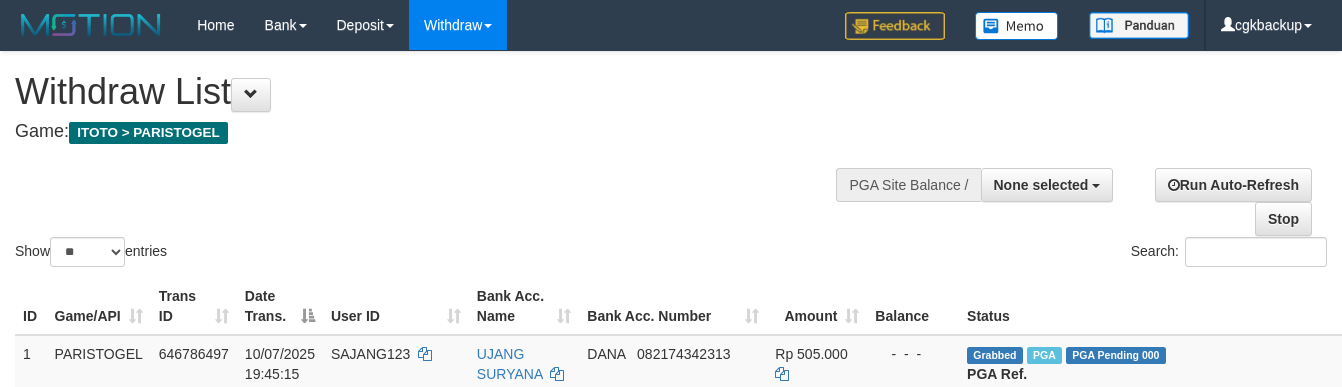 select 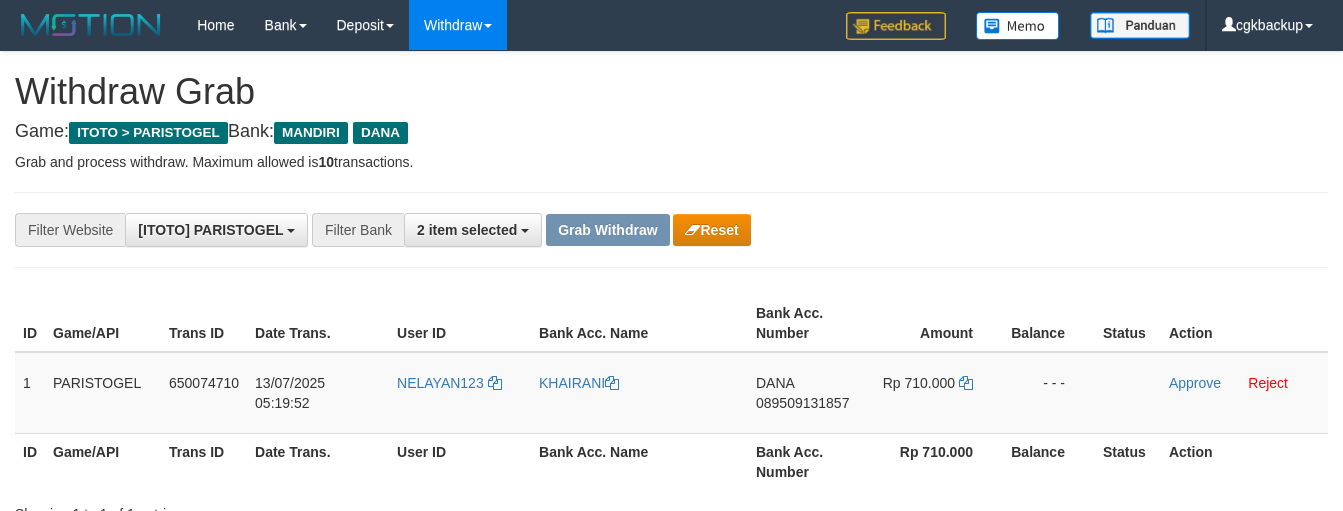 scroll, scrollTop: 62, scrollLeft: 0, axis: vertical 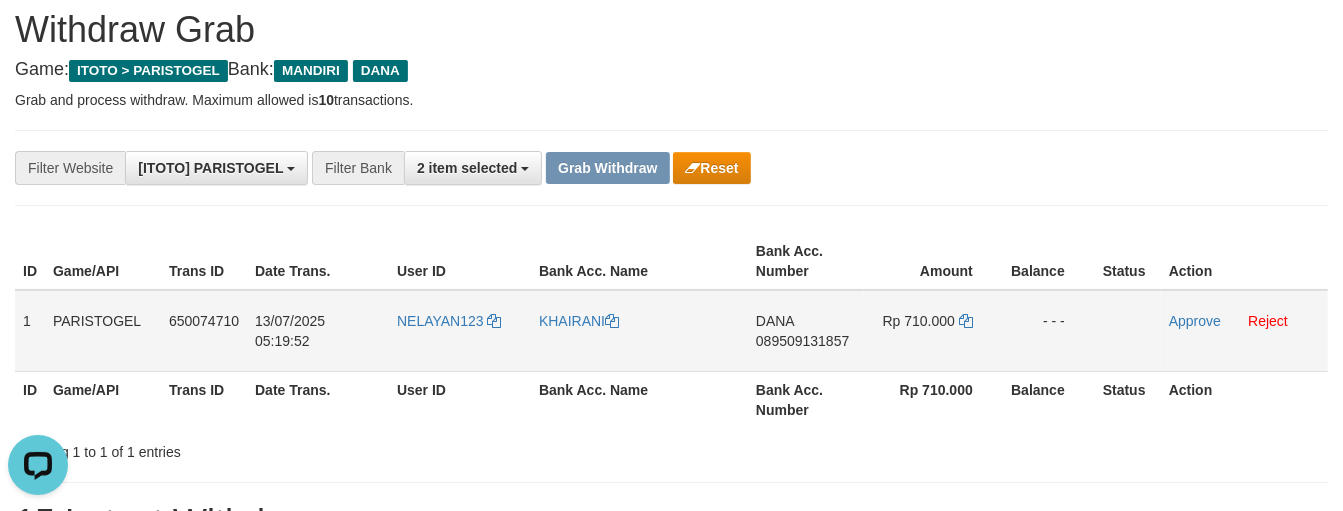 click on "[NAME]
[PHONE]" at bounding box center (806, 331) 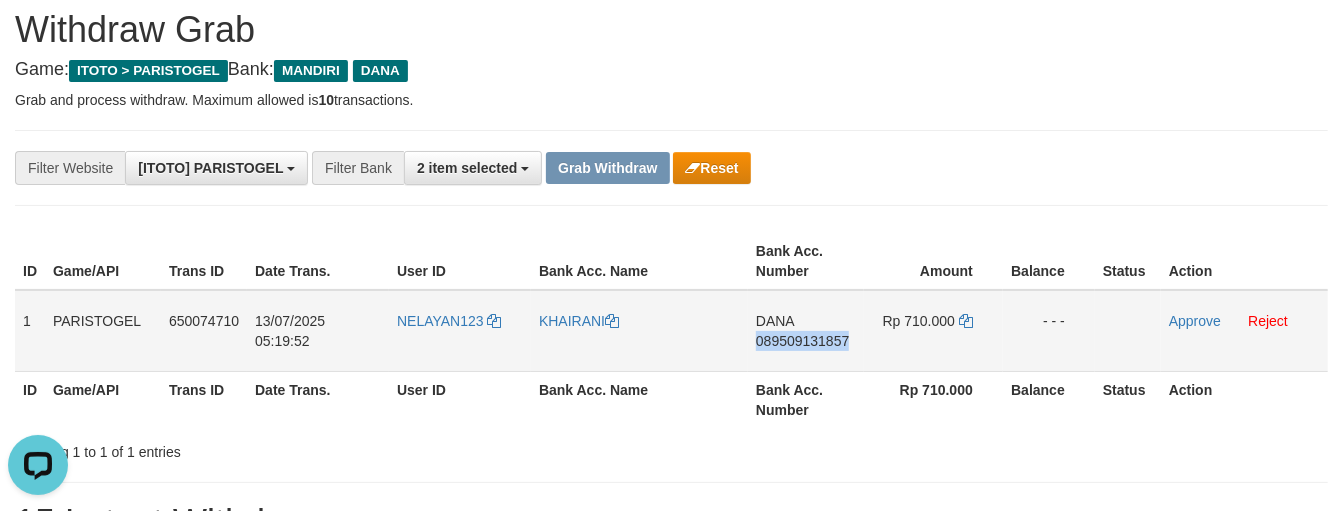 click on "DANA
089509131857" at bounding box center [806, 331] 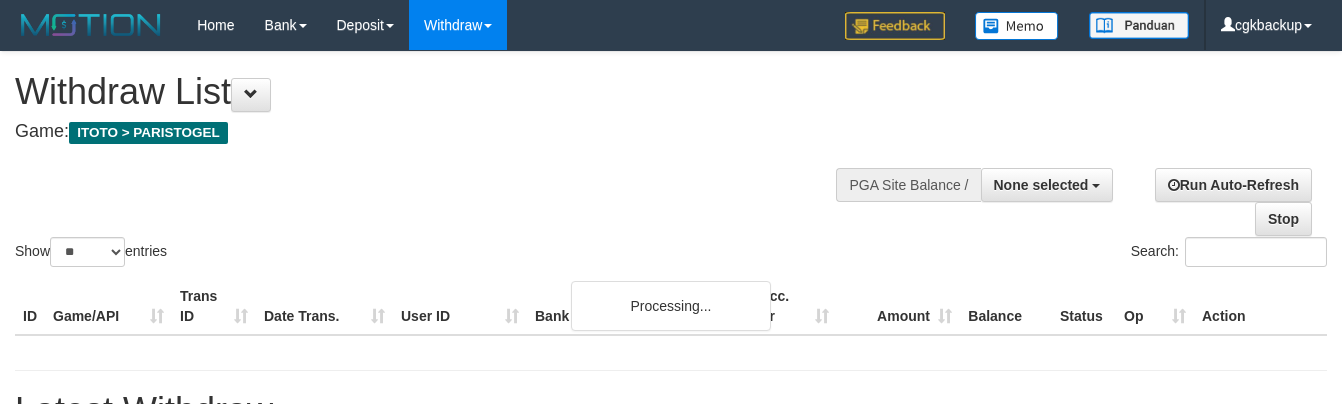 select 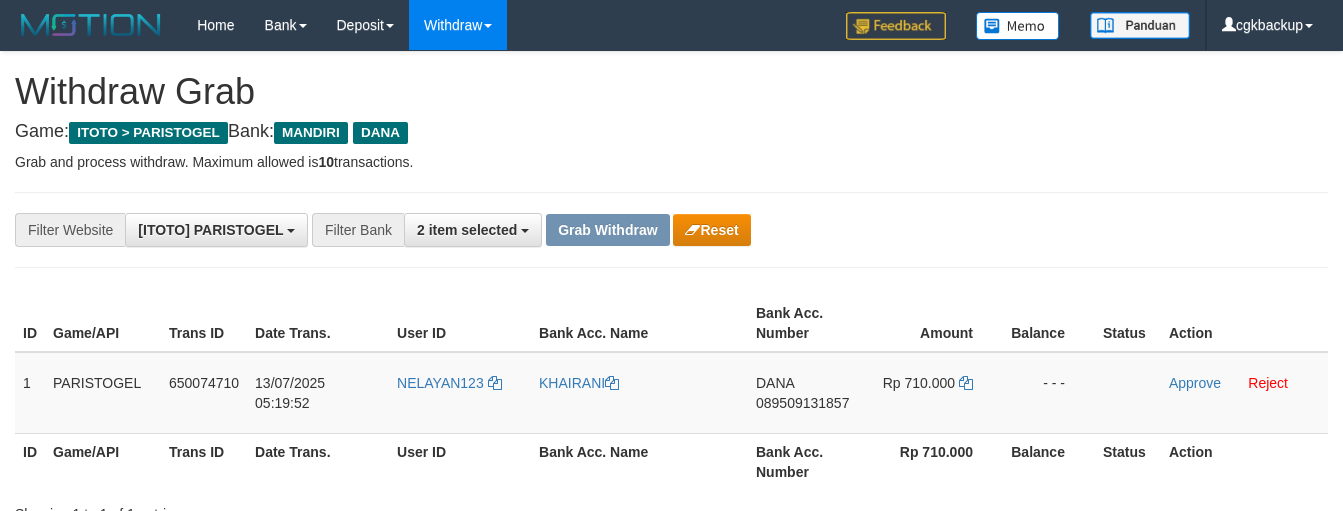 scroll, scrollTop: 62, scrollLeft: 0, axis: vertical 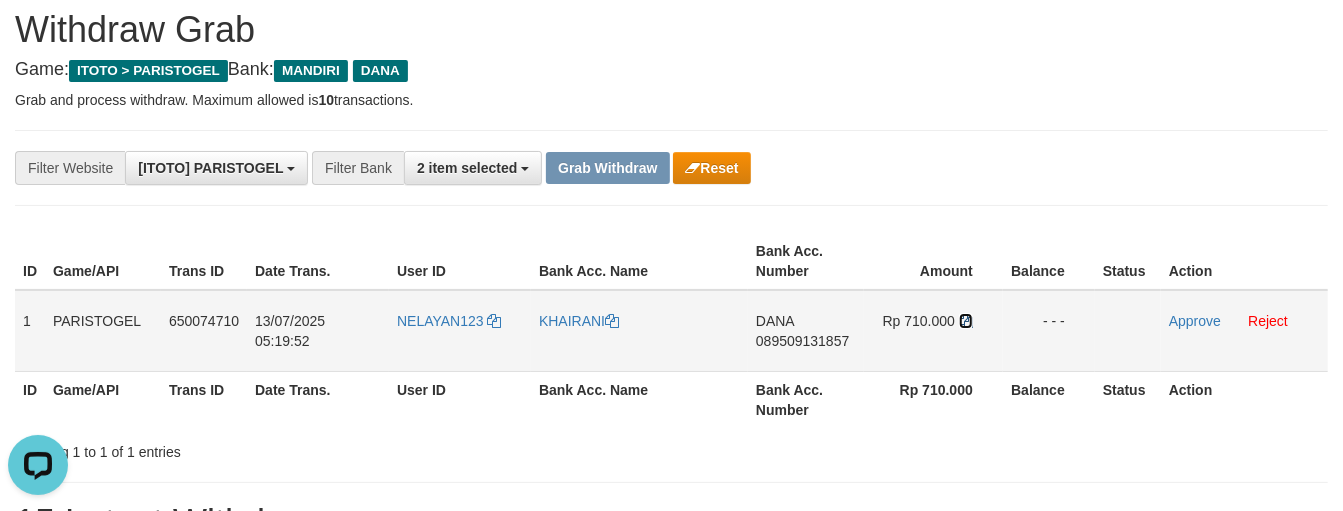 click at bounding box center [966, 321] 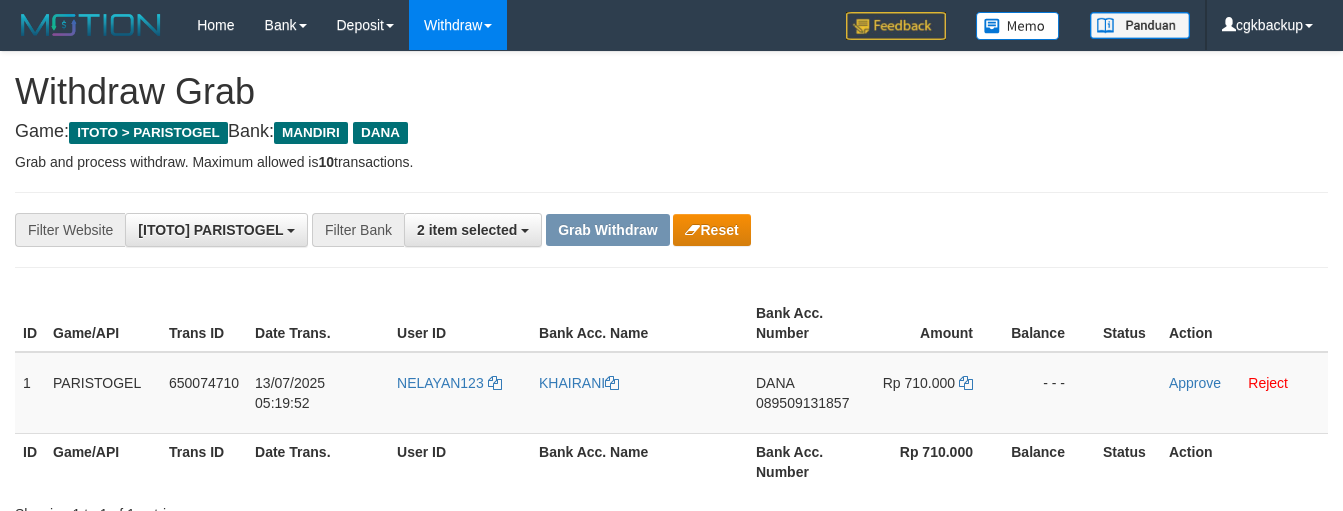 scroll, scrollTop: 62, scrollLeft: 0, axis: vertical 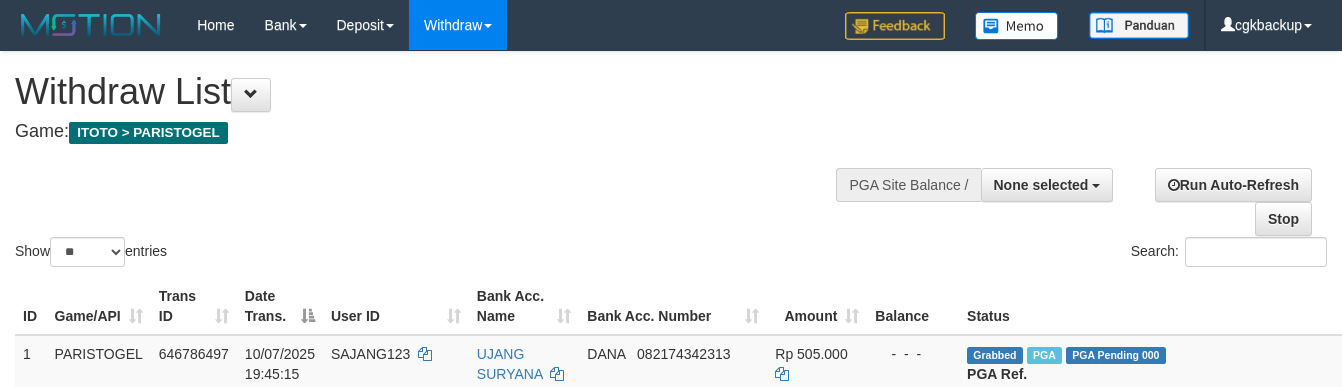 select 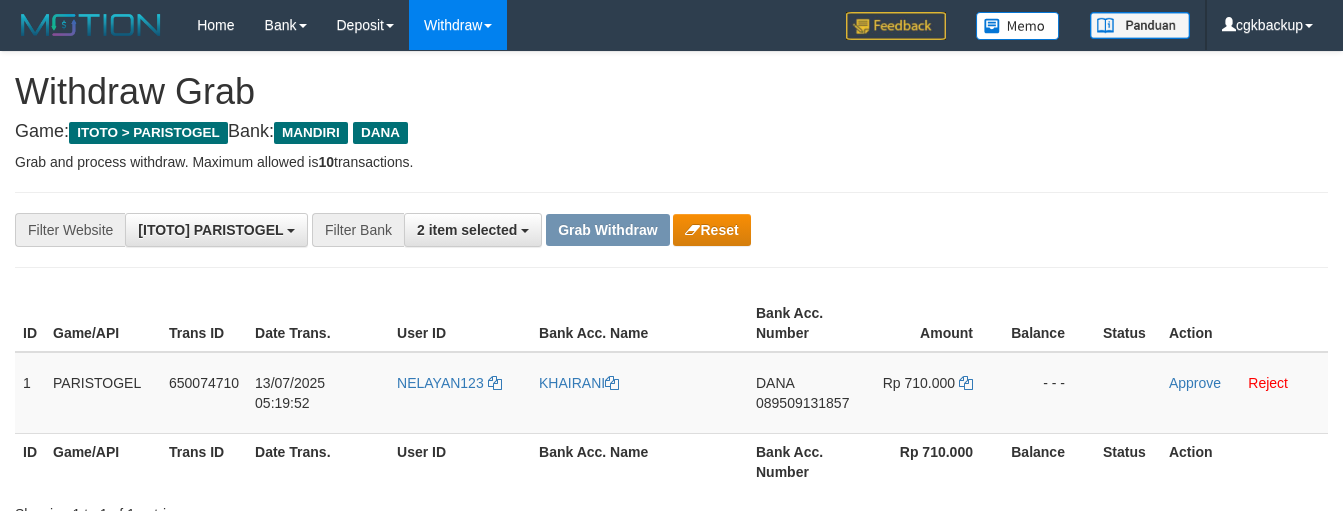 scroll, scrollTop: 62, scrollLeft: 0, axis: vertical 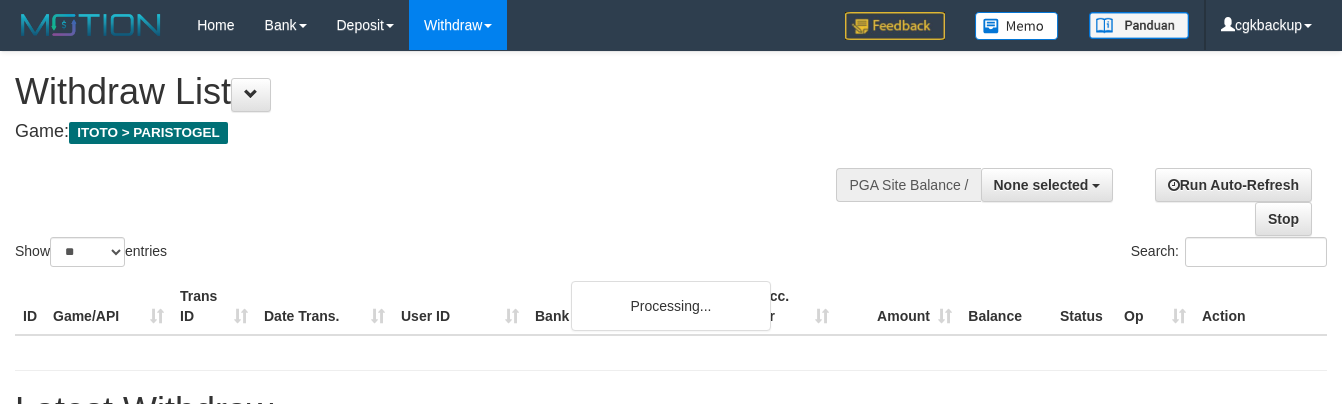 select 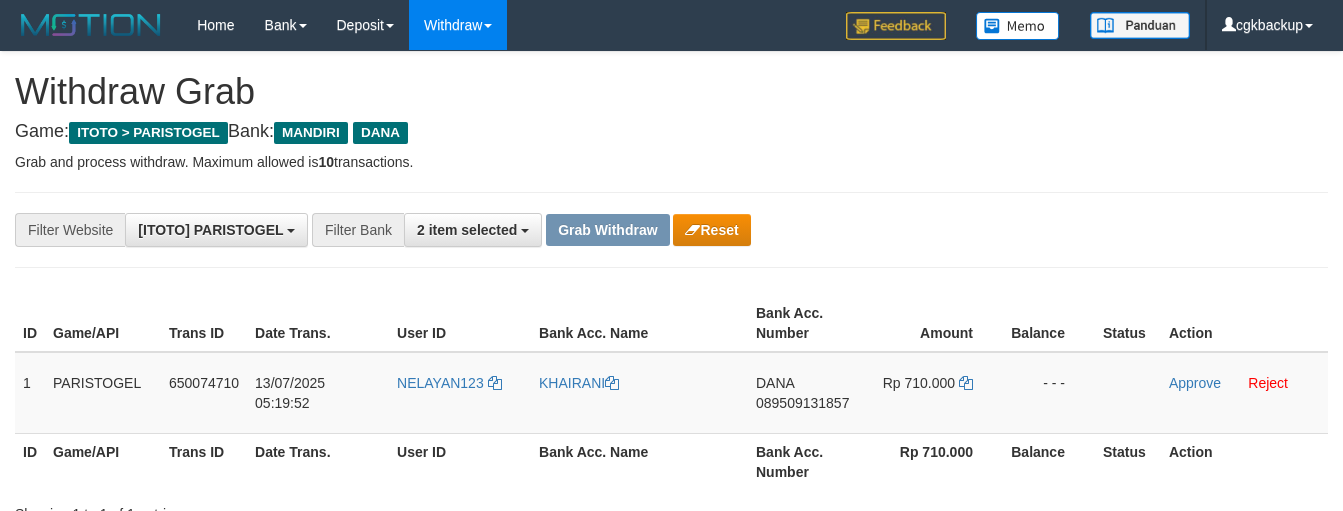 scroll, scrollTop: 62, scrollLeft: 0, axis: vertical 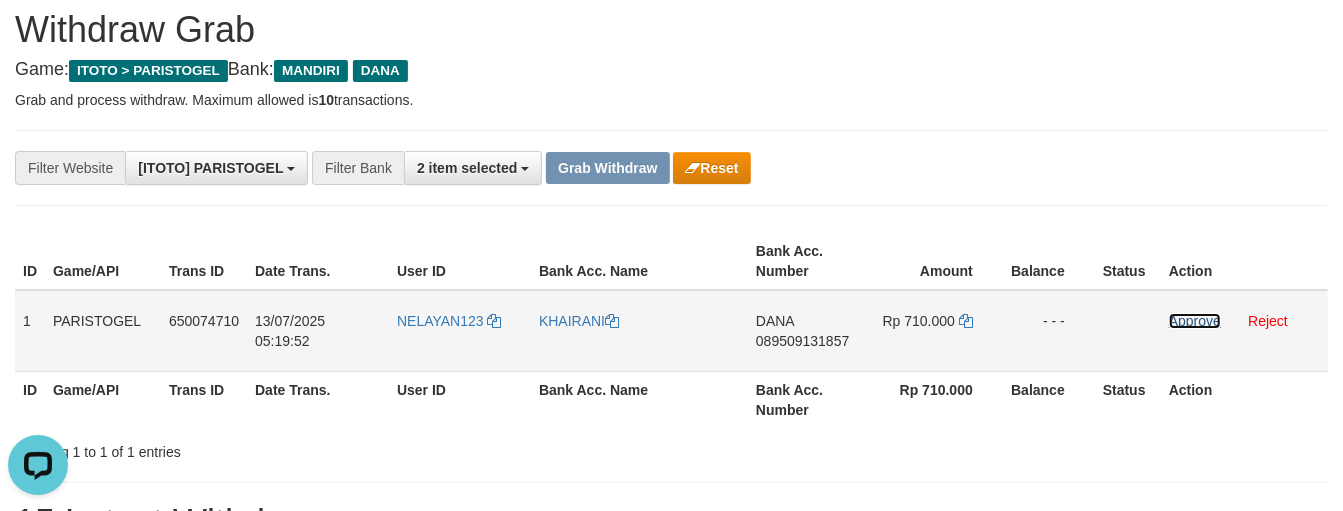 click on "Approve" at bounding box center [1195, 321] 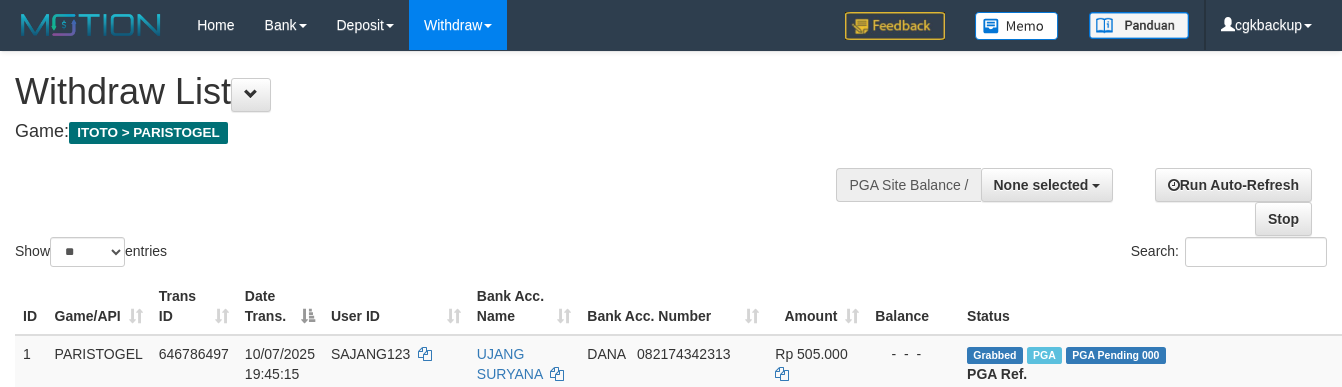 select 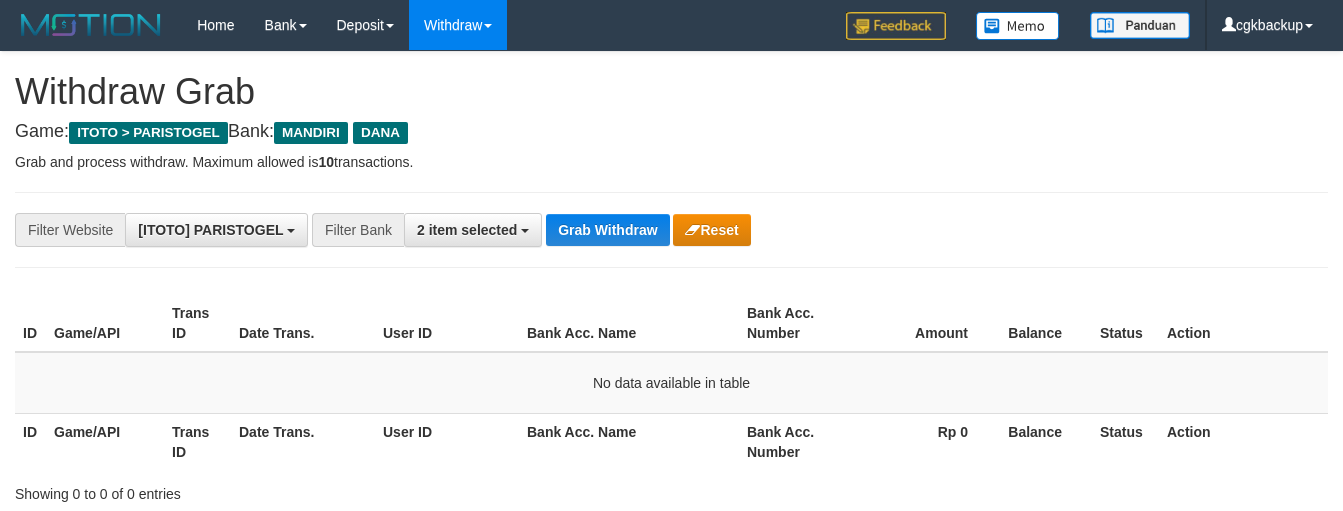 scroll, scrollTop: 62, scrollLeft: 0, axis: vertical 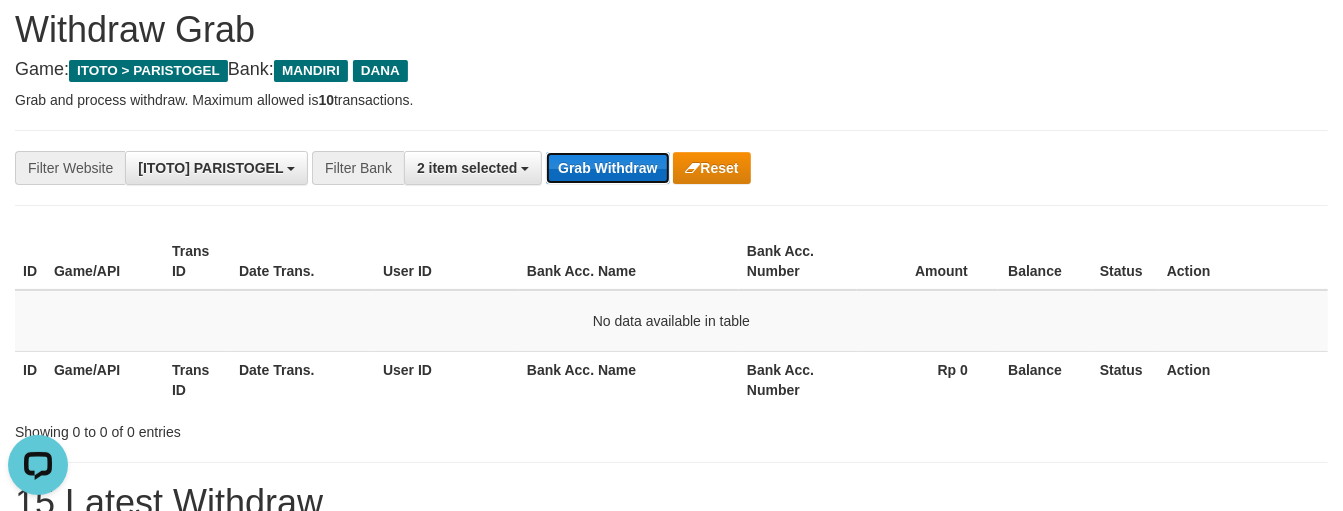 click on "Grab Withdraw" at bounding box center (607, 168) 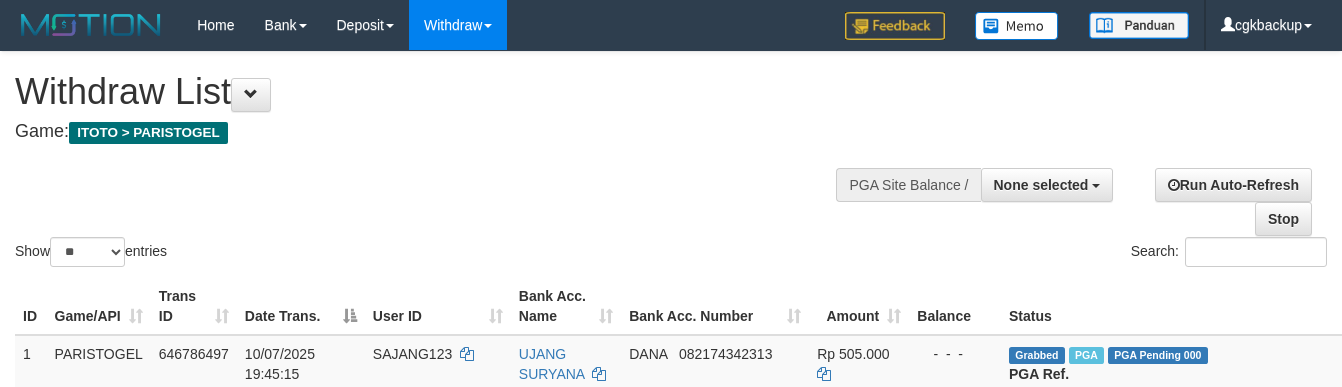 select 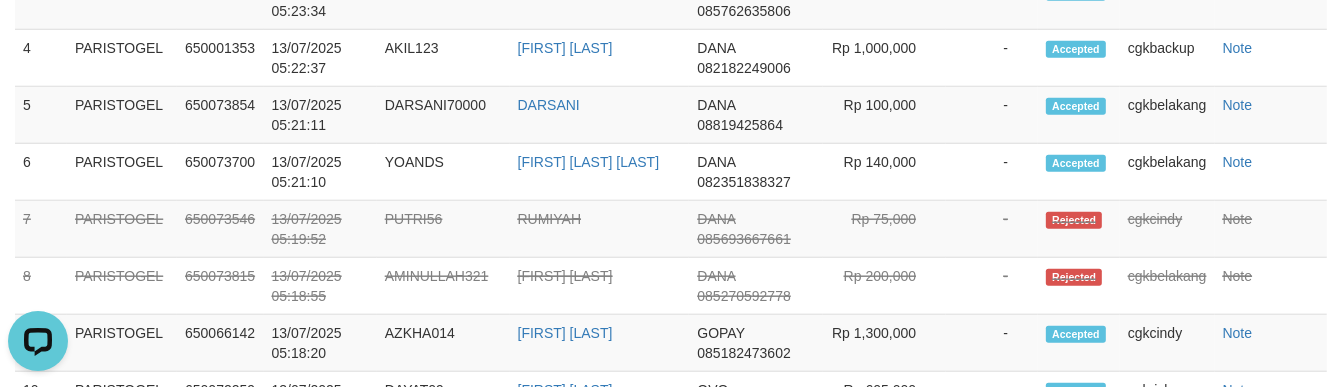 scroll, scrollTop: 0, scrollLeft: 0, axis: both 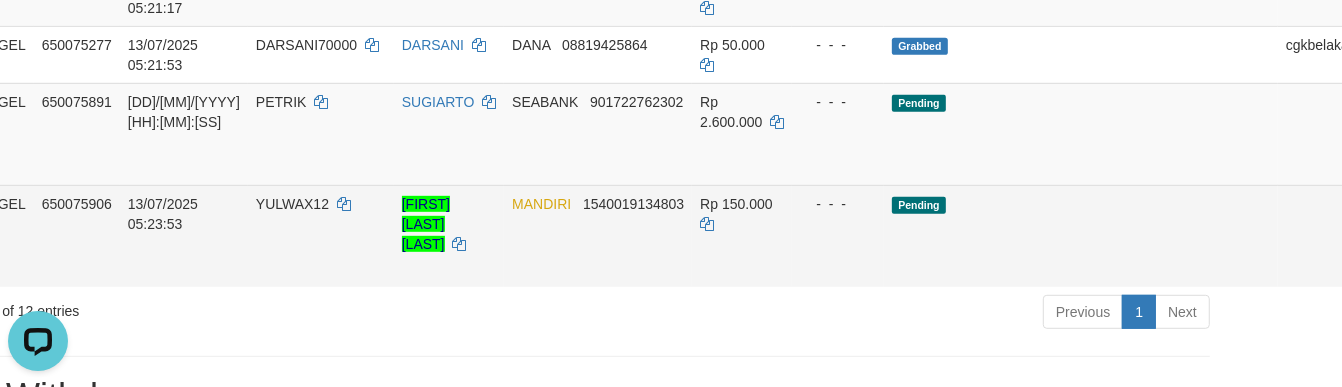 click on "Allow Grab" at bounding box center (1397, 214) 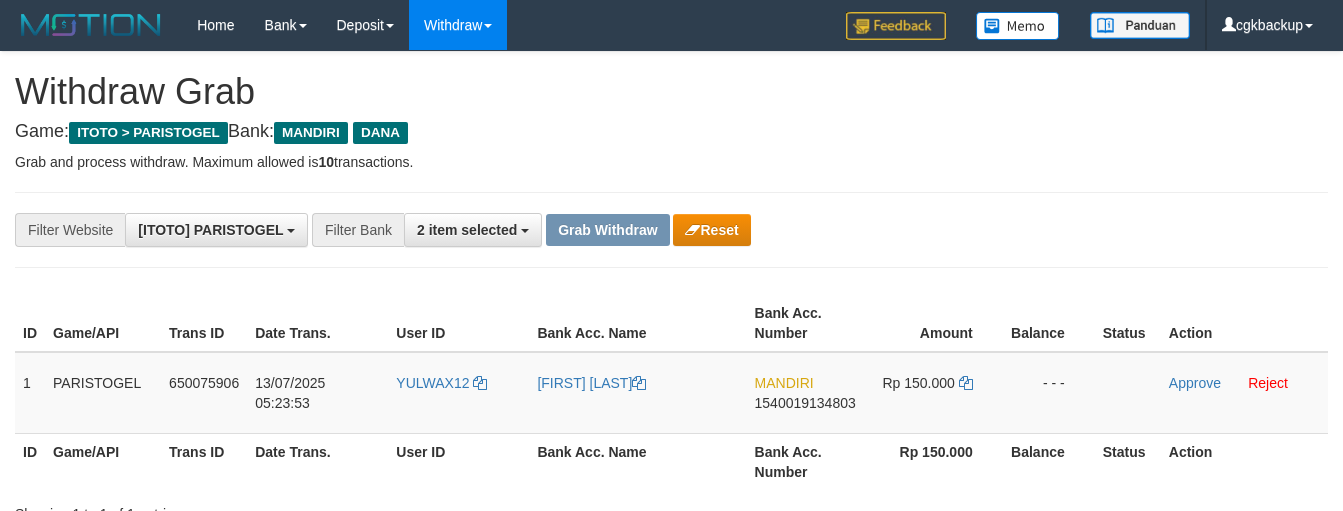 scroll, scrollTop: 62, scrollLeft: 0, axis: vertical 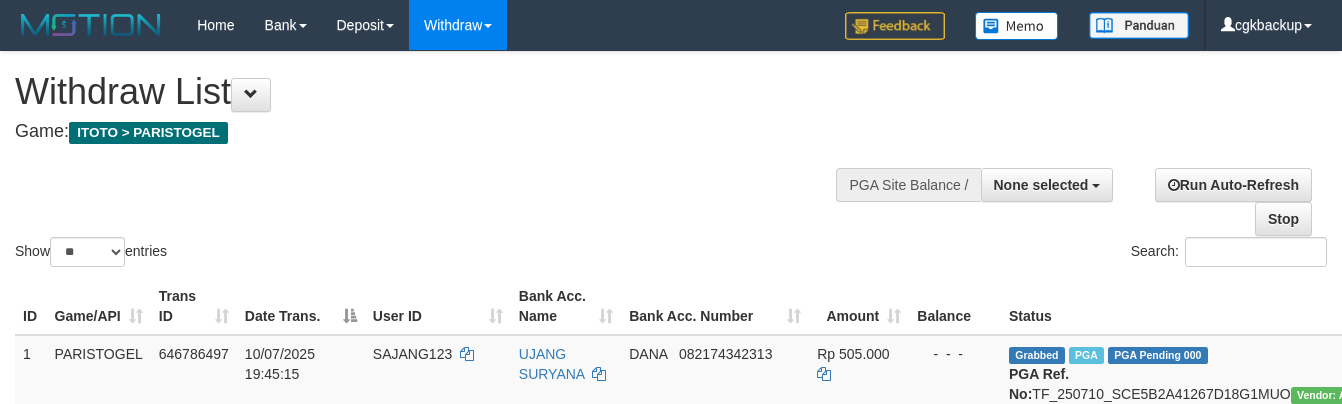select 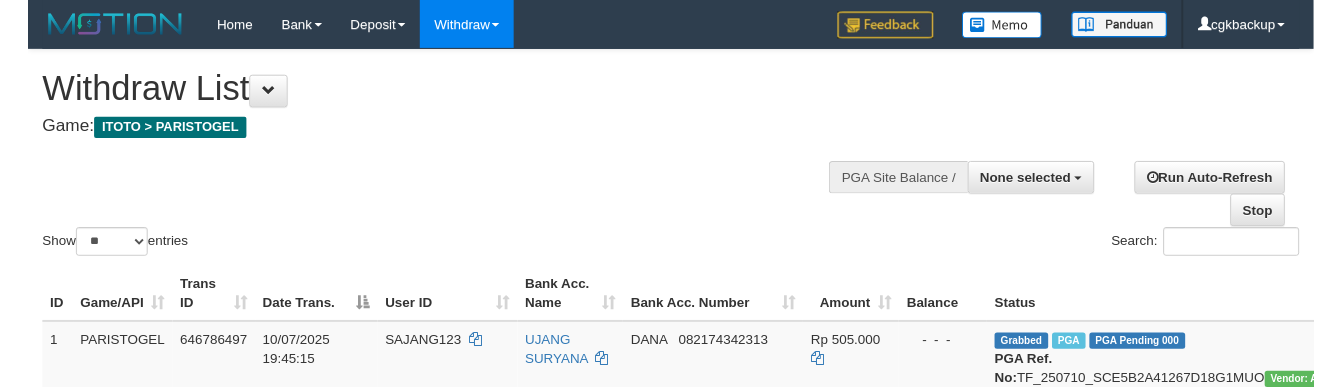 scroll, scrollTop: 922, scrollLeft: 117, axis: both 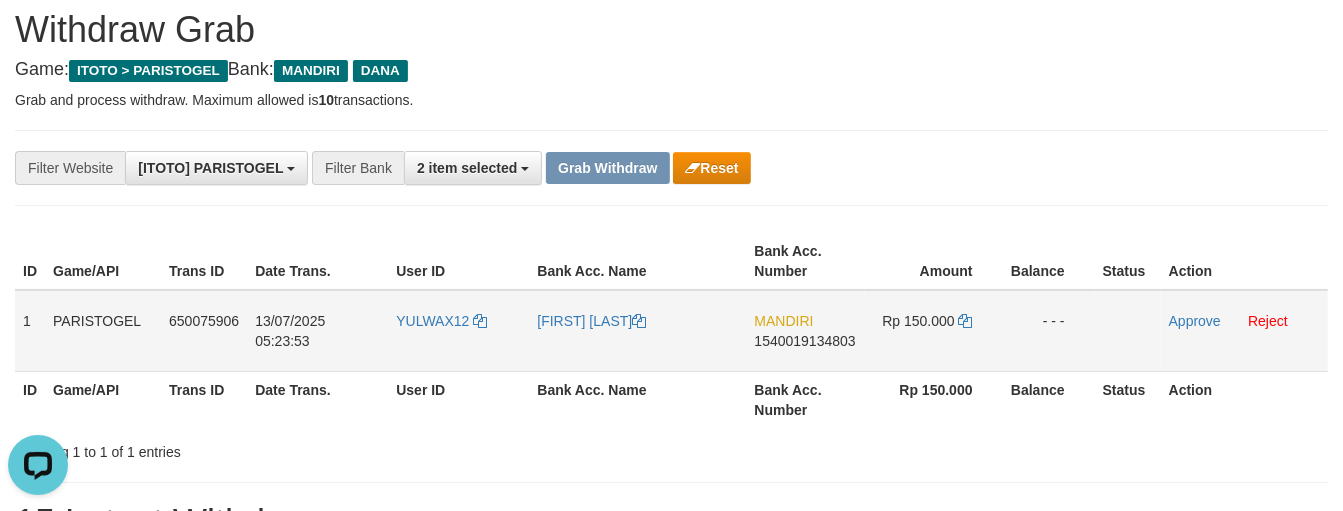 click on "YULWAX12" at bounding box center (458, 331) 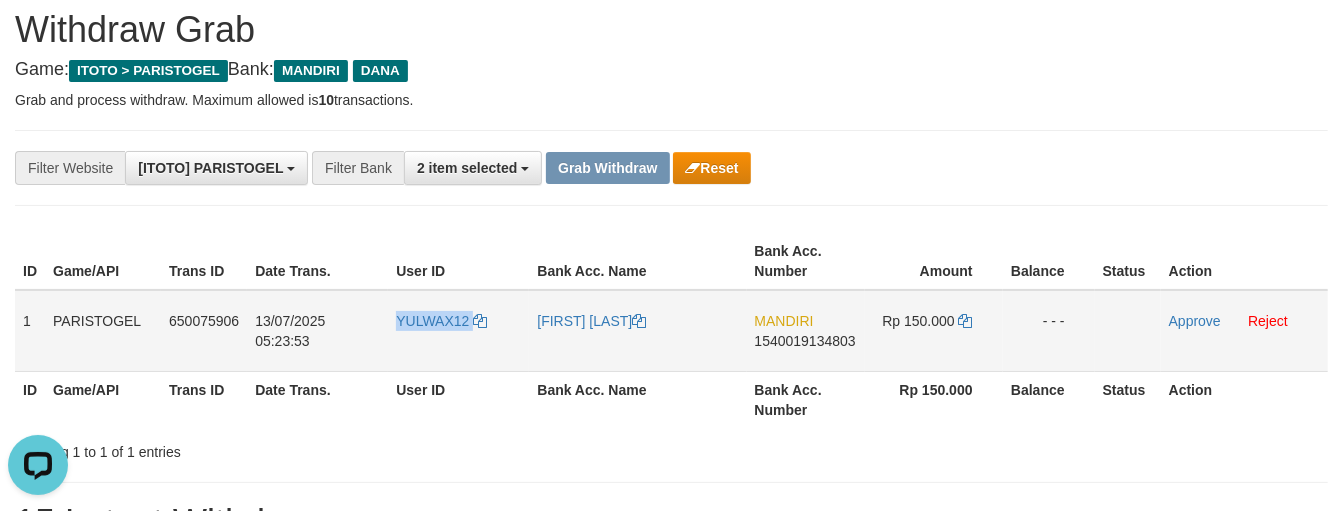 click on "YULWAX12" at bounding box center [458, 331] 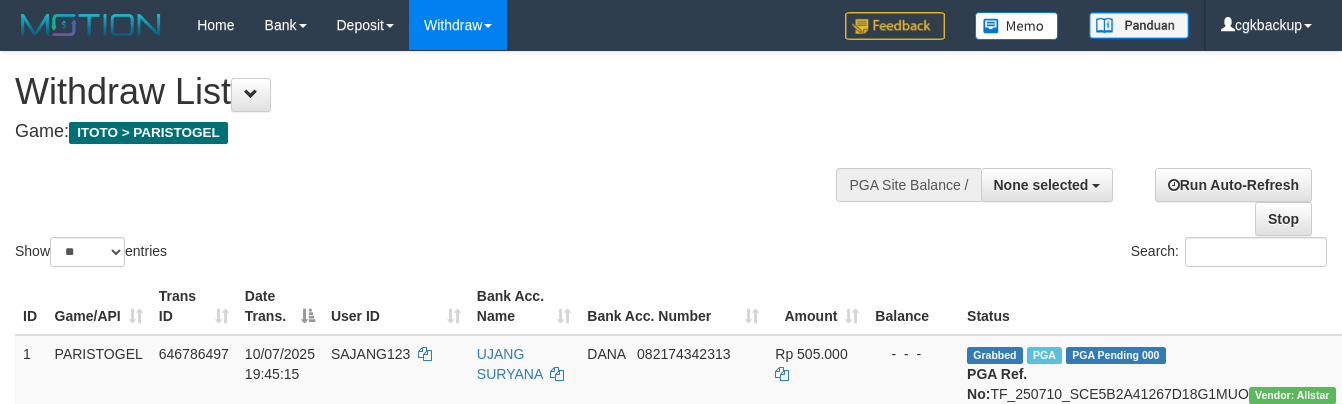 select 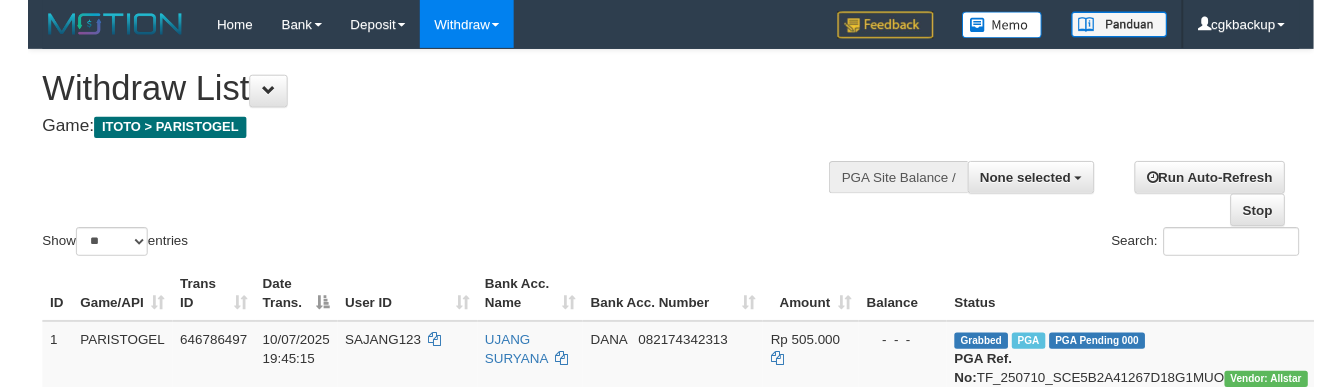 scroll, scrollTop: 922, scrollLeft: 117, axis: both 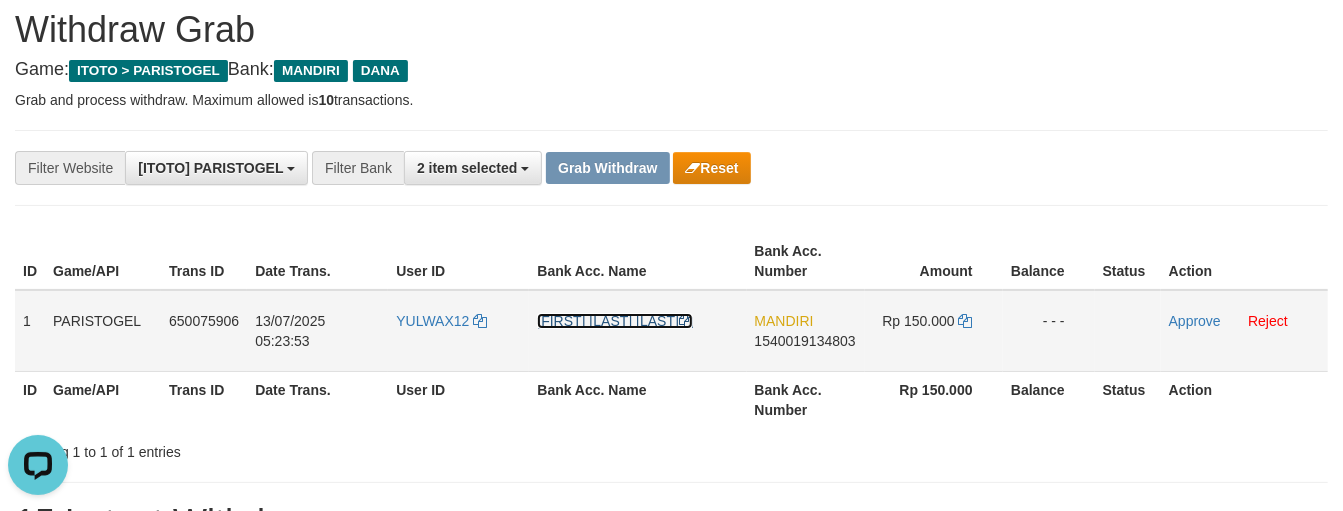 click on "[FIRST] [LAST]" at bounding box center (615, 321) 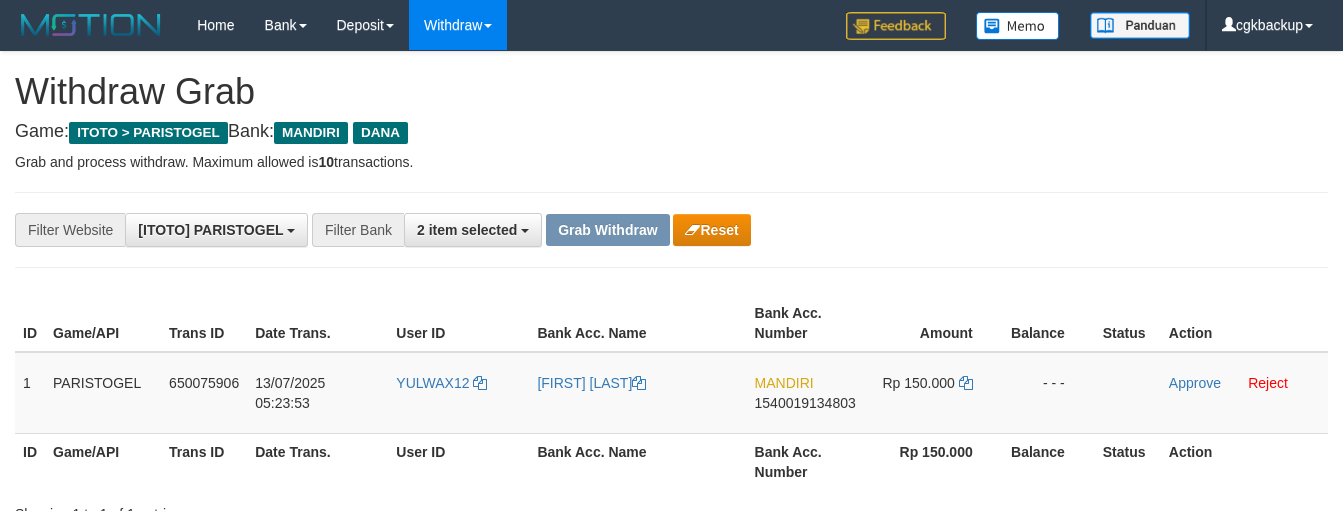 scroll, scrollTop: 62, scrollLeft: 0, axis: vertical 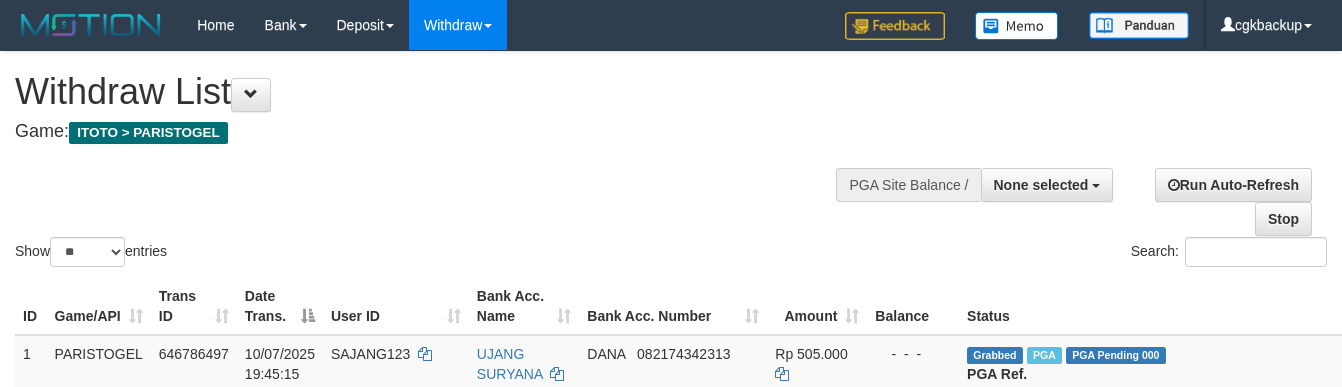 select 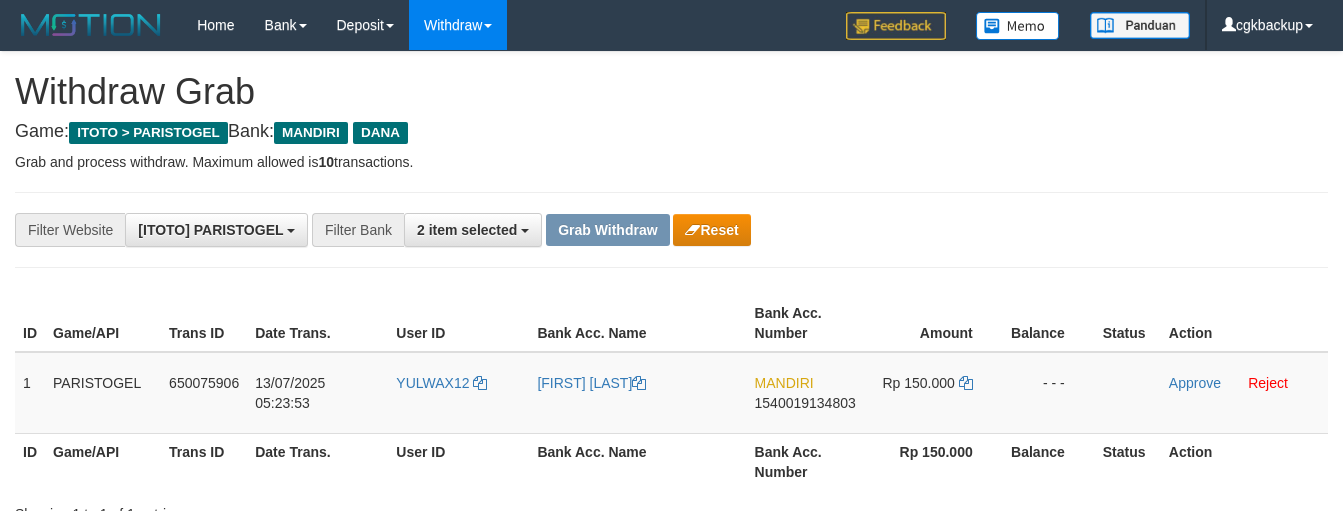 scroll, scrollTop: 62, scrollLeft: 0, axis: vertical 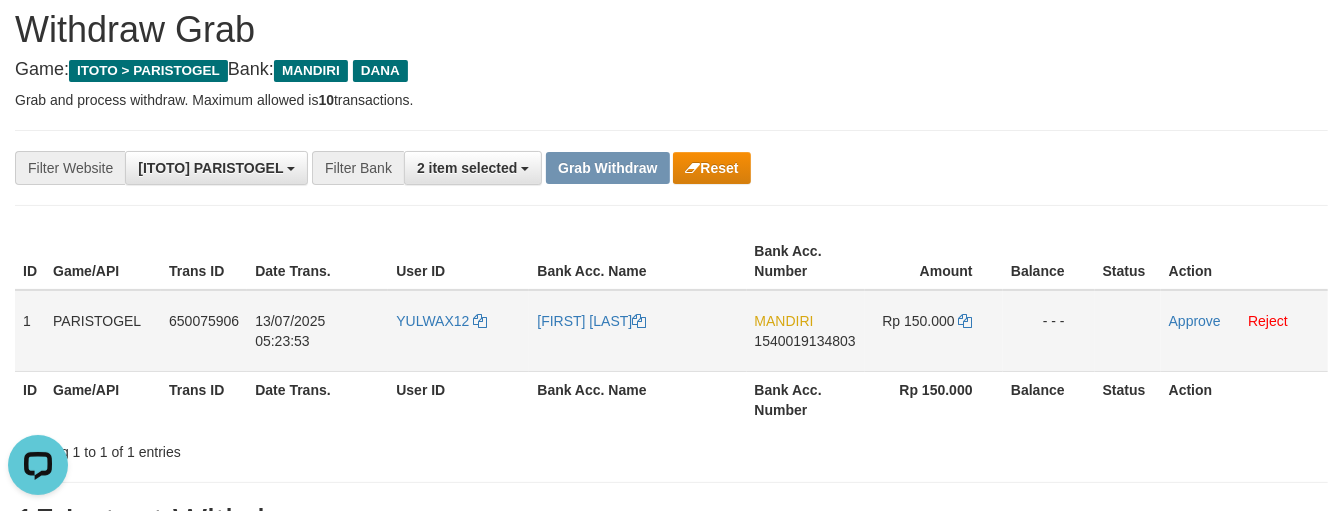 click on "MANDIRI
1540019134803" at bounding box center [806, 331] 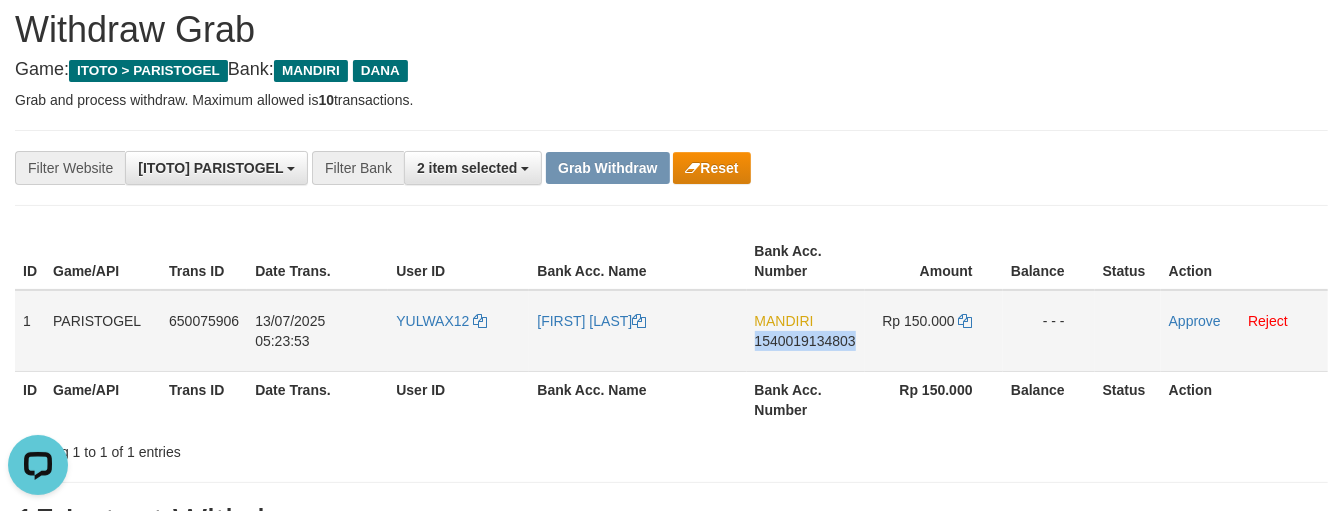 click on "MANDIRI
1540019134803" at bounding box center [806, 331] 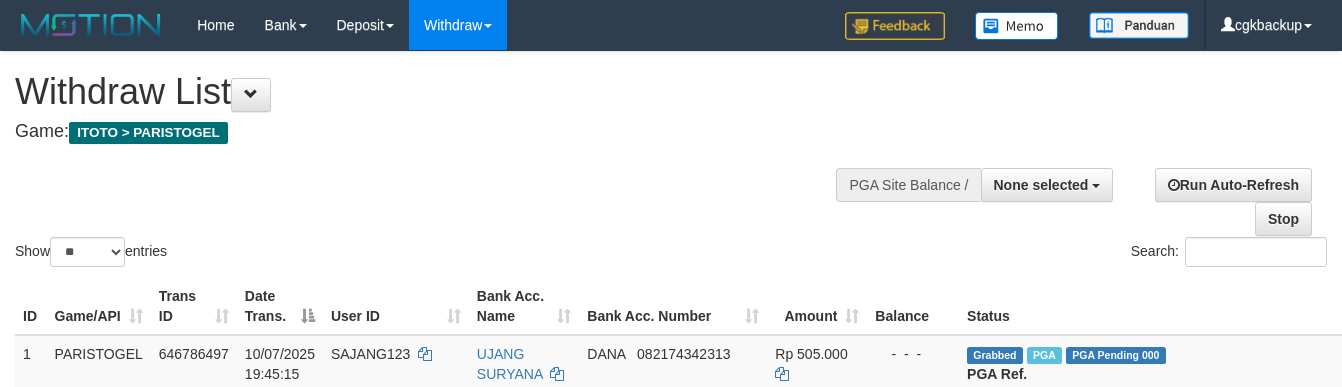 select 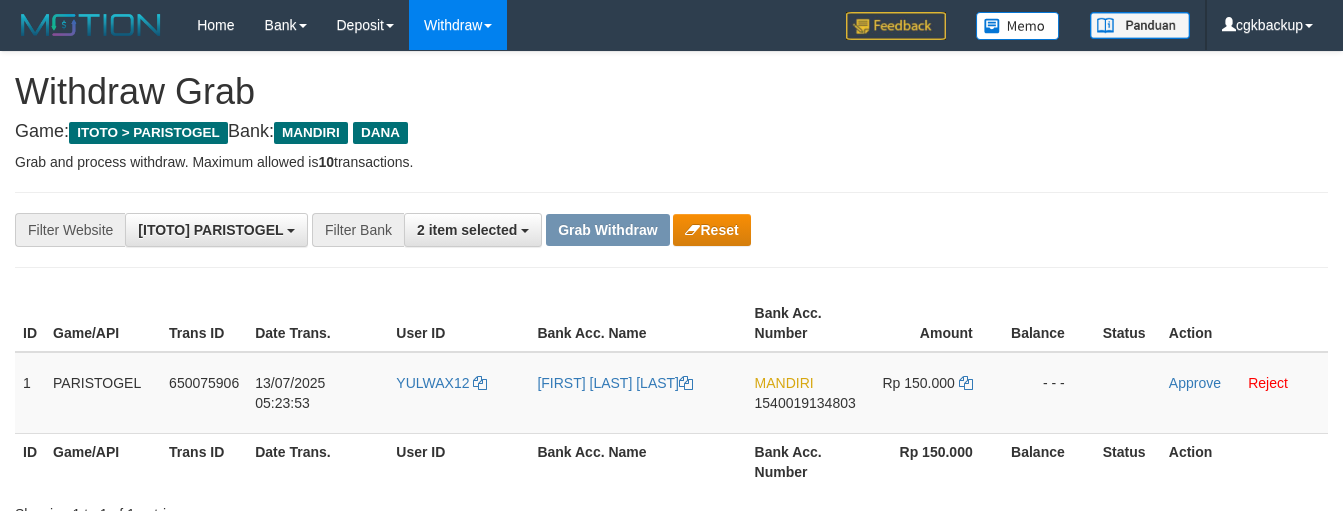 scroll, scrollTop: 62, scrollLeft: 0, axis: vertical 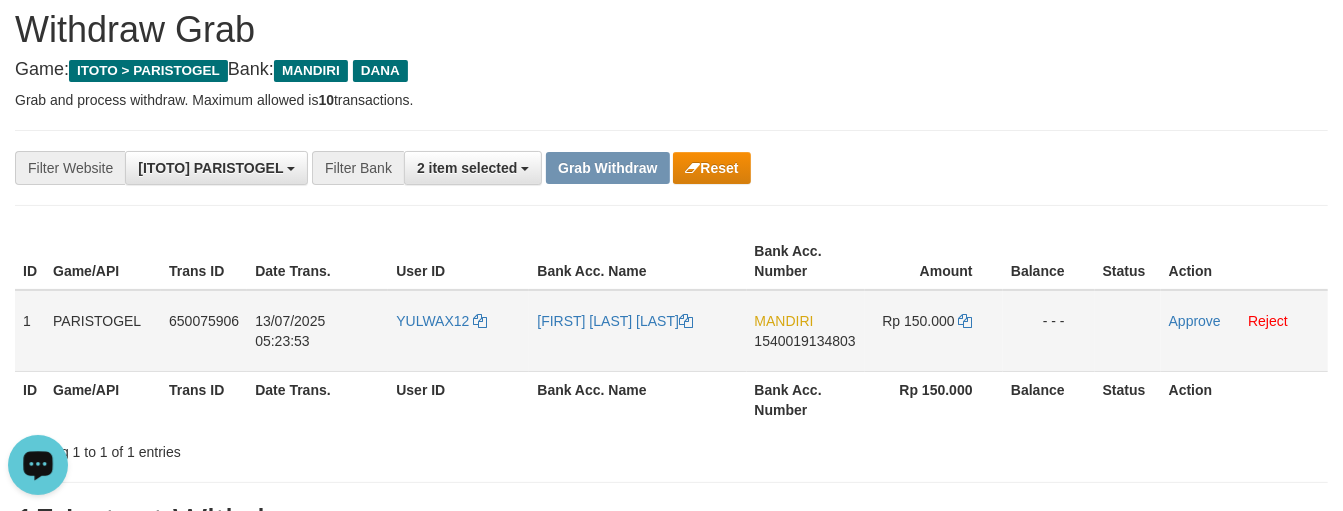 click on "Approve
Reject" at bounding box center (1244, 331) 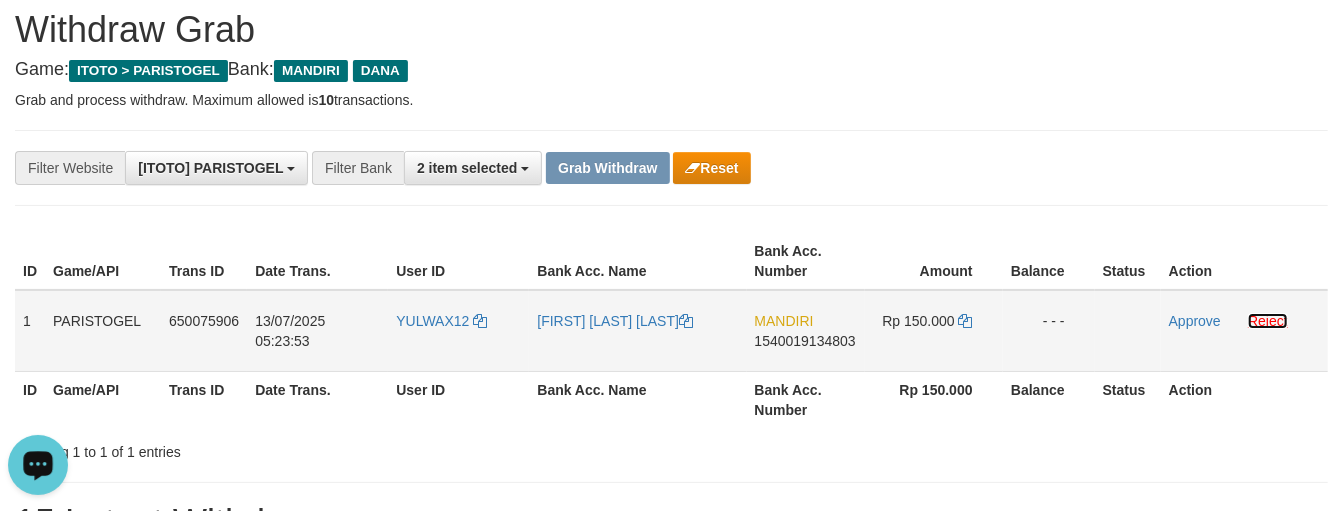 click on "Reject" at bounding box center [1268, 321] 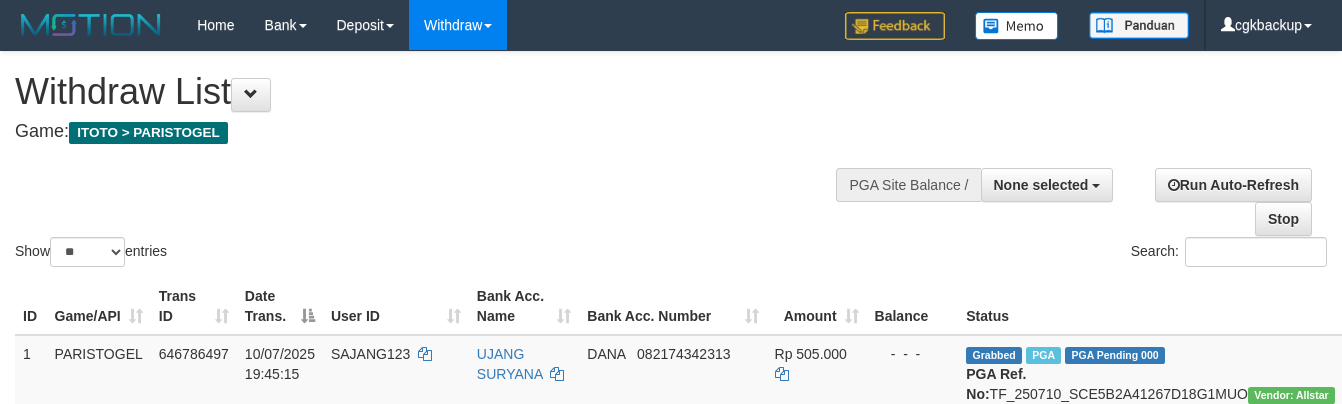 select 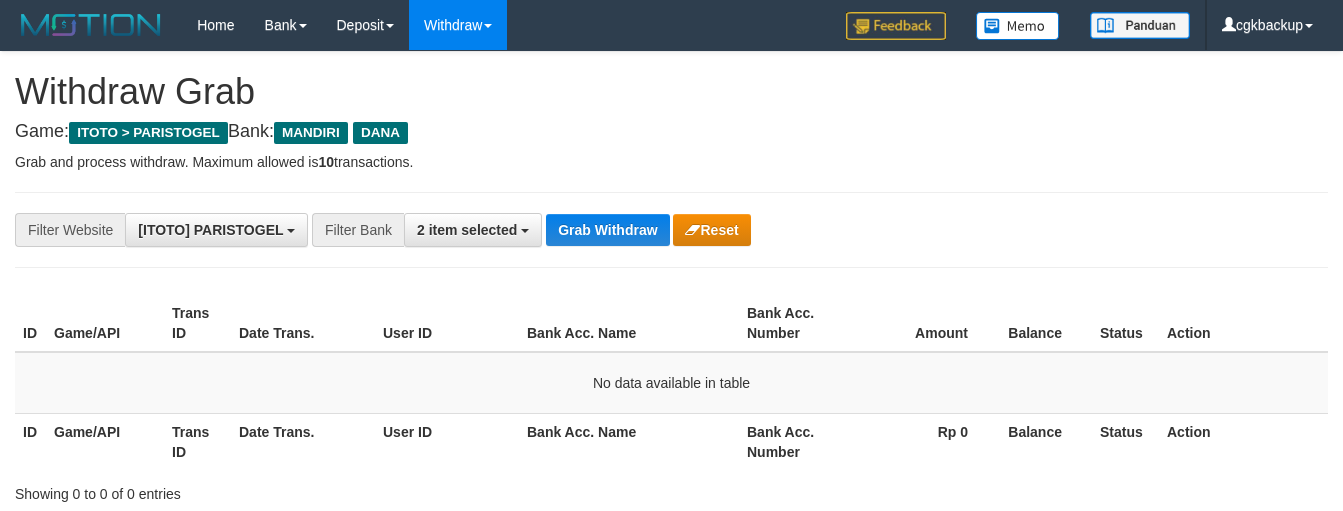 scroll, scrollTop: 62, scrollLeft: 0, axis: vertical 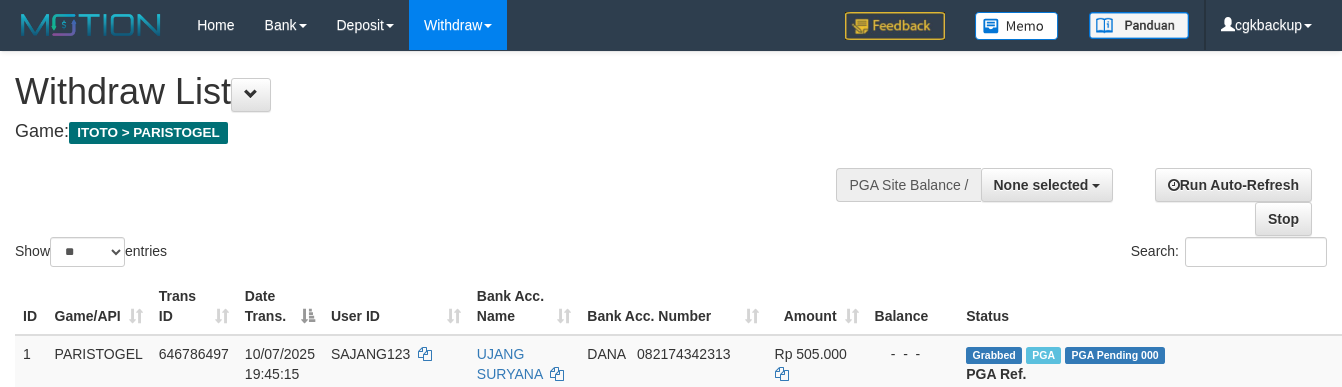 select 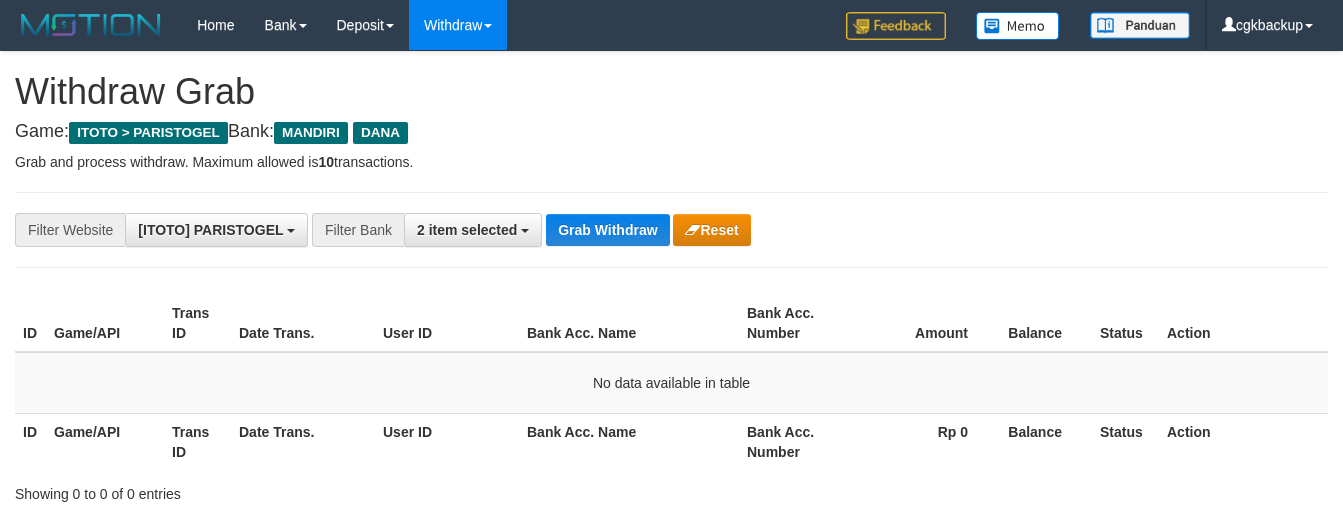 scroll, scrollTop: 62, scrollLeft: 0, axis: vertical 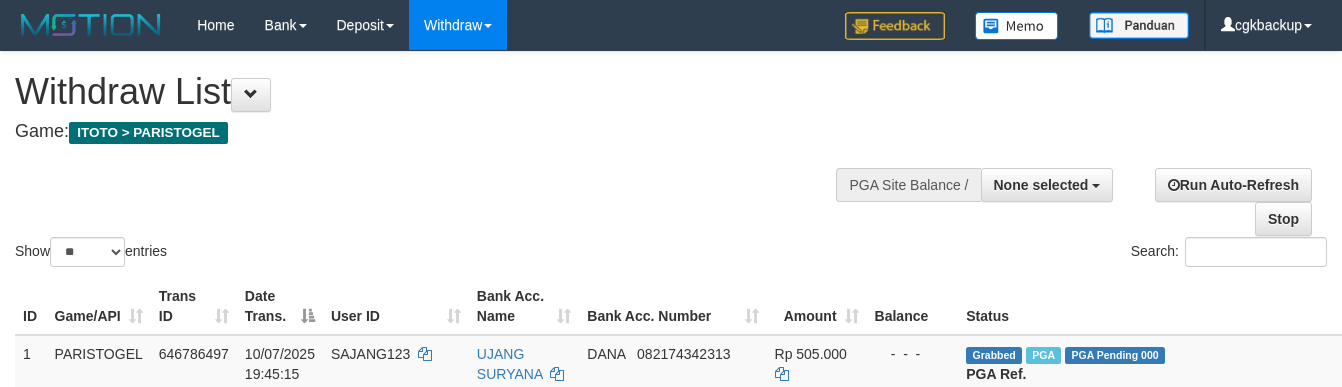 select 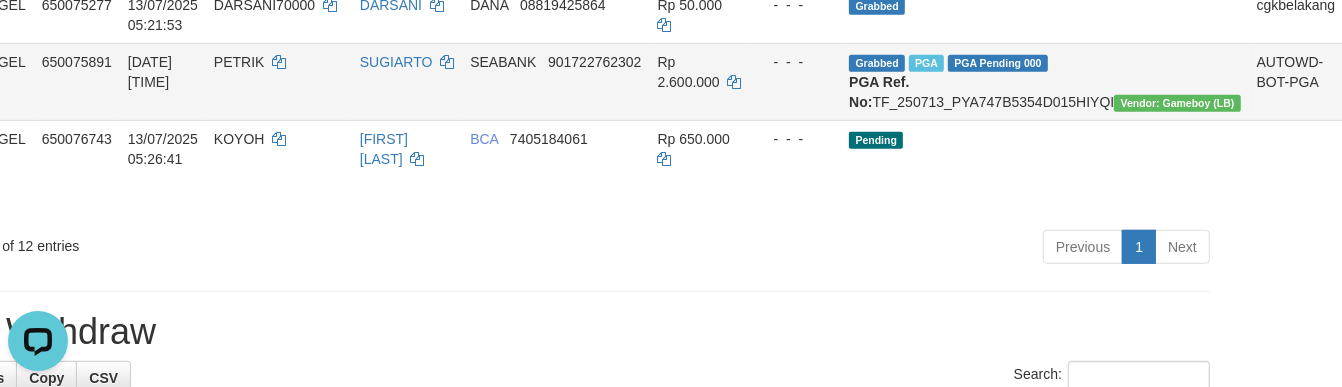 scroll, scrollTop: 0, scrollLeft: 0, axis: both 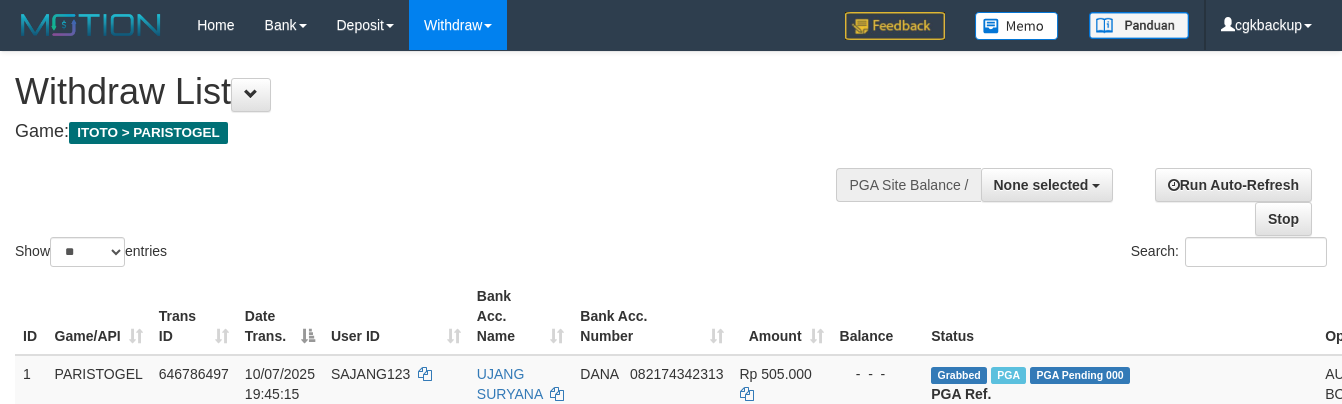 select 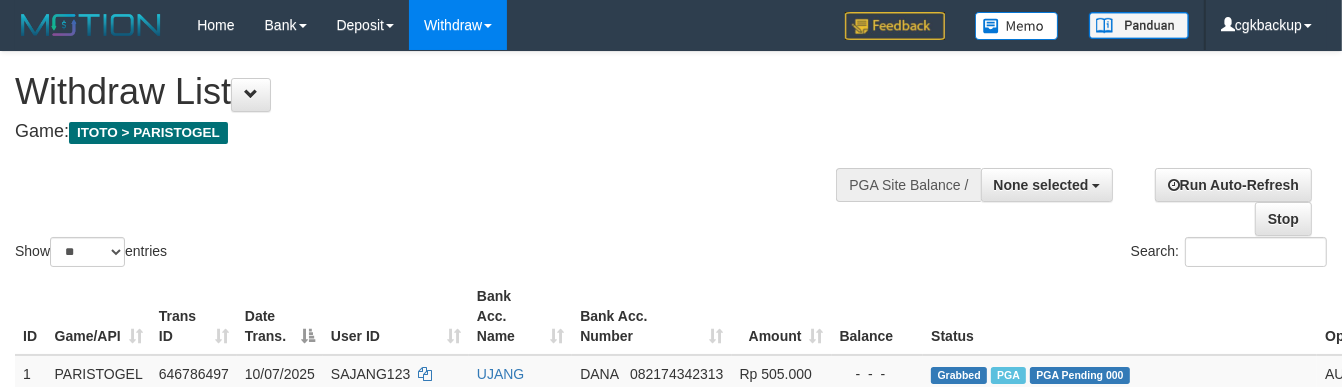 scroll, scrollTop: 922, scrollLeft: 88, axis: both 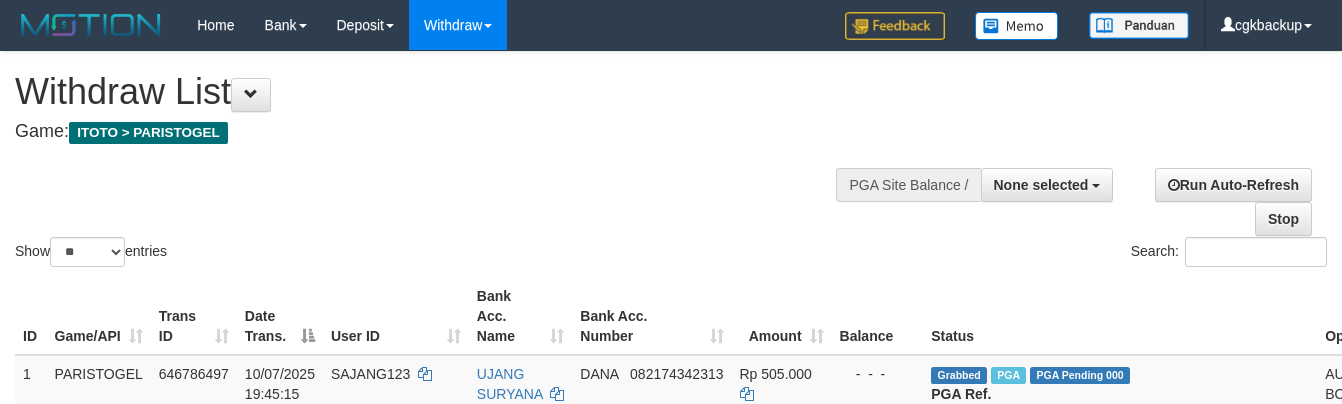 select 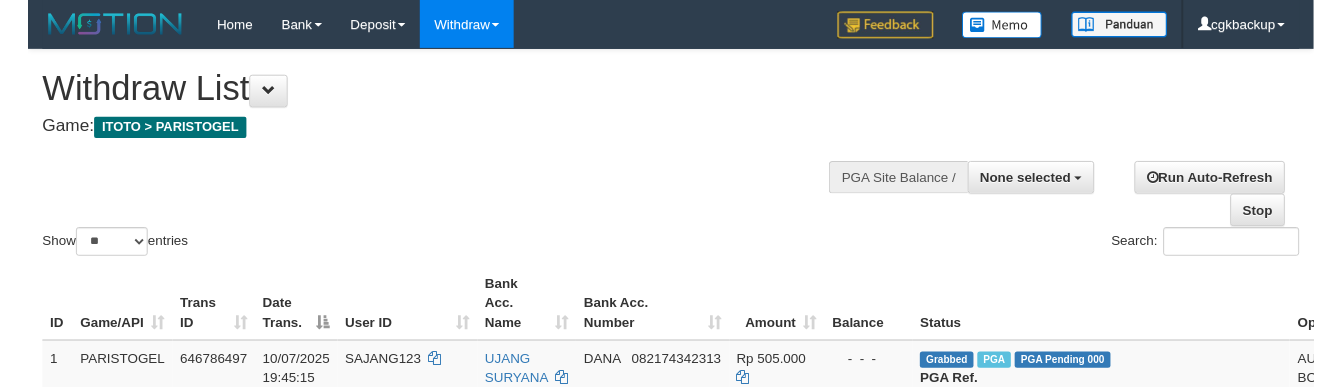 scroll, scrollTop: 922, scrollLeft: 88, axis: both 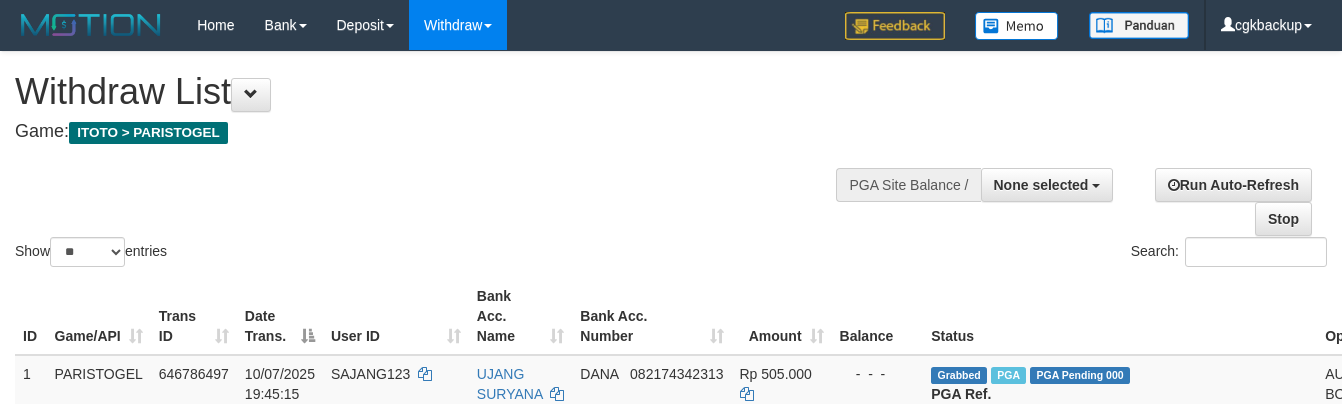 select 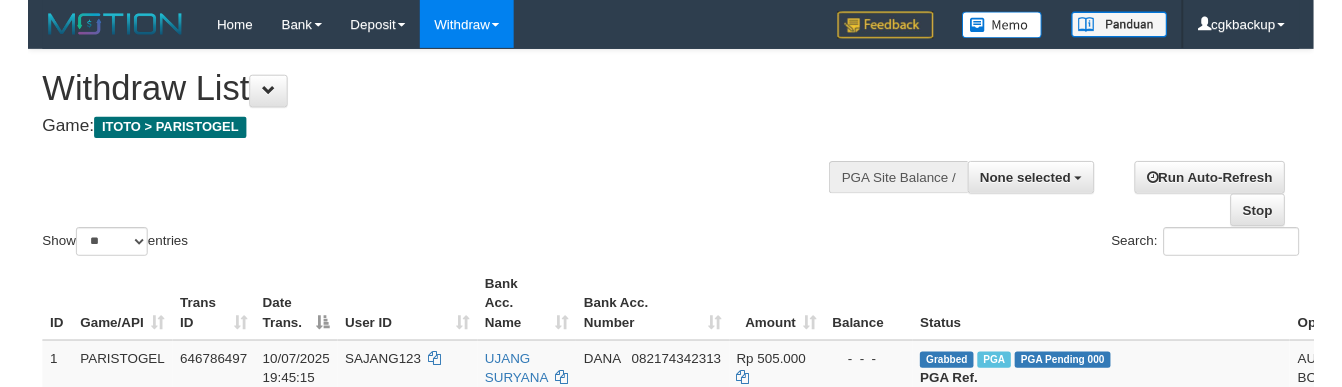 scroll, scrollTop: 922, scrollLeft: 88, axis: both 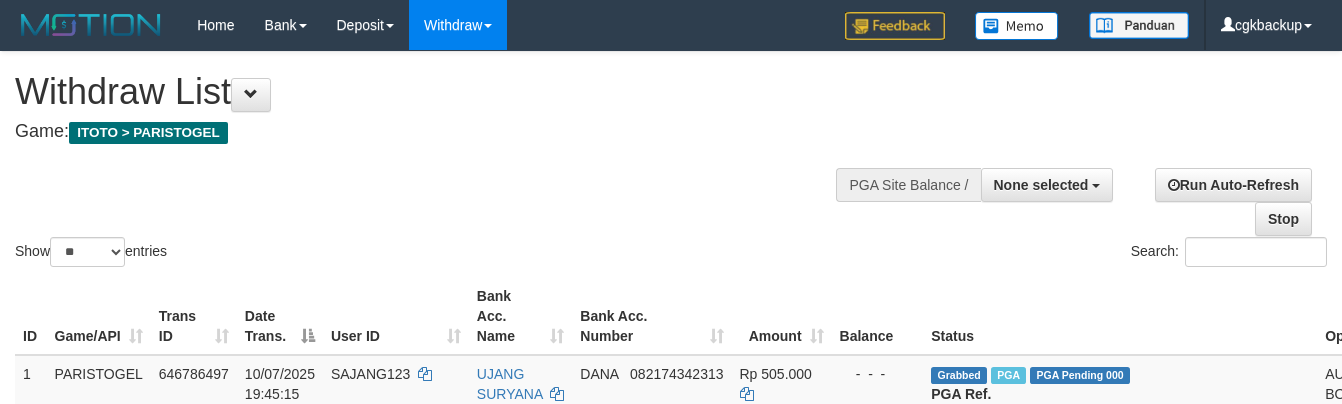 select 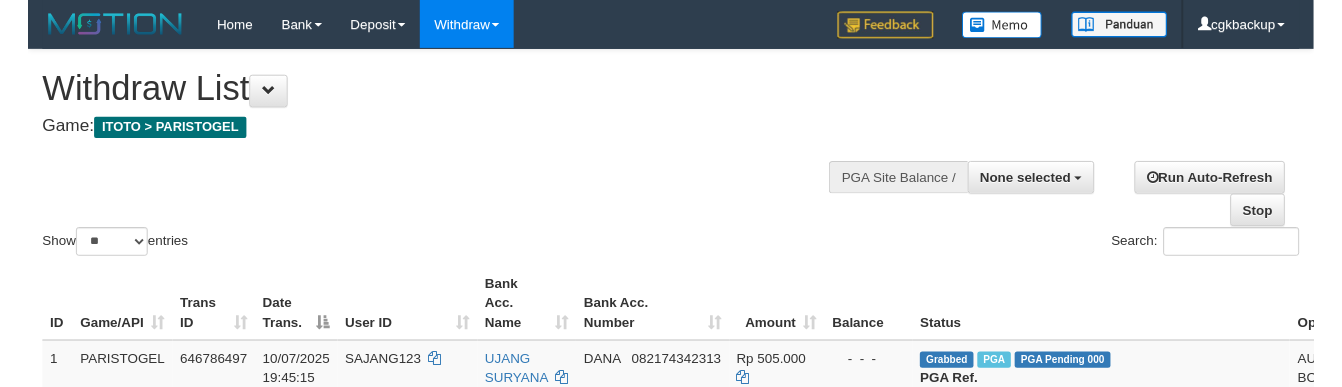scroll, scrollTop: 922, scrollLeft: 88, axis: both 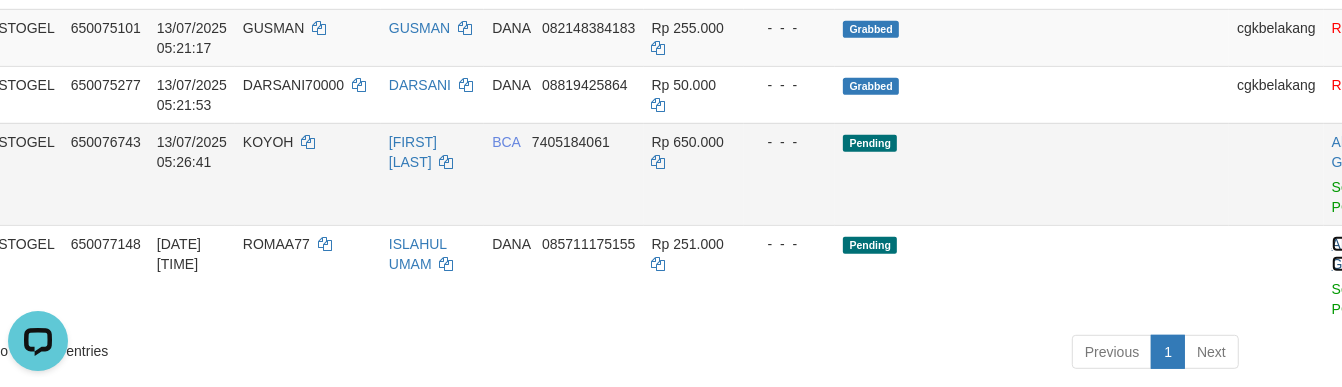drag, startPoint x: 1250, startPoint y: 216, endPoint x: 782, endPoint y: 117, distance: 478.35657 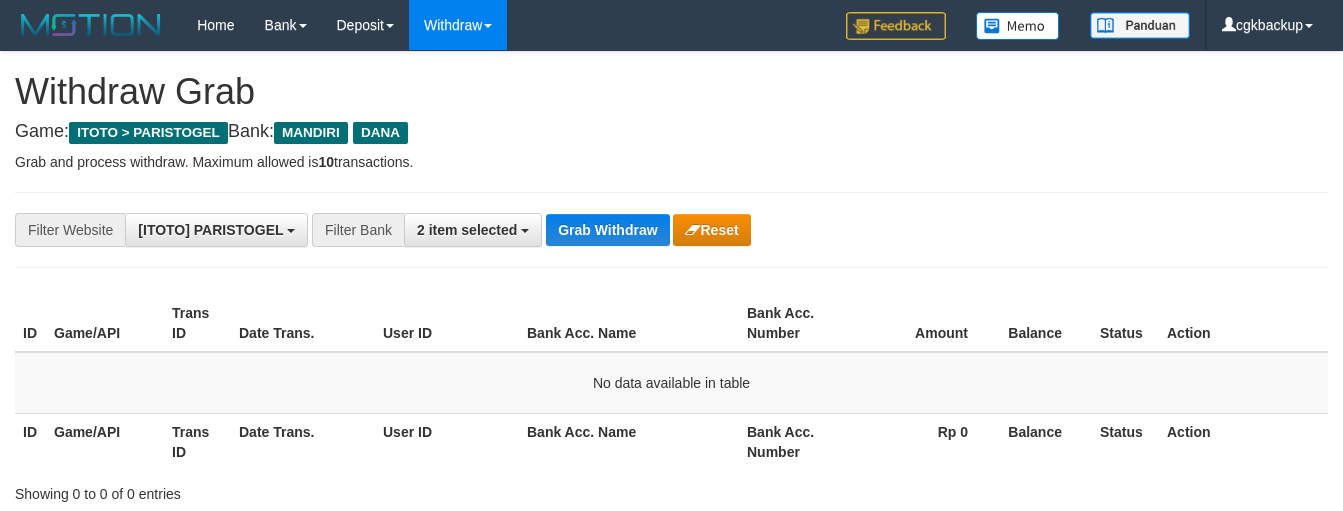 scroll, scrollTop: 62, scrollLeft: 0, axis: vertical 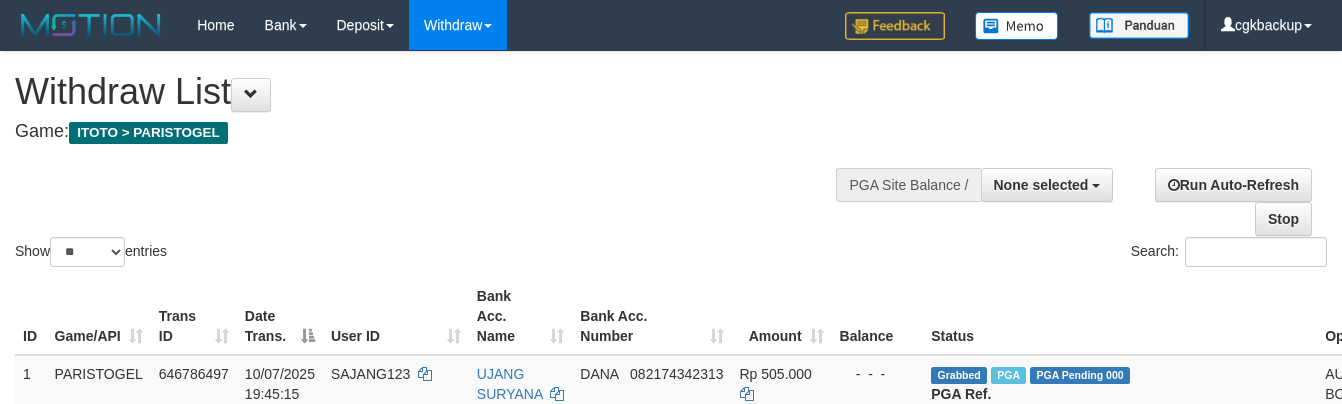 select 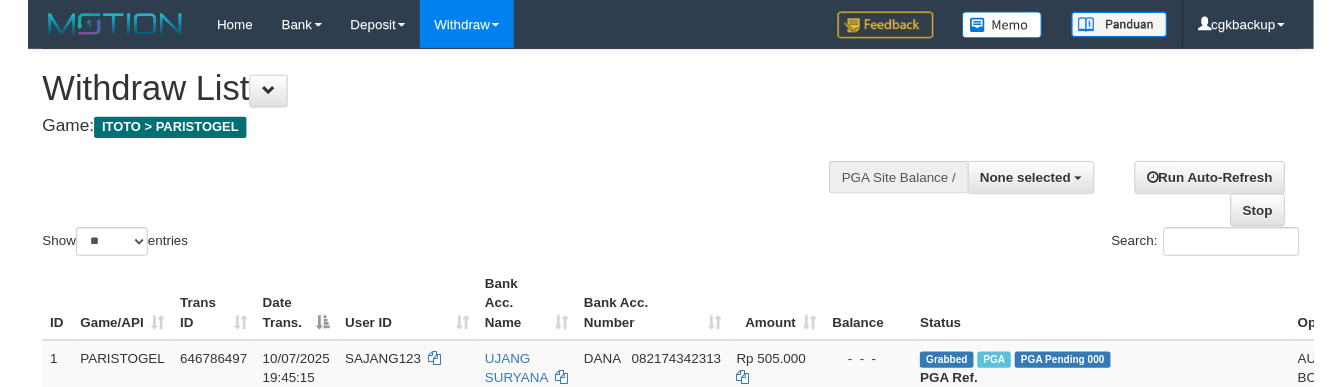 scroll, scrollTop: 922, scrollLeft: 88, axis: both 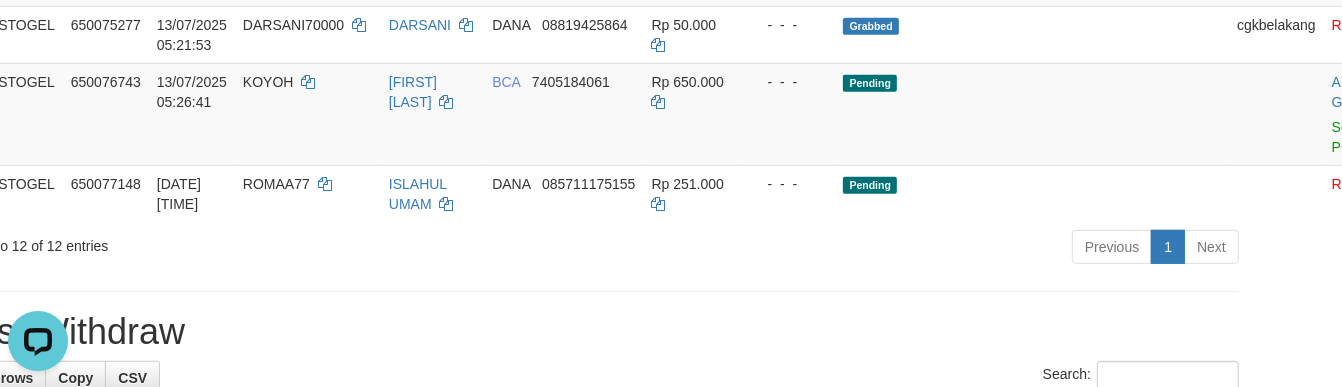 click on "Latest Withdraw" at bounding box center (583, 332) 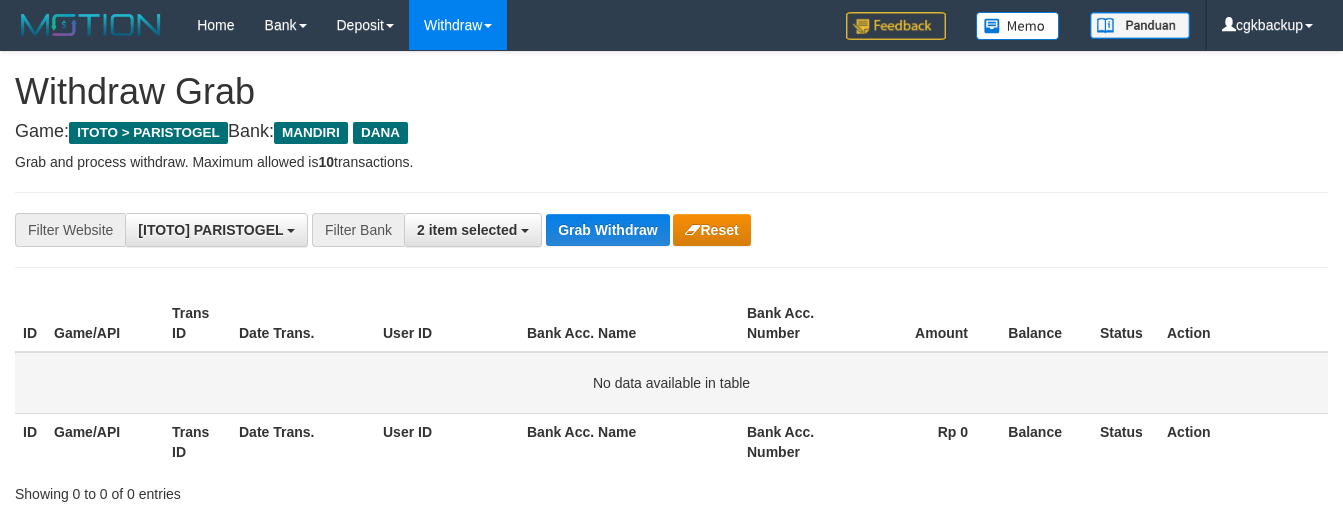 scroll, scrollTop: 62, scrollLeft: 0, axis: vertical 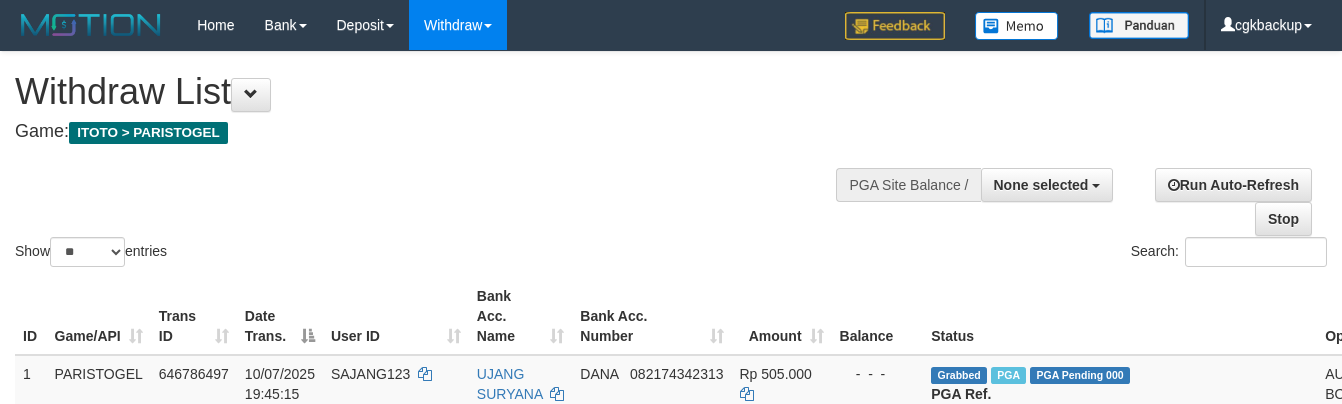 select 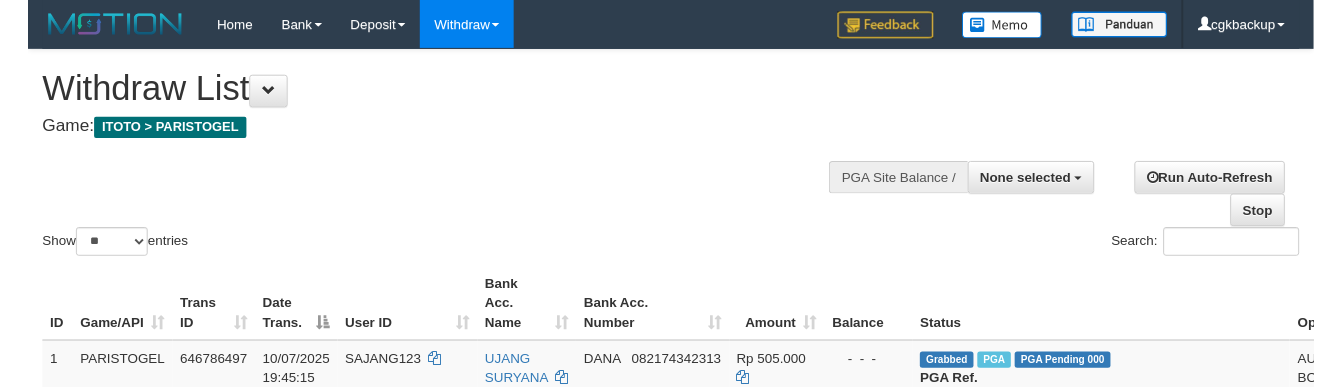 scroll, scrollTop: 922, scrollLeft: 88, axis: both 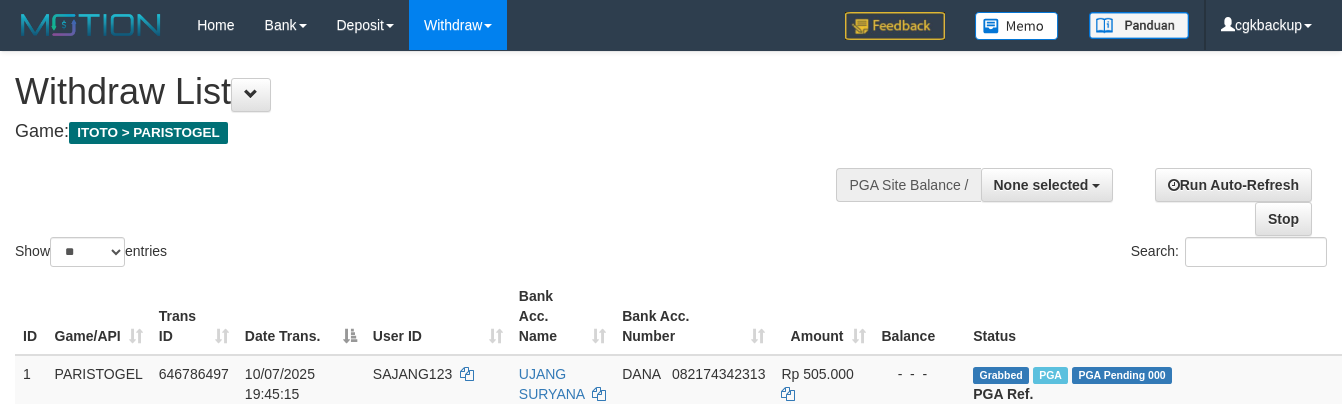 select 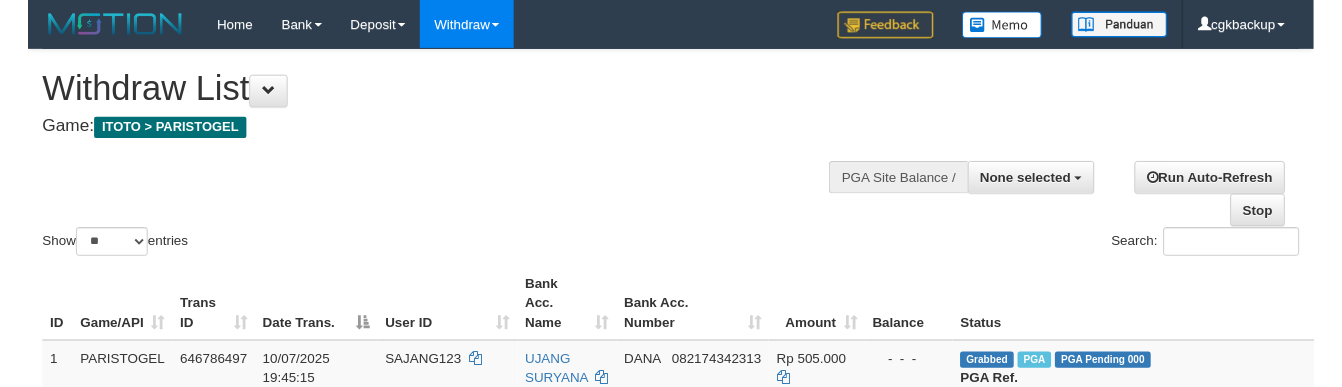 scroll, scrollTop: 922, scrollLeft: 88, axis: both 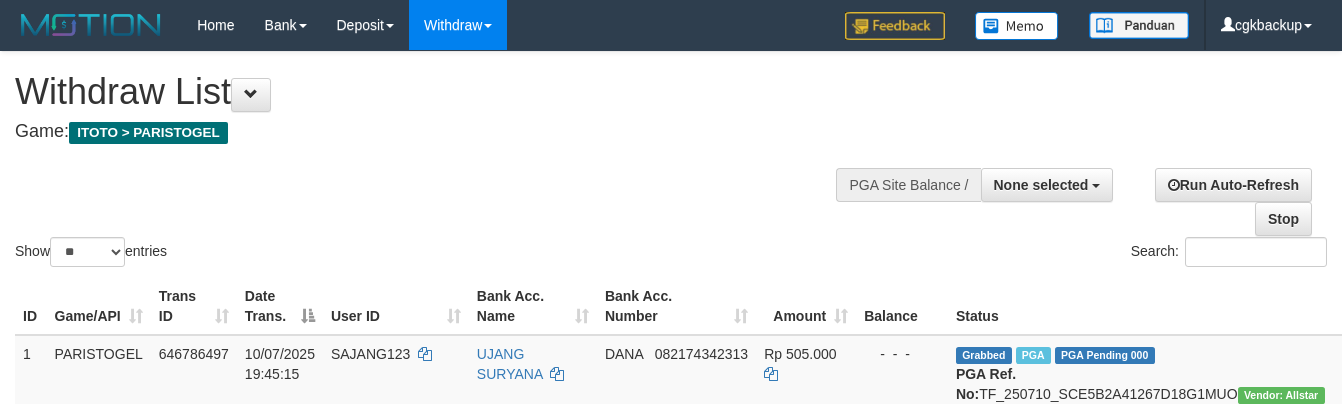 select 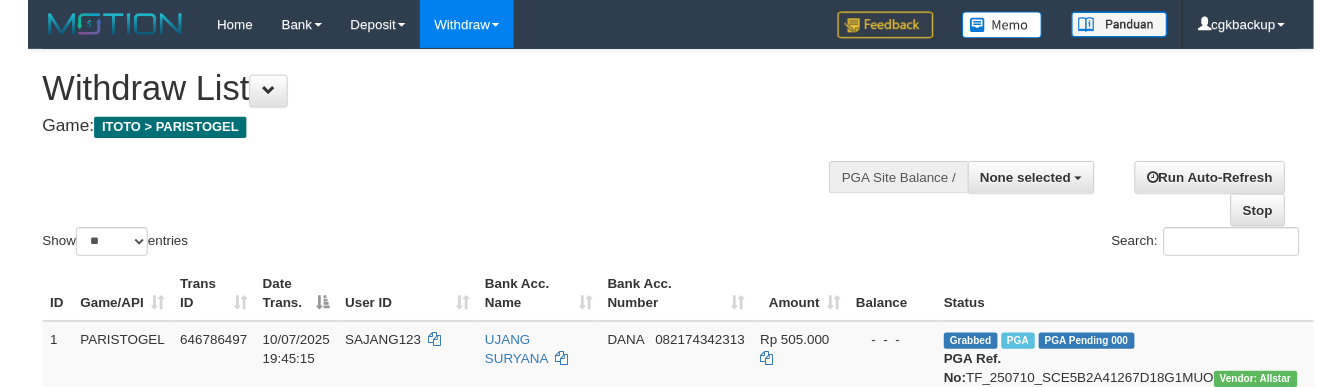 scroll, scrollTop: 922, scrollLeft: 88, axis: both 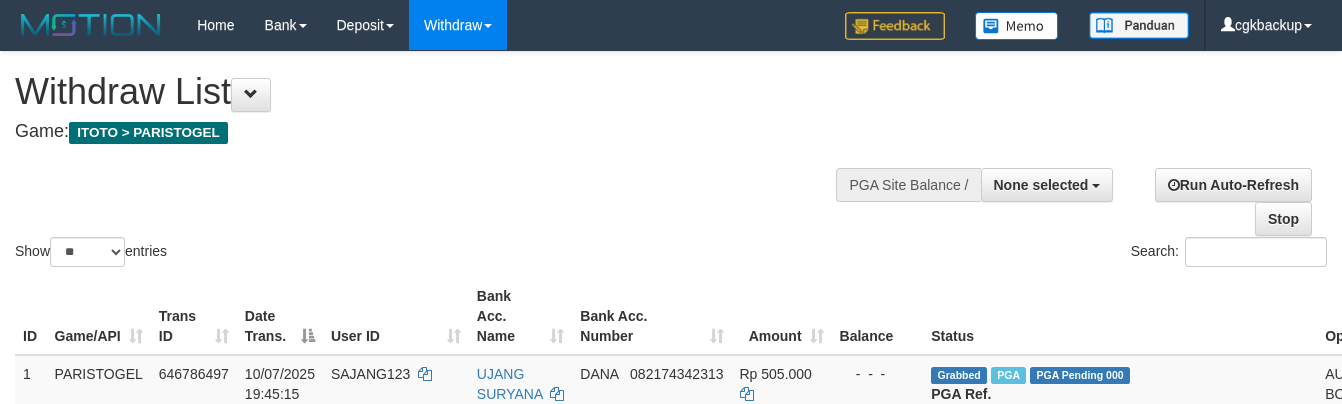 select 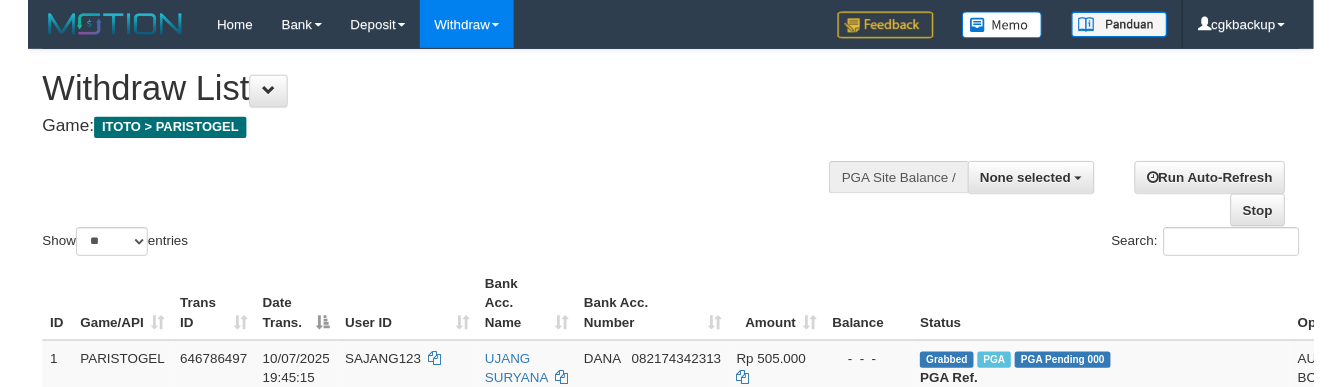 scroll, scrollTop: 922, scrollLeft: 88, axis: both 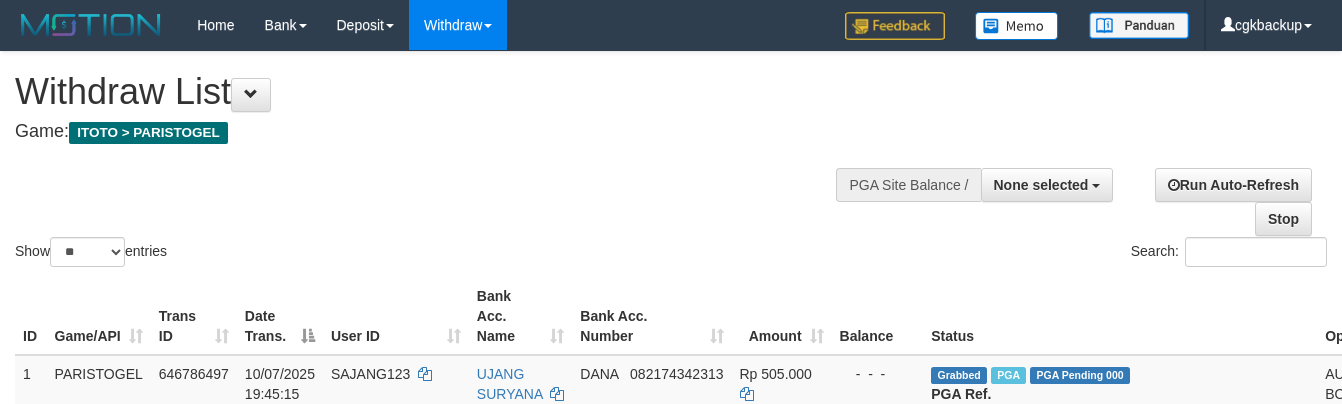 select 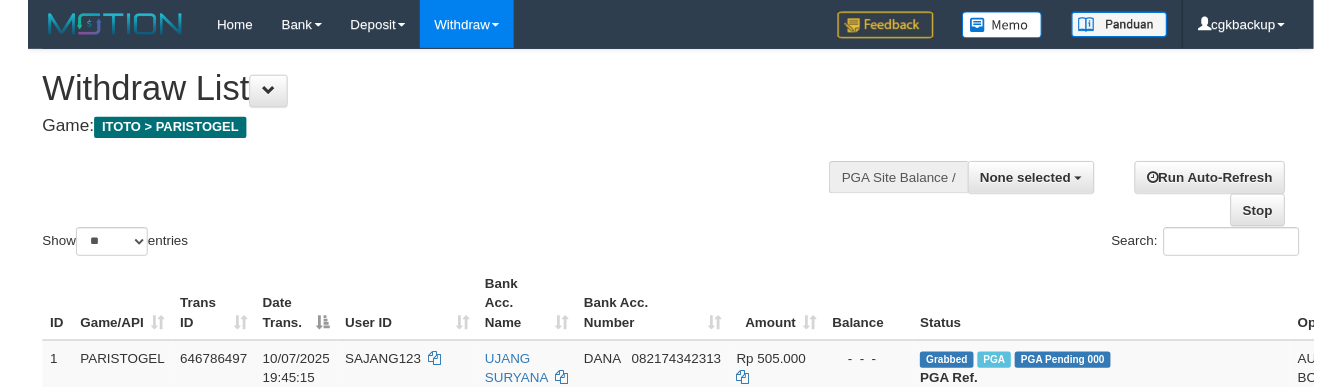 scroll, scrollTop: 922, scrollLeft: 88, axis: both 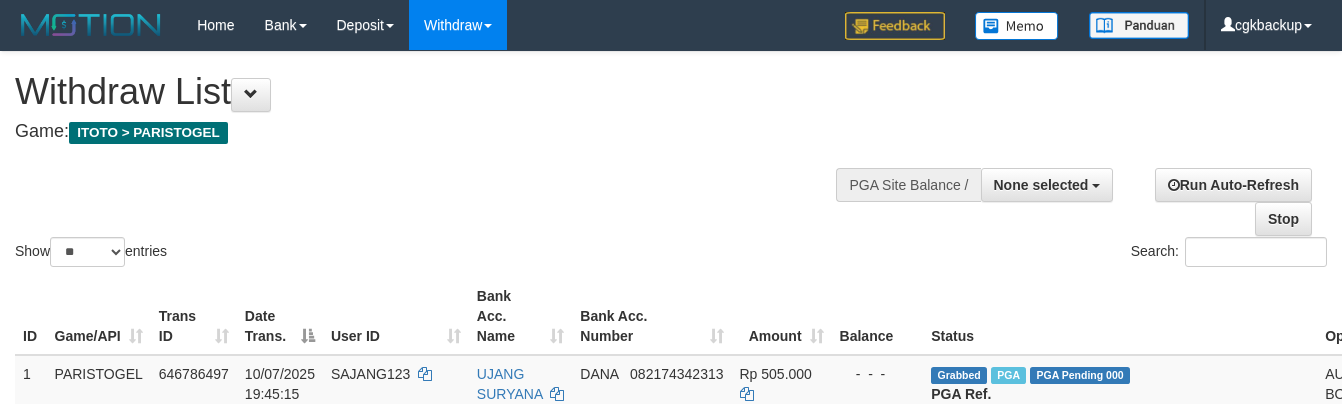 select 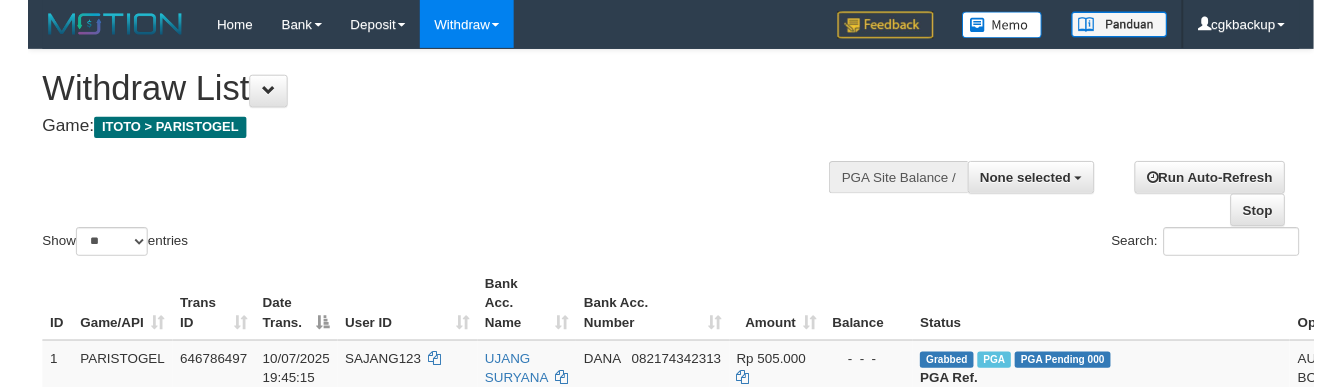 scroll, scrollTop: 922, scrollLeft: 88, axis: both 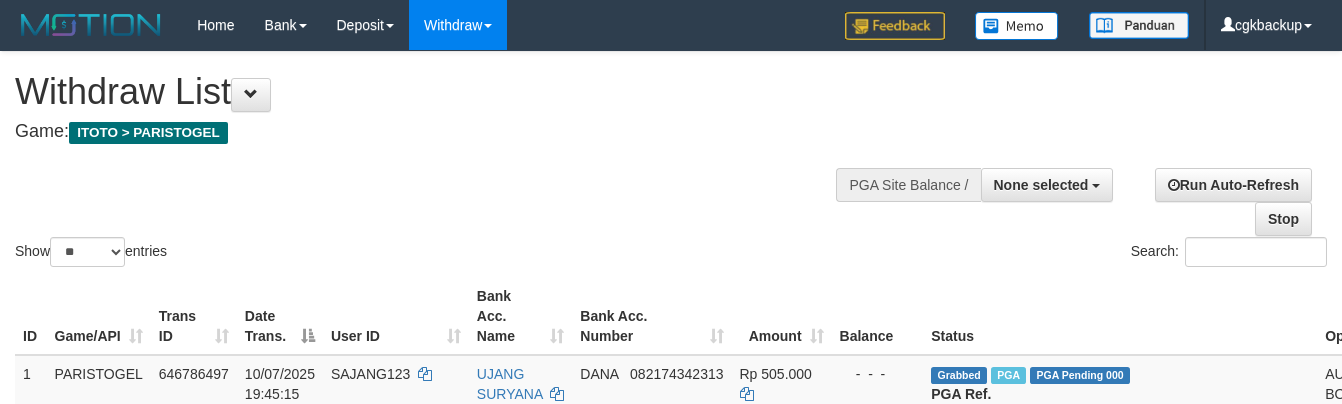 select 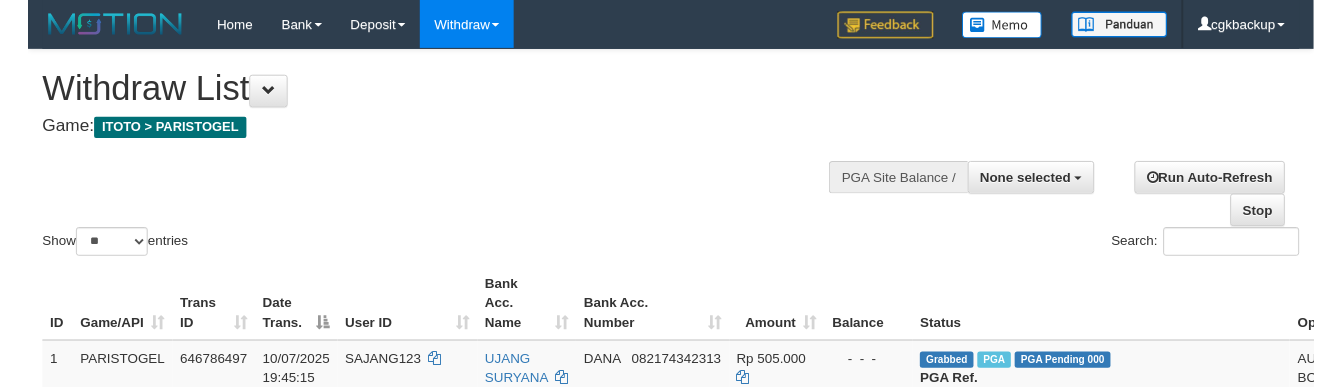 scroll, scrollTop: 700, scrollLeft: 88, axis: both 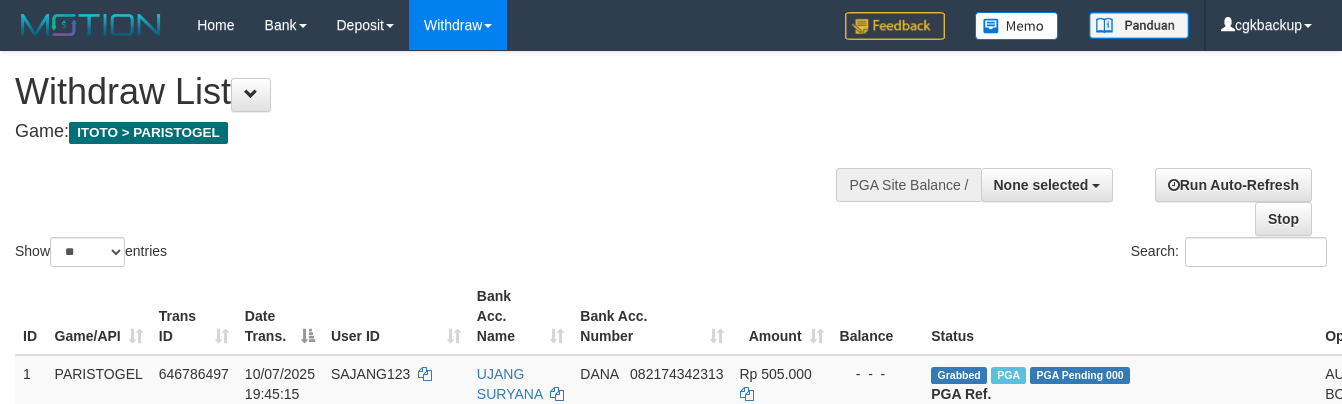 select 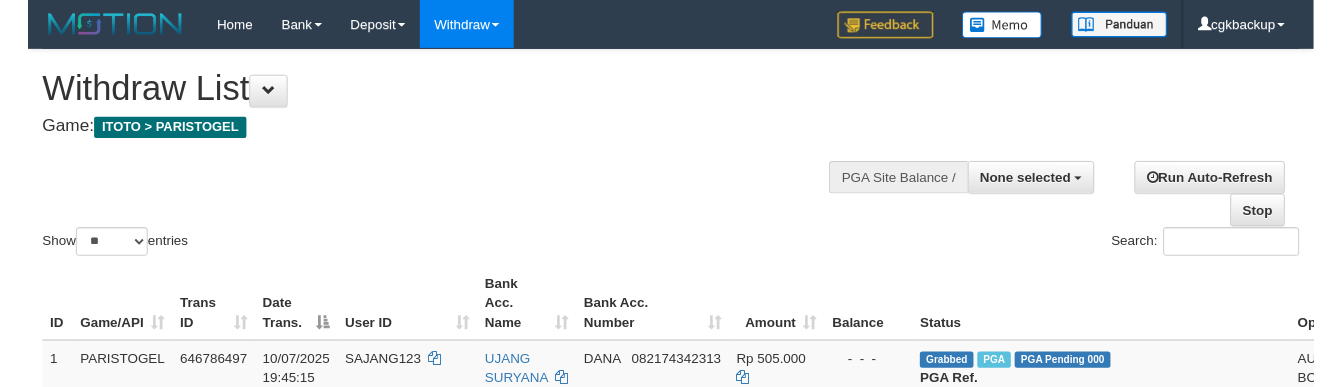 scroll, scrollTop: 700, scrollLeft: 88, axis: both 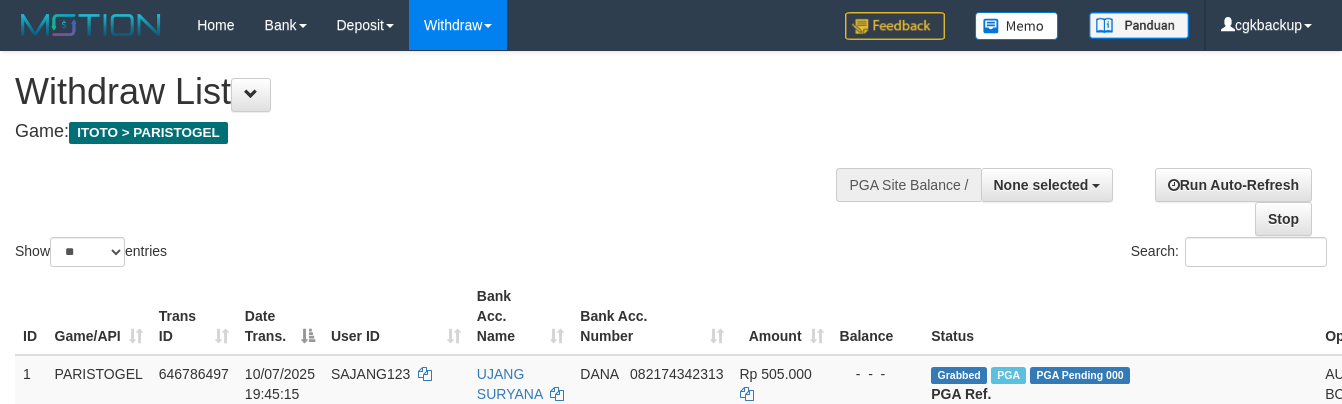 select 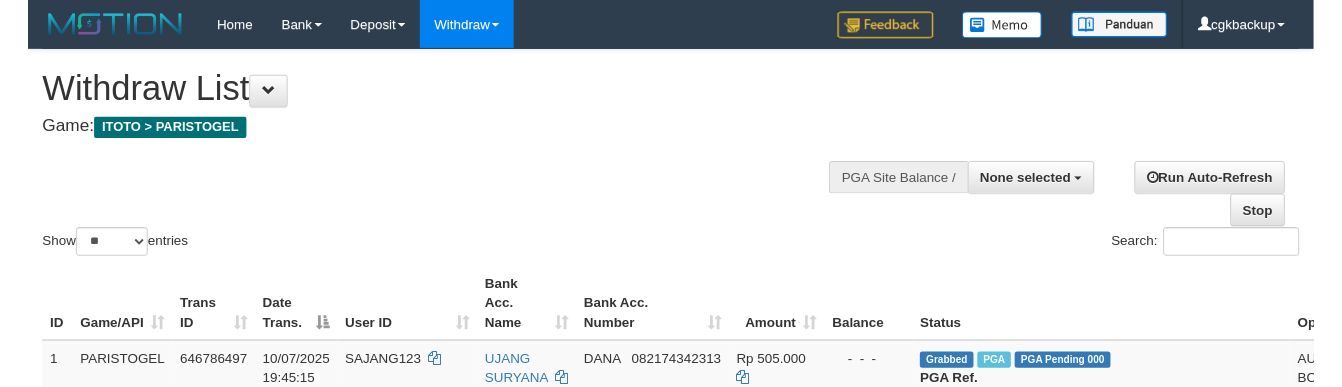 scroll, scrollTop: 700, scrollLeft: 88, axis: both 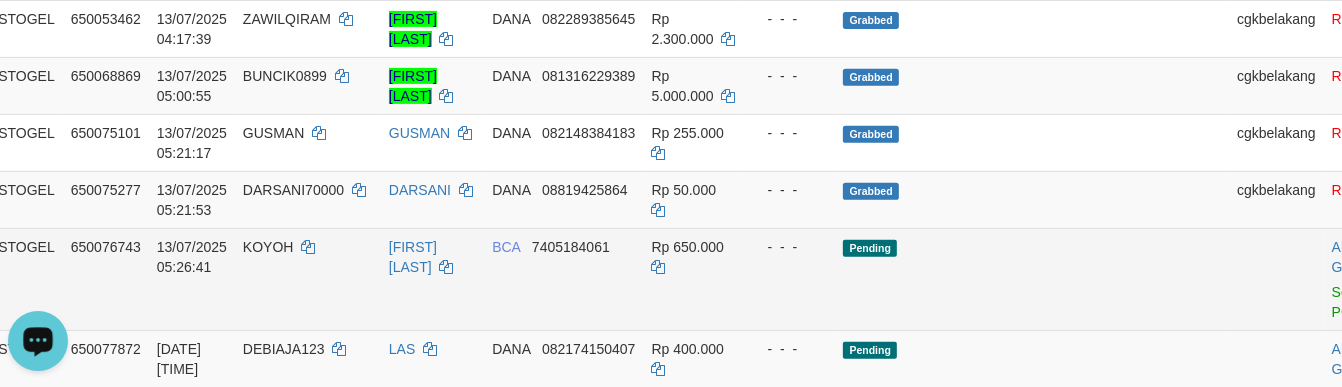 click on "Pending" at bounding box center [1032, 279] 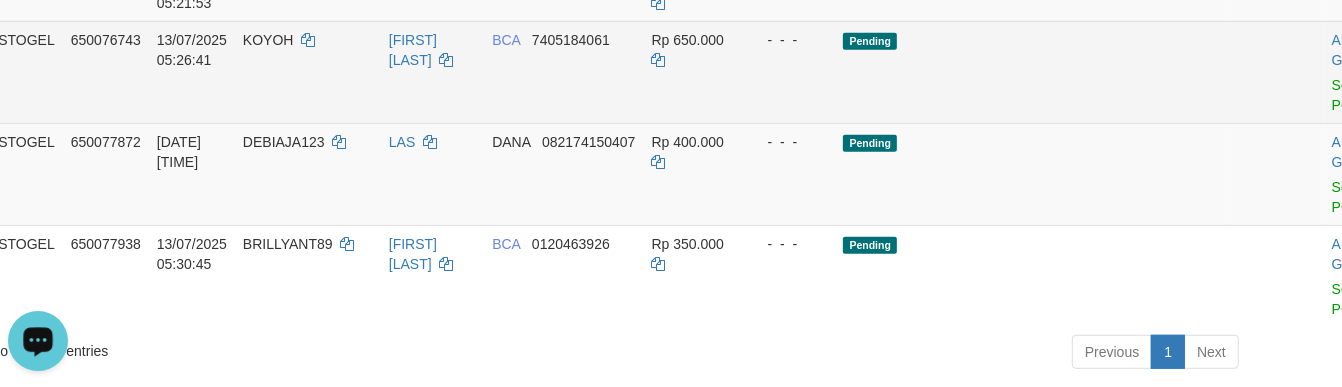 scroll, scrollTop: 922, scrollLeft: 88, axis: both 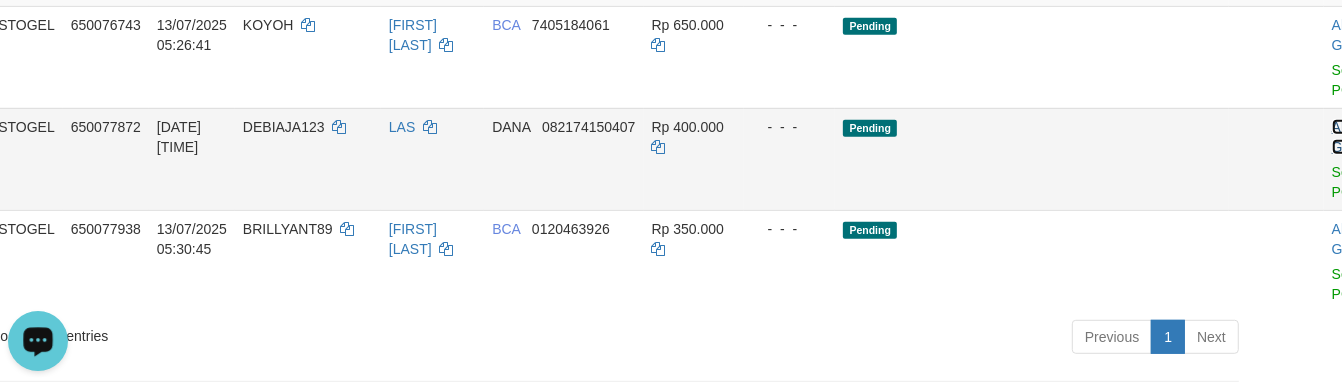 click on "Allow Grab" at bounding box center [1348, 137] 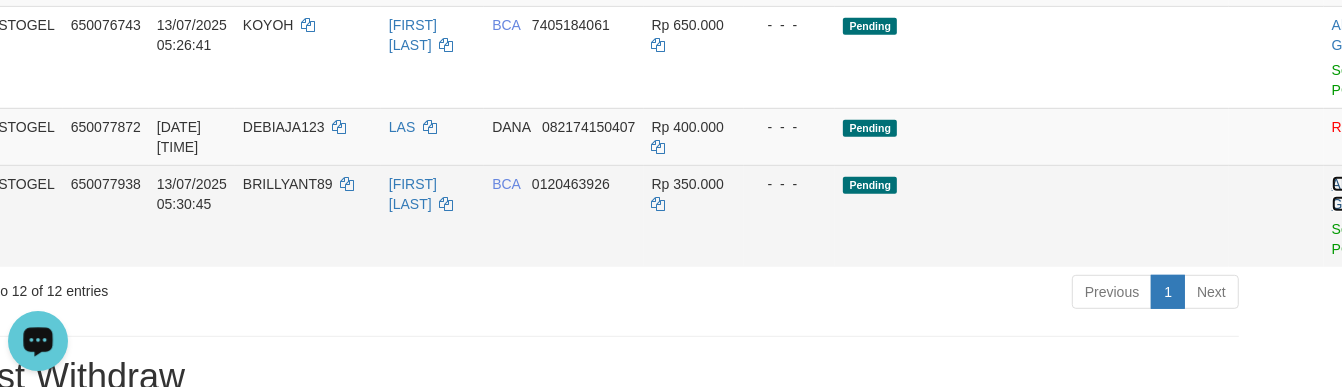 click on "Allow Grab" at bounding box center [1348, 194] 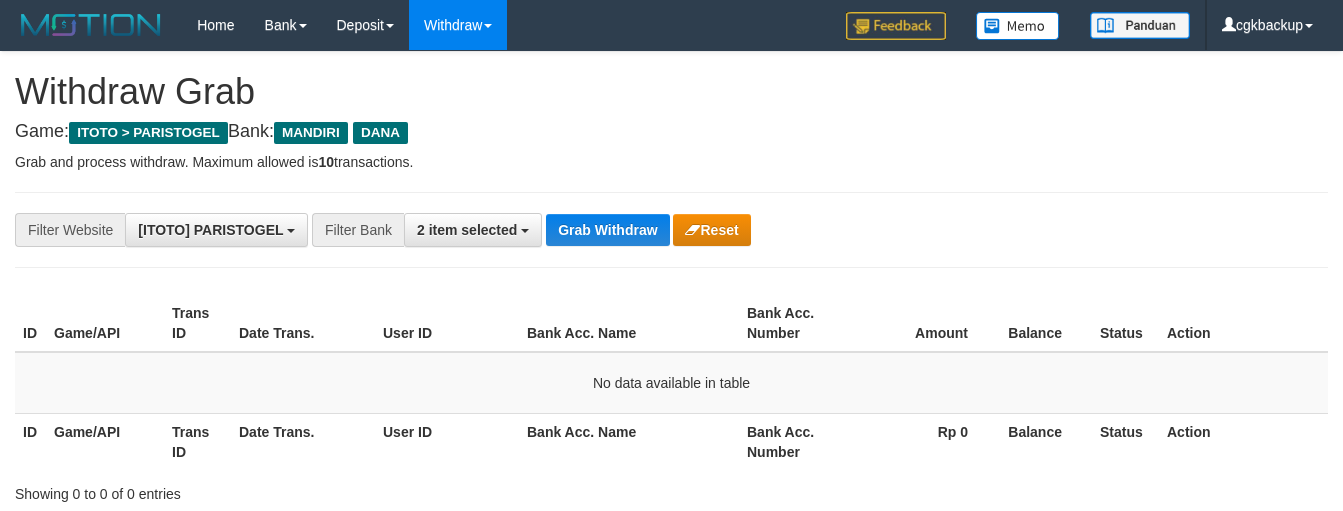 scroll, scrollTop: 62, scrollLeft: 0, axis: vertical 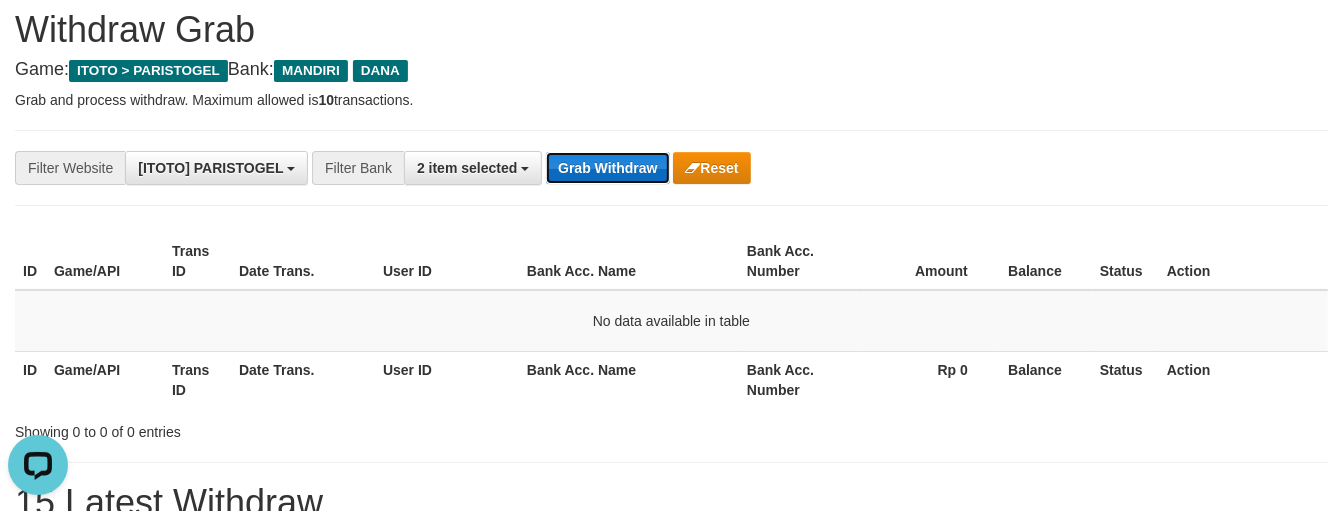 click on "Grab Withdraw" at bounding box center (607, 168) 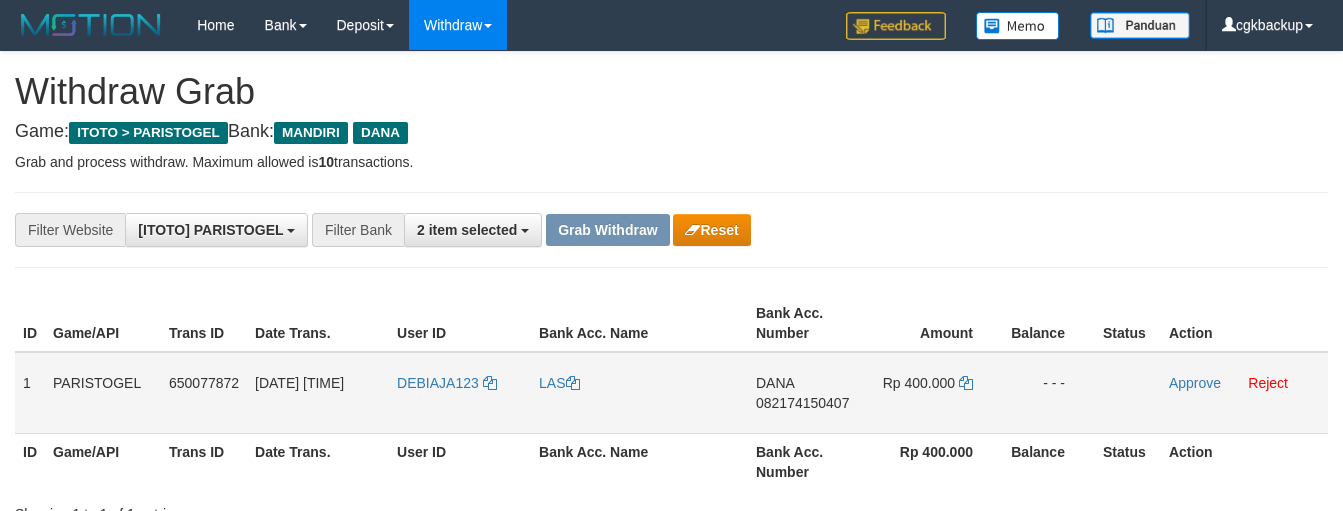 scroll, scrollTop: 0, scrollLeft: 0, axis: both 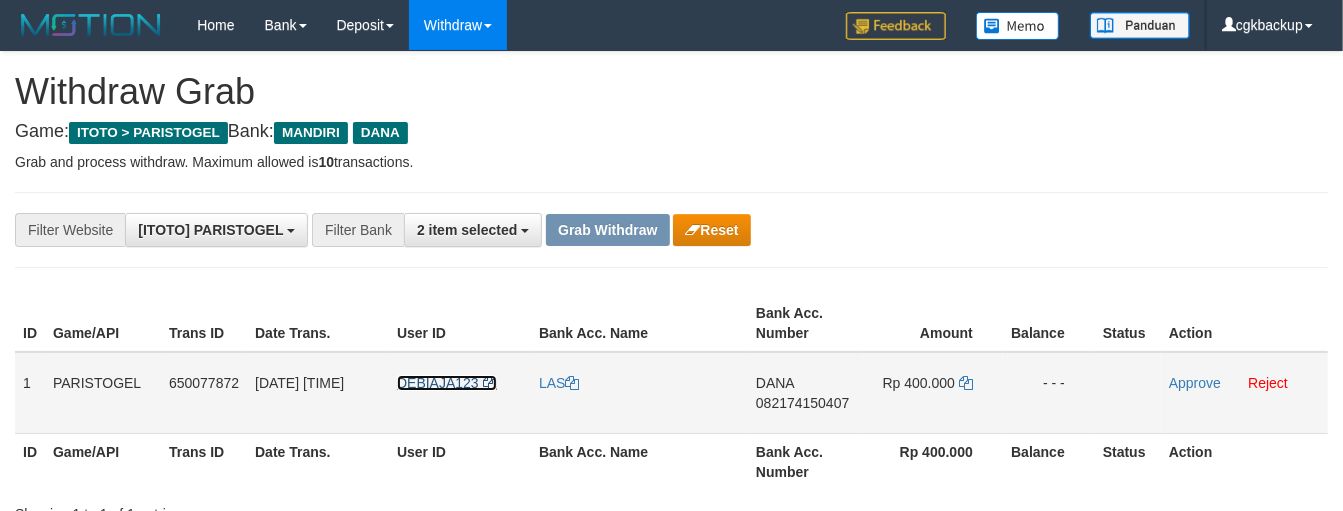 click on "DEBIAJA123" at bounding box center [438, 383] 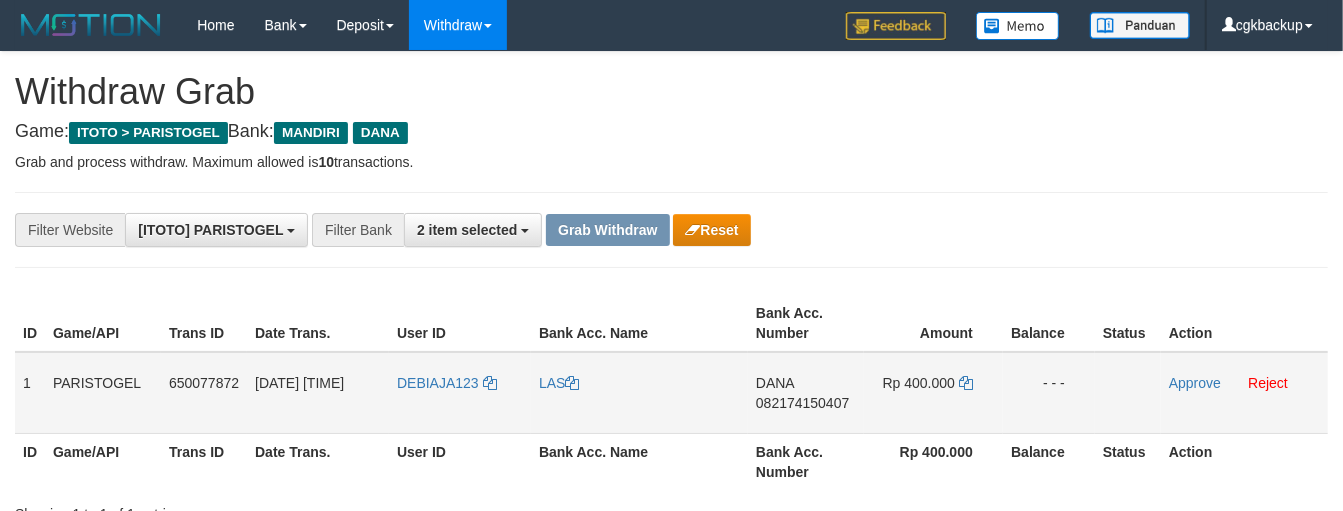click on "DEBIAJA123" at bounding box center (460, 393) 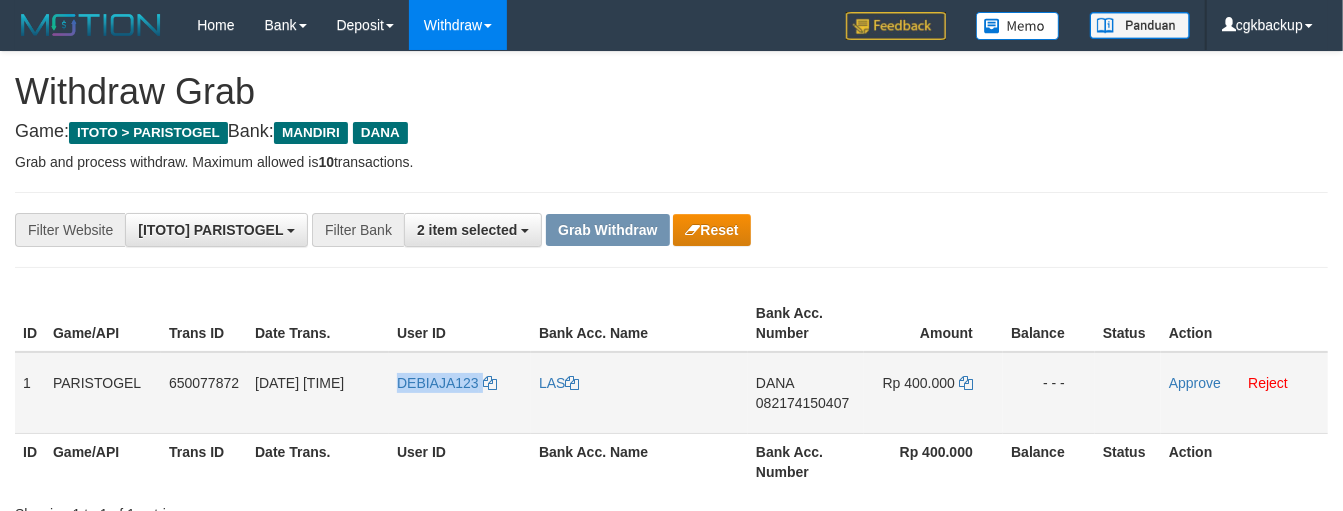 click on "DEBIAJA123" at bounding box center (460, 393) 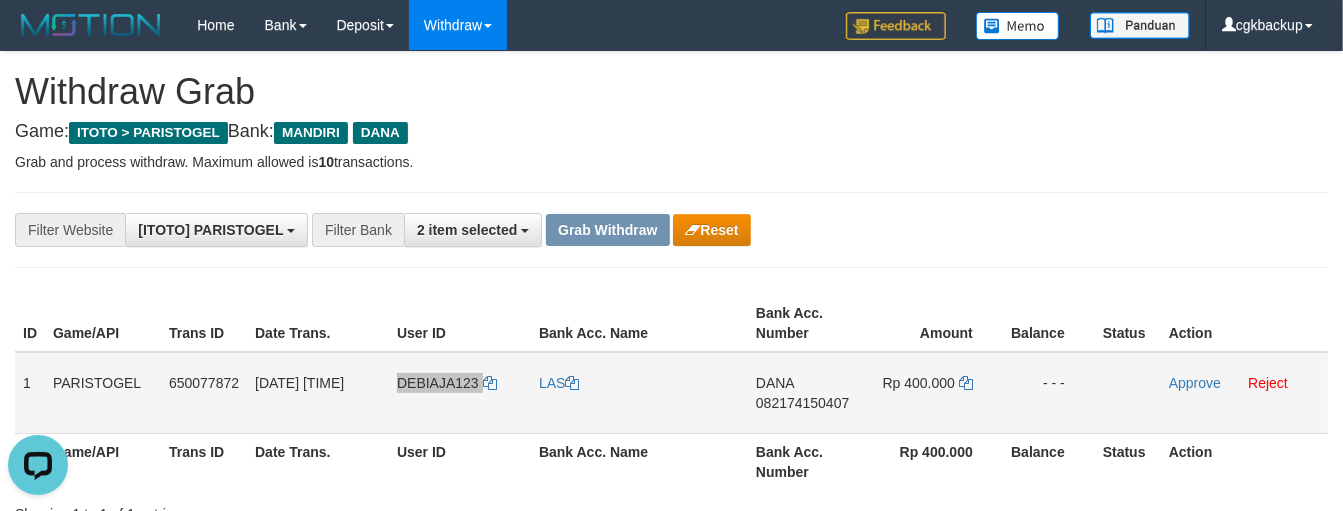 scroll, scrollTop: 0, scrollLeft: 0, axis: both 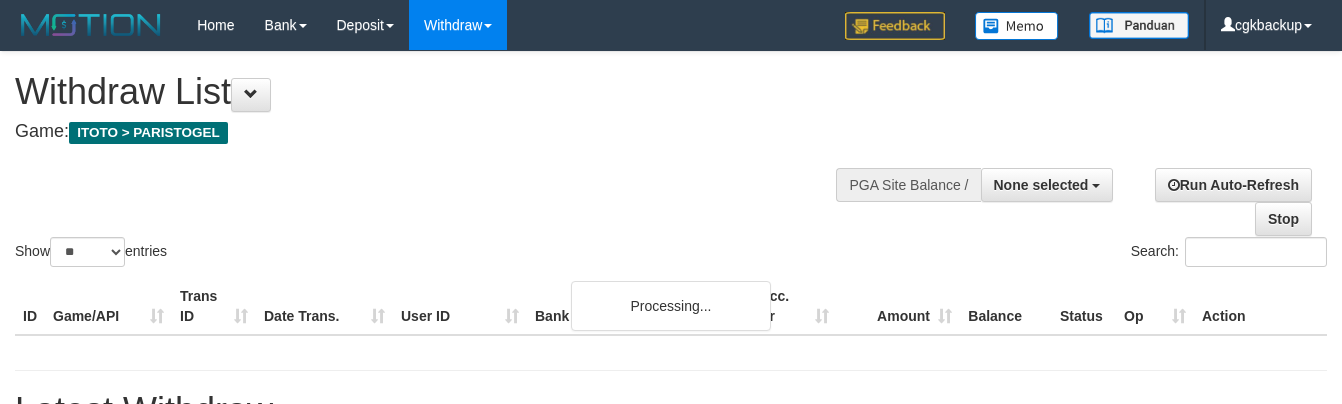 select 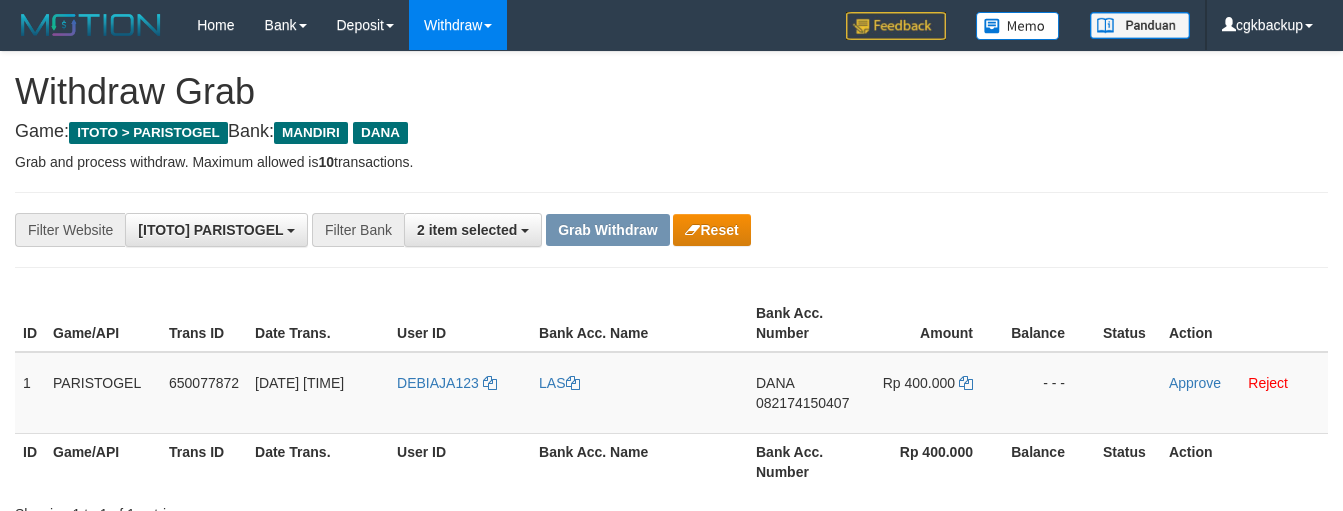 scroll, scrollTop: 0, scrollLeft: 0, axis: both 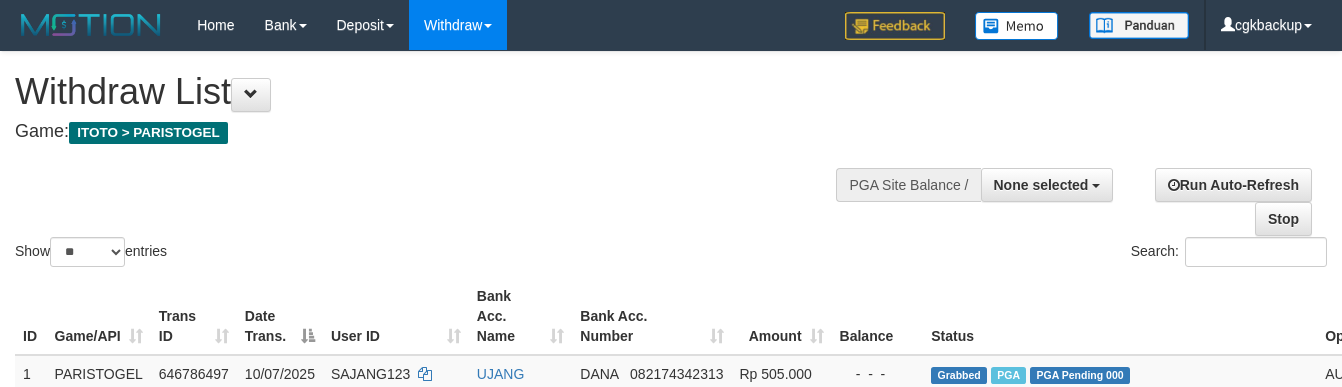 select 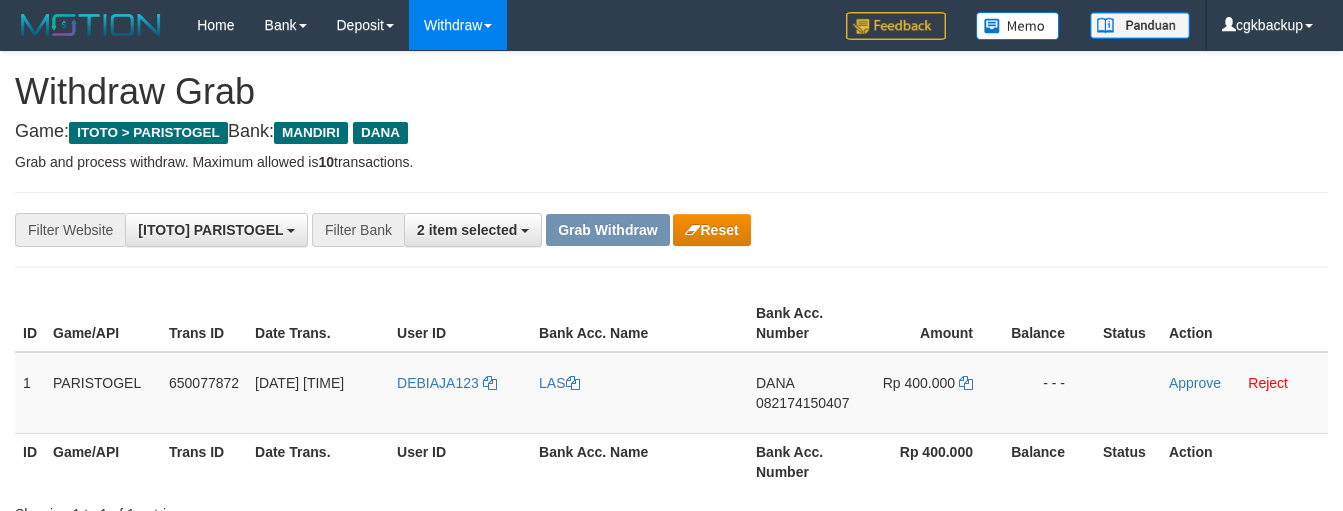 scroll, scrollTop: 0, scrollLeft: 0, axis: both 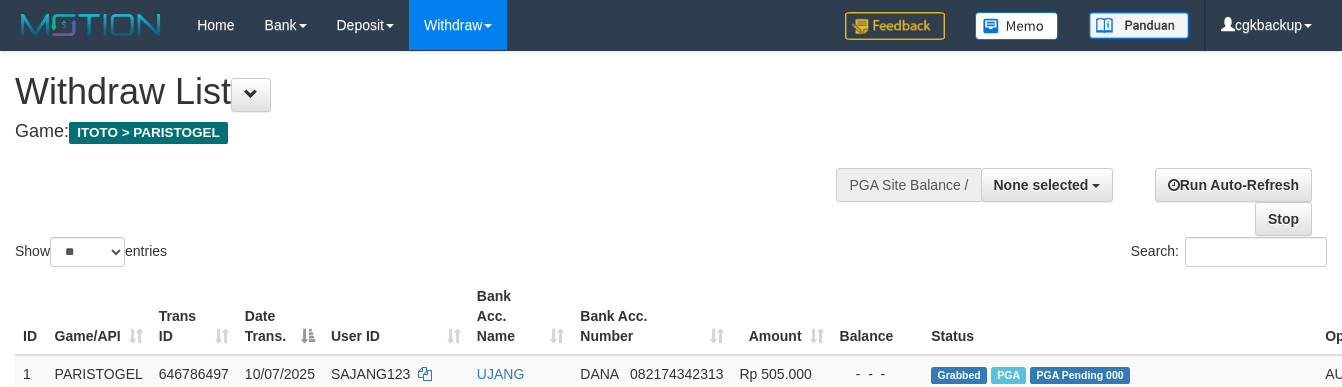 select 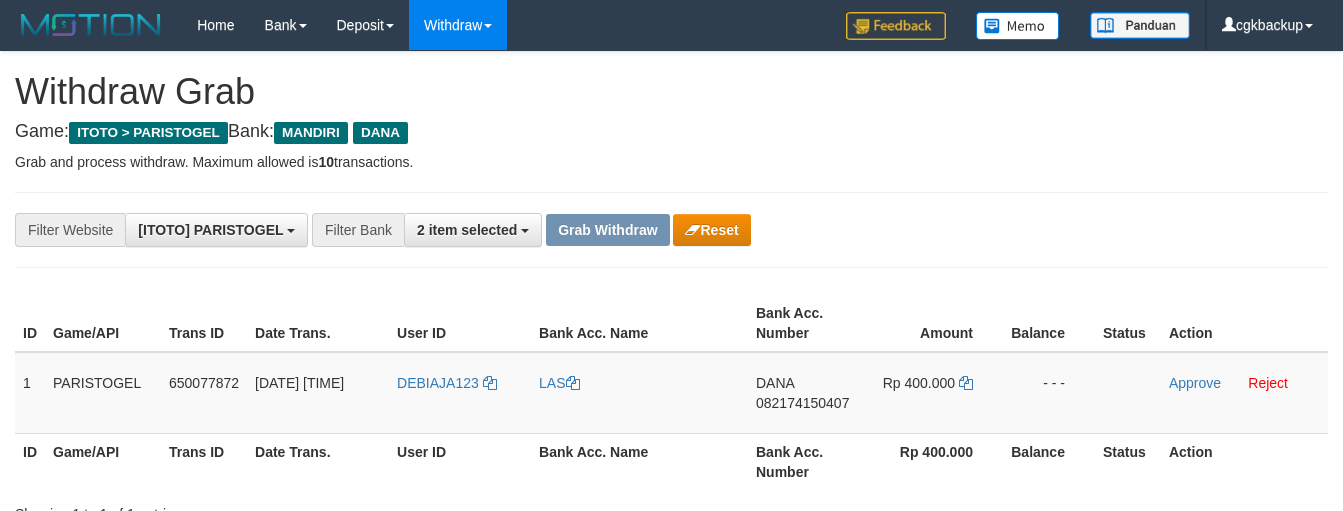 scroll, scrollTop: 0, scrollLeft: 0, axis: both 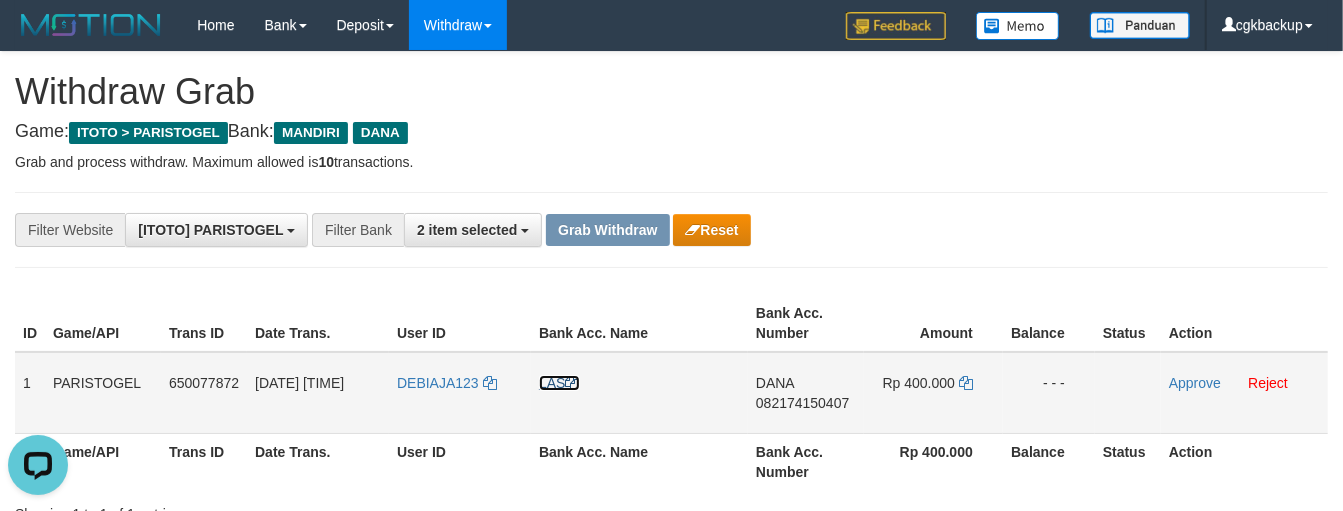 click on "LAS" at bounding box center (559, 383) 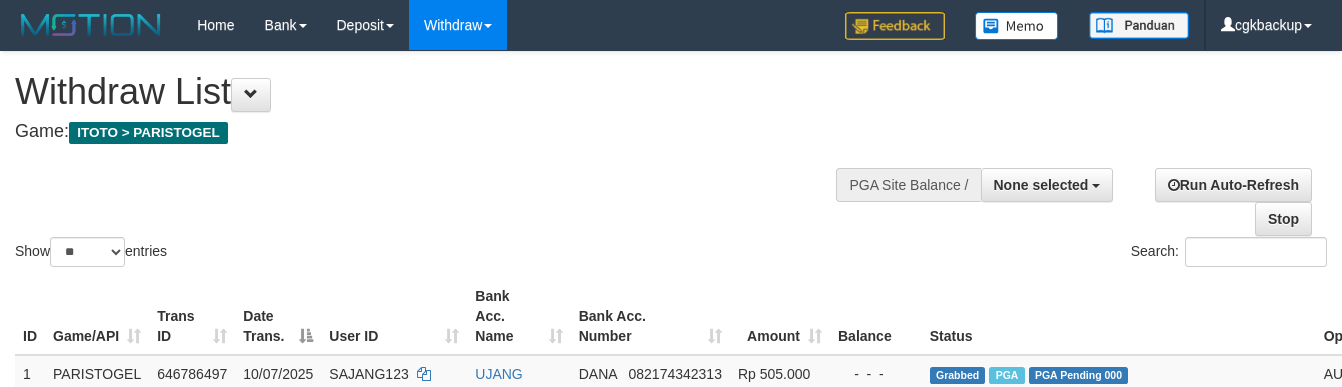 select 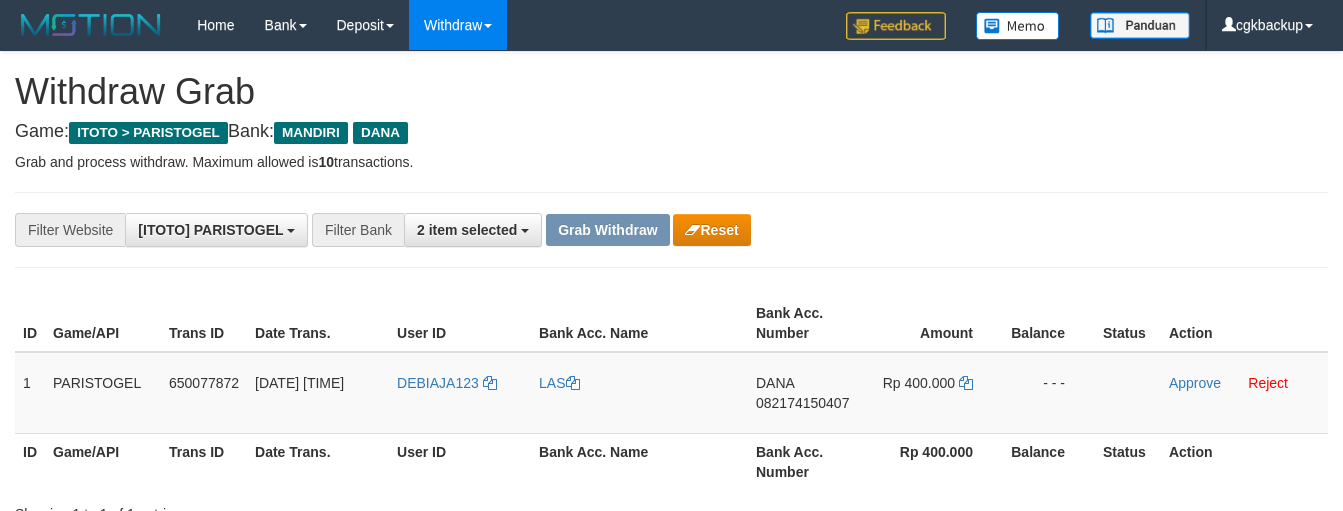 scroll, scrollTop: 0, scrollLeft: 0, axis: both 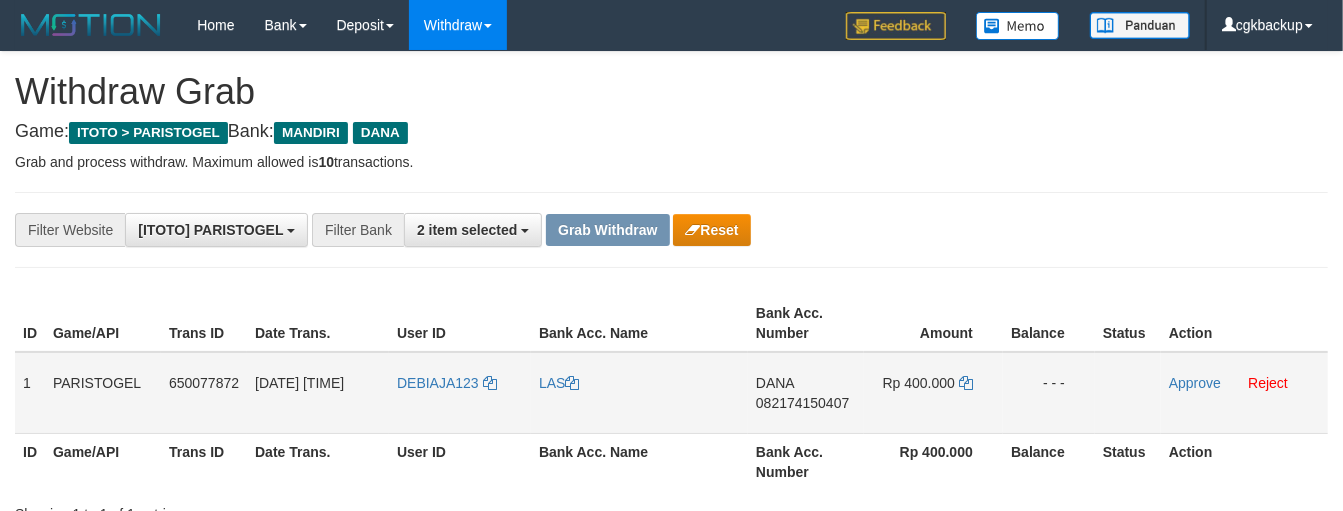 click on "082174150407" at bounding box center (802, 403) 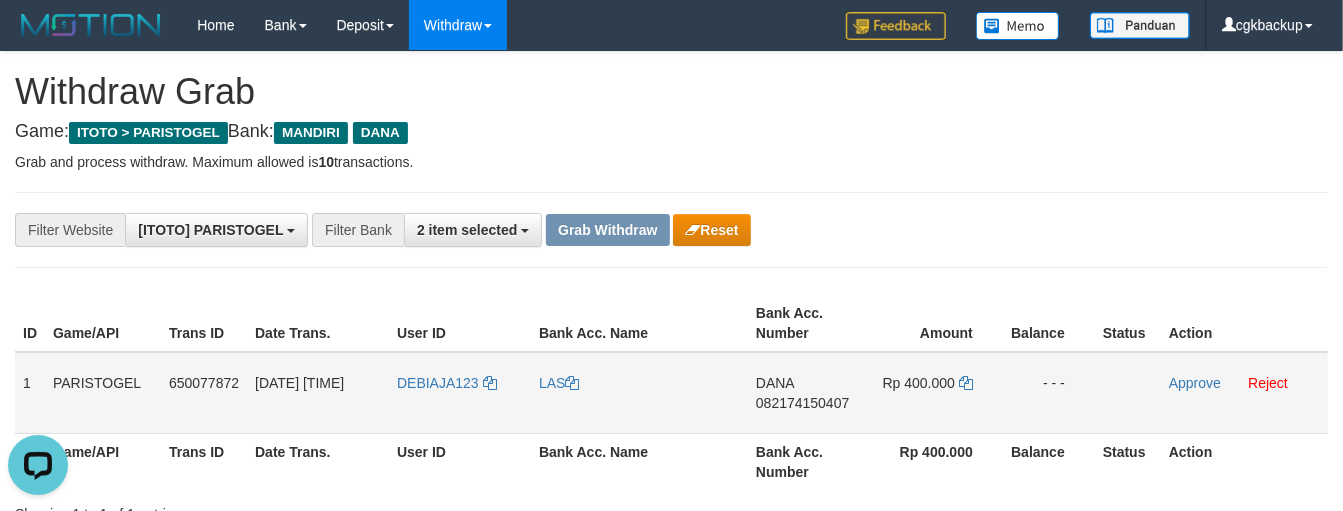 scroll, scrollTop: 0, scrollLeft: 0, axis: both 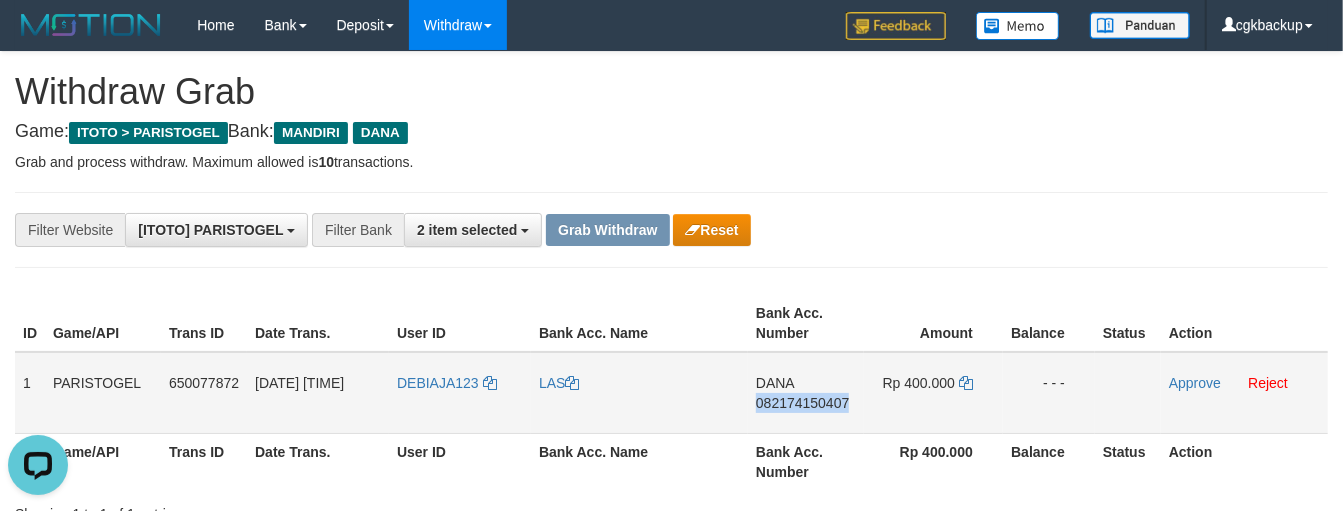 click on "DANA
082174150407" at bounding box center (806, 393) 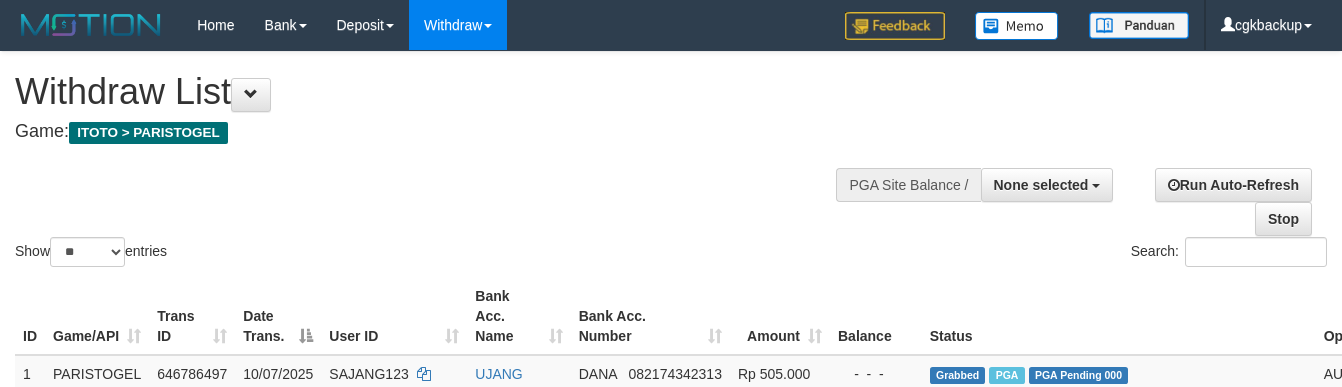 select 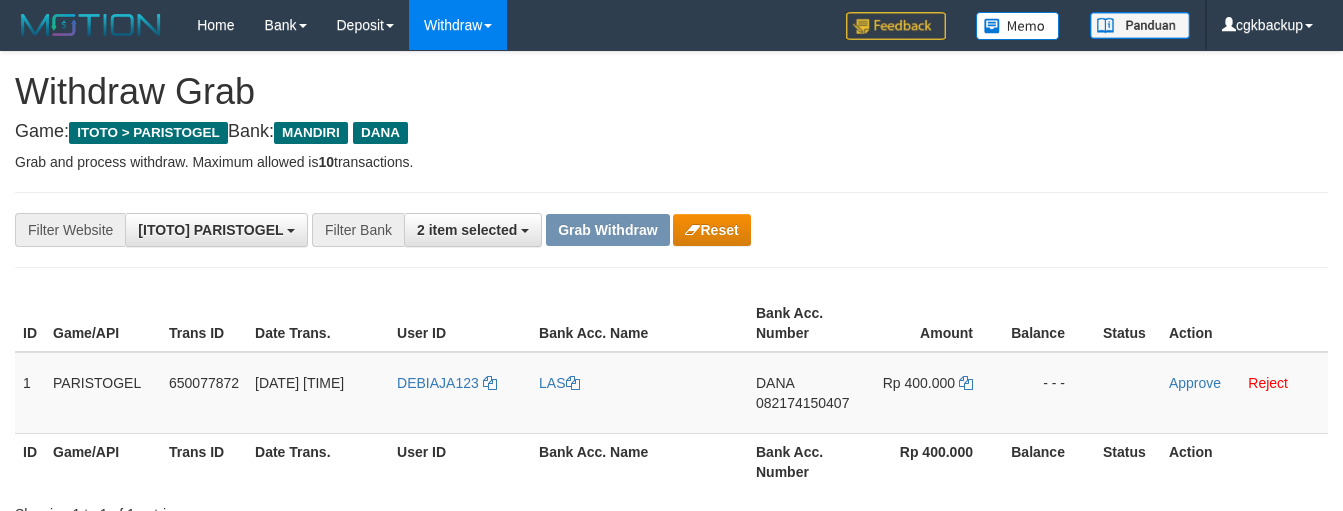 scroll, scrollTop: 0, scrollLeft: 0, axis: both 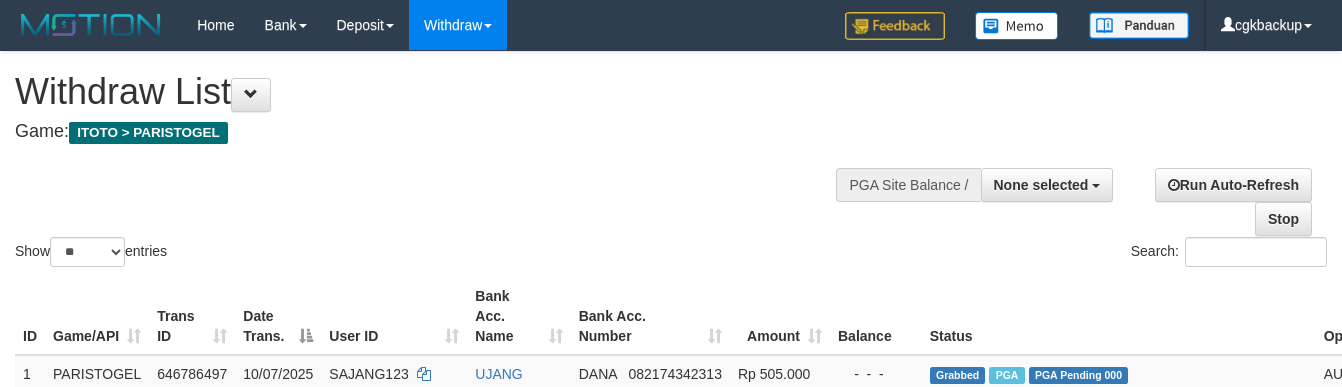 select 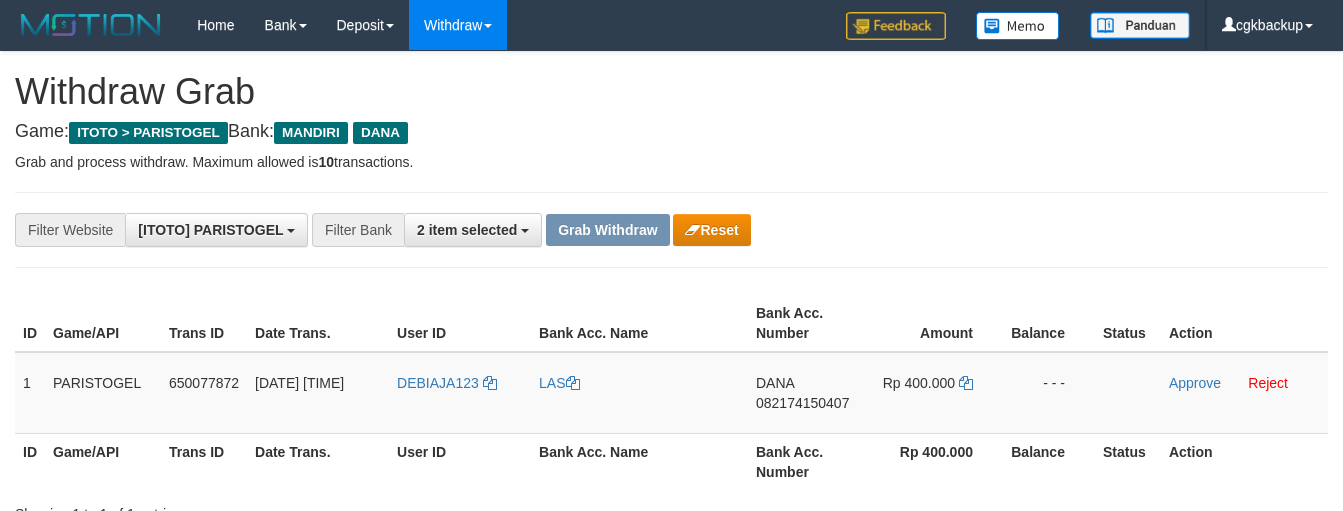 scroll, scrollTop: 0, scrollLeft: 0, axis: both 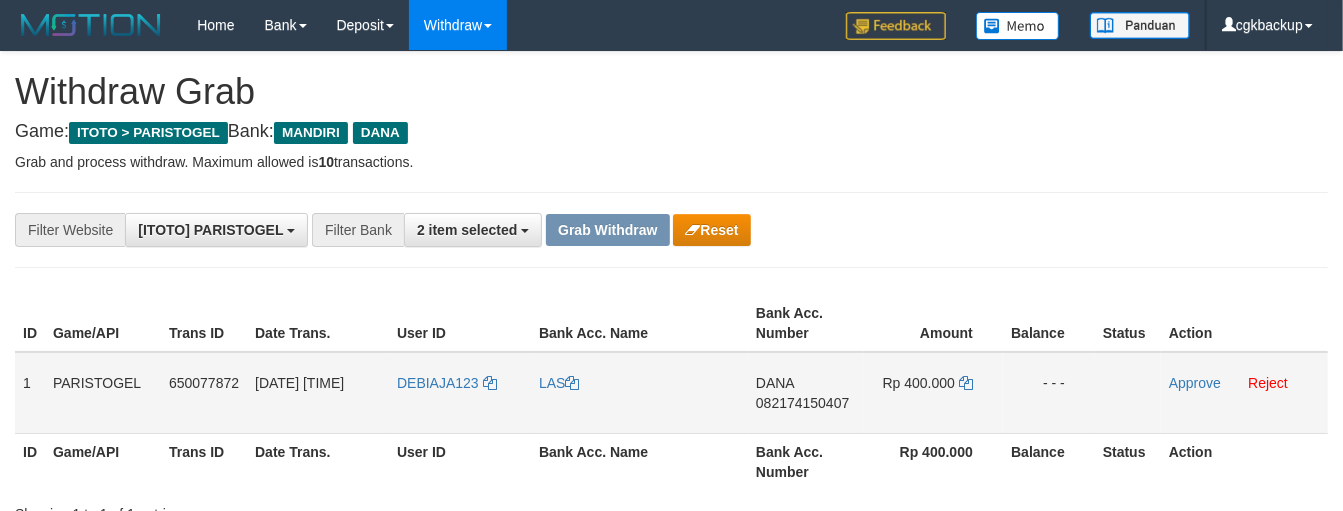 click on "DANA
082174150407" at bounding box center [806, 393] 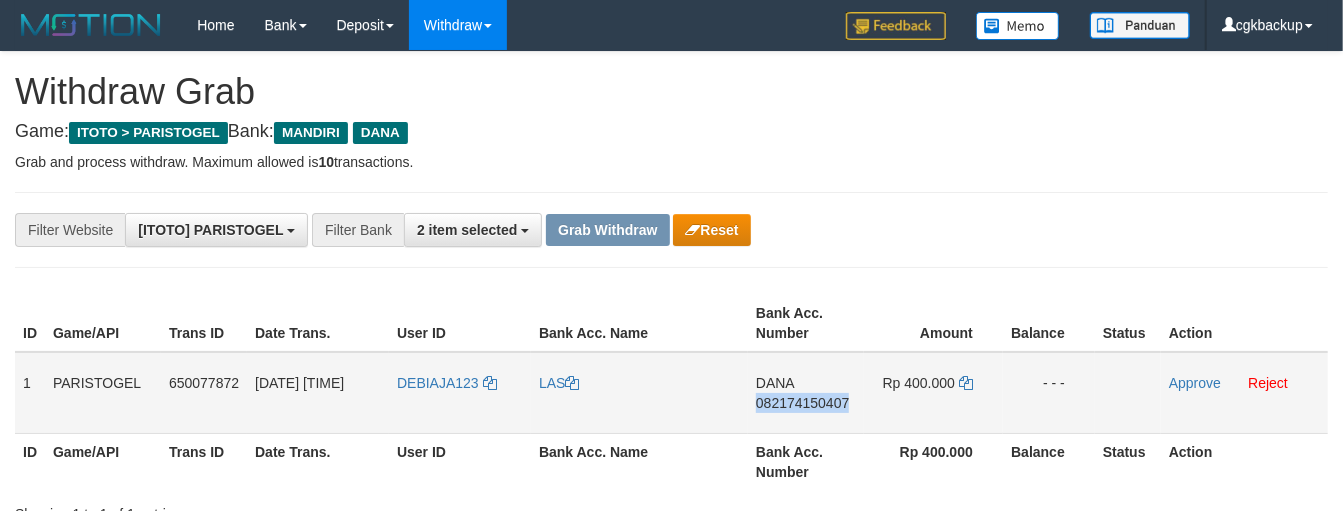click on "DANA
082174150407" at bounding box center [806, 393] 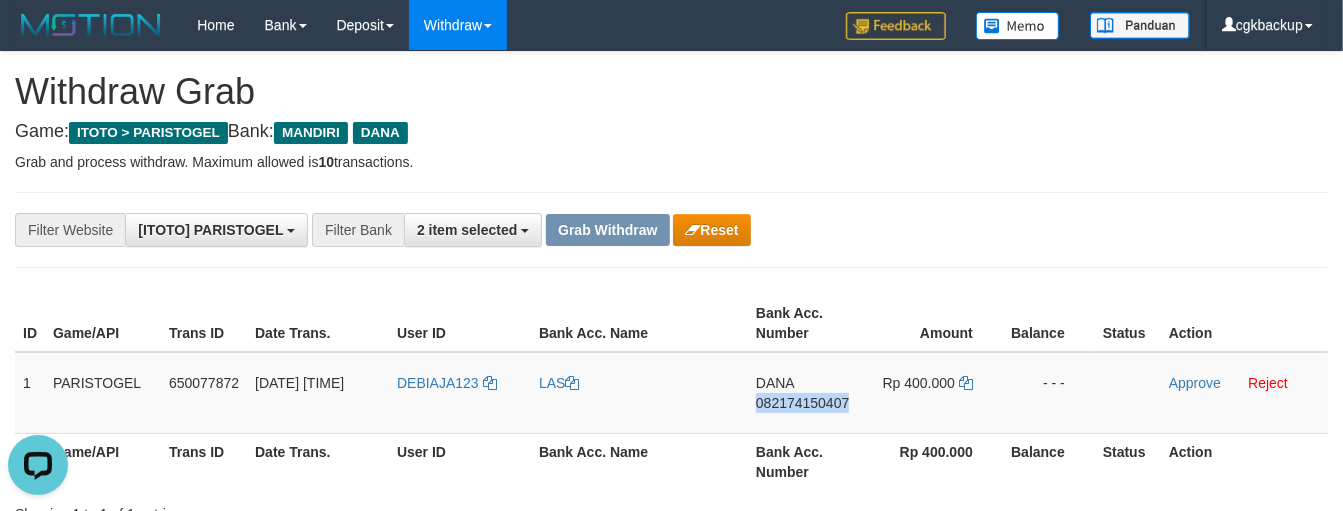 scroll, scrollTop: 0, scrollLeft: 0, axis: both 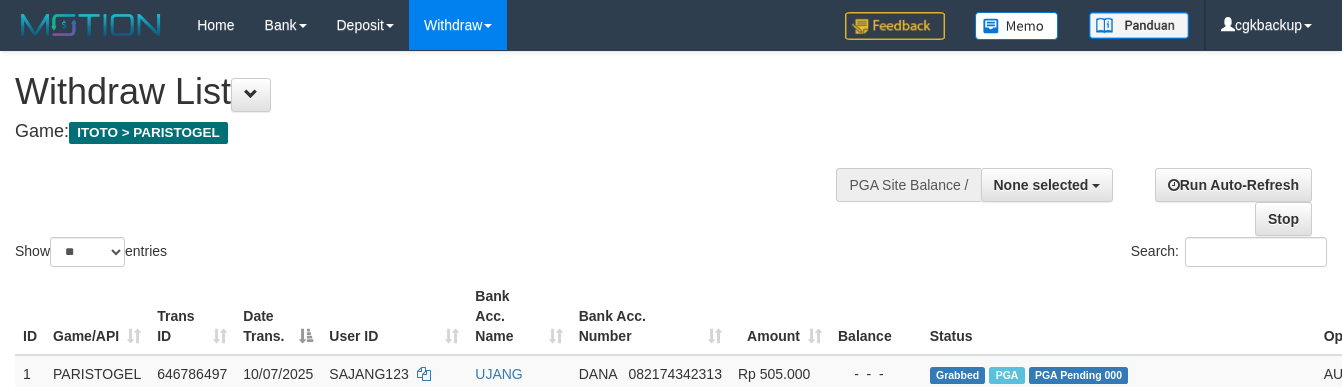 select 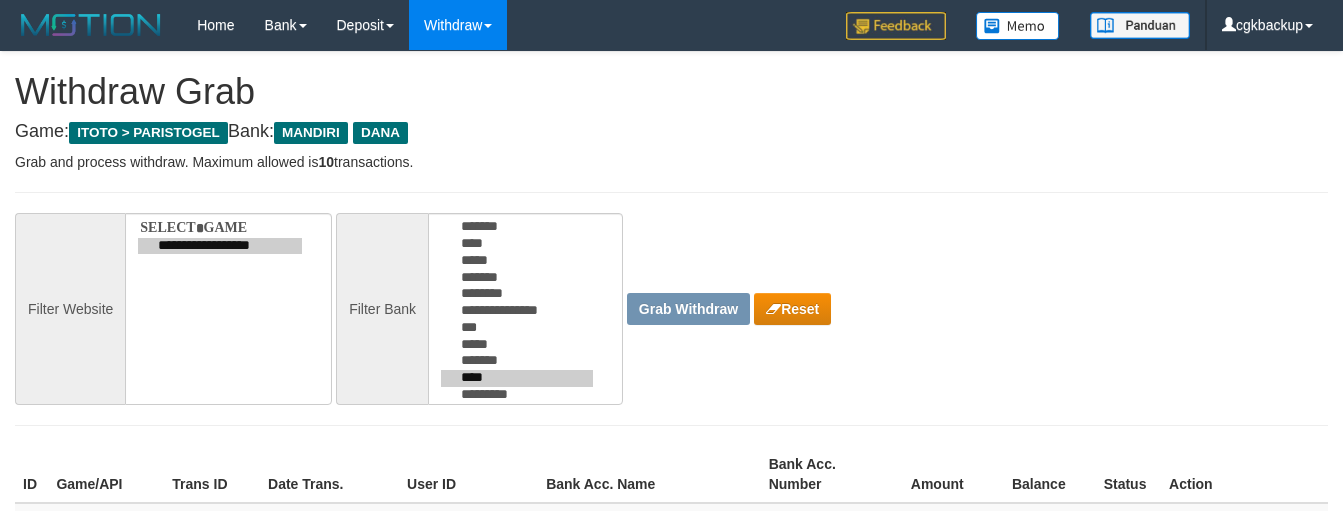 scroll, scrollTop: 0, scrollLeft: 0, axis: both 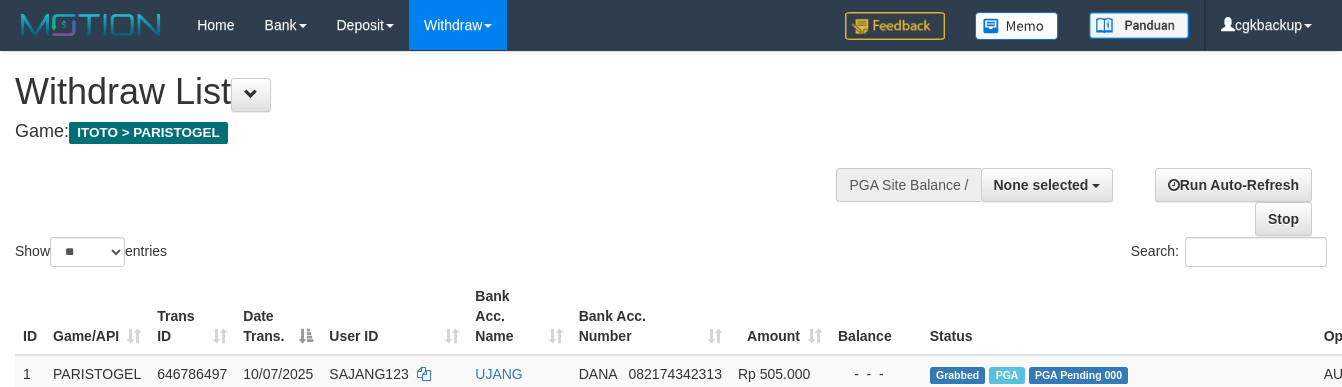 select 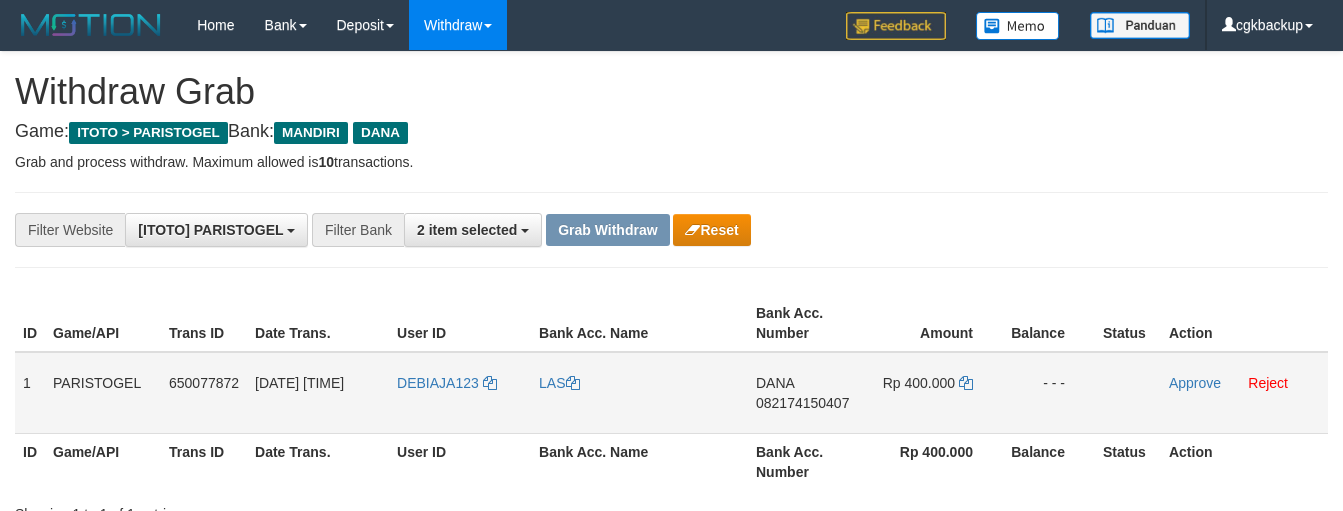 scroll, scrollTop: 0, scrollLeft: 0, axis: both 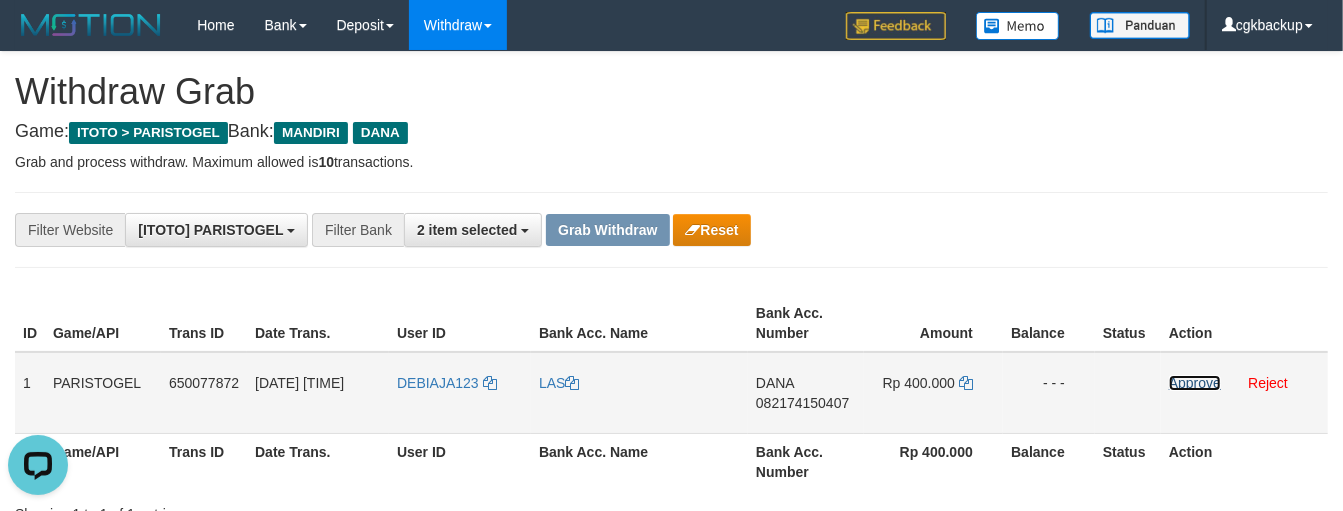 click on "Approve" at bounding box center (1195, 383) 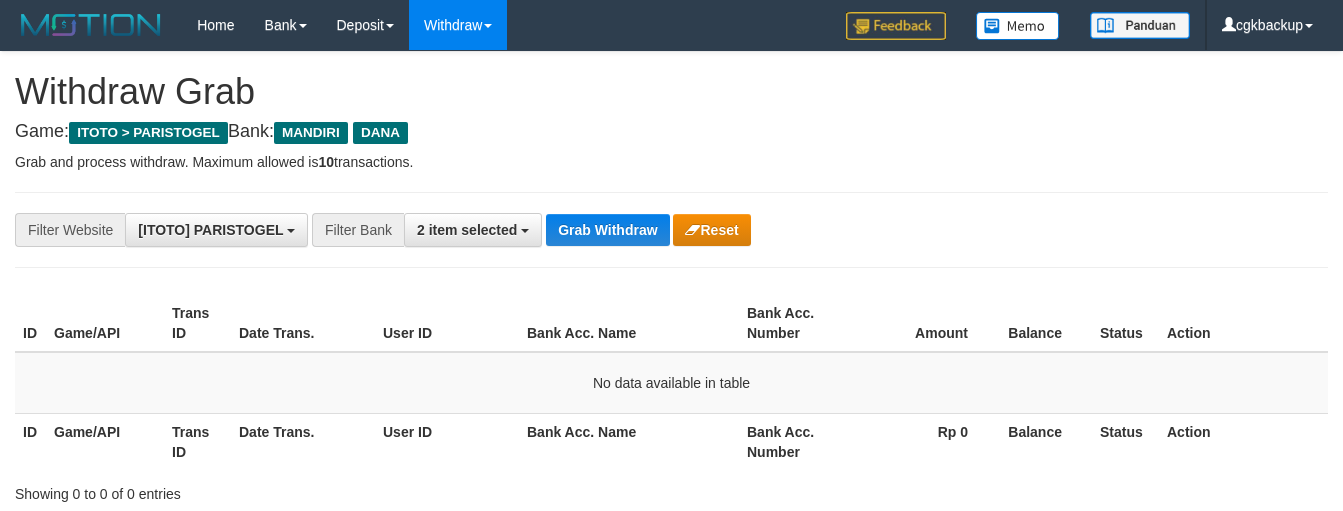 scroll, scrollTop: 0, scrollLeft: 0, axis: both 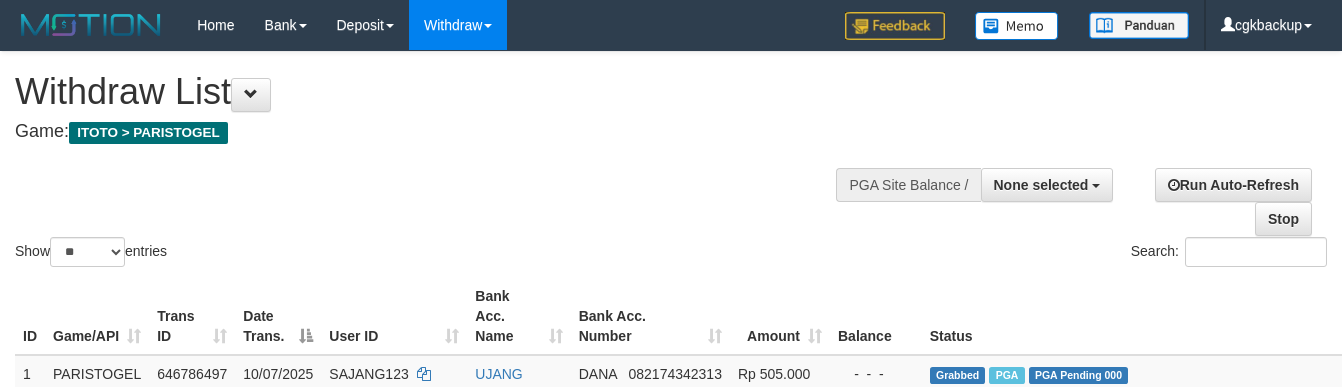 select 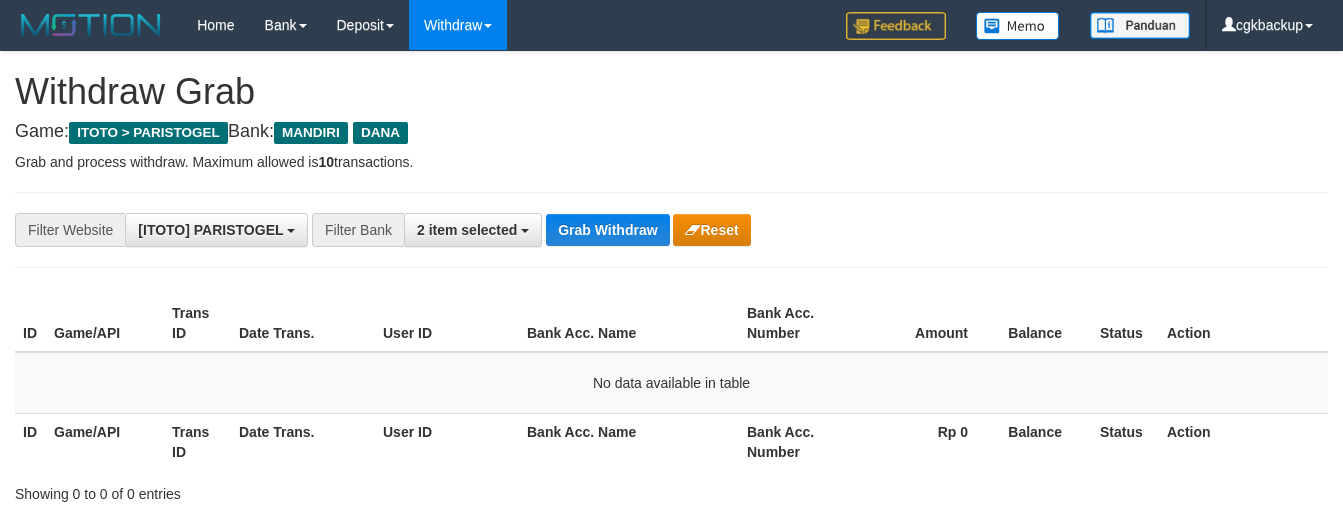 scroll, scrollTop: 0, scrollLeft: 0, axis: both 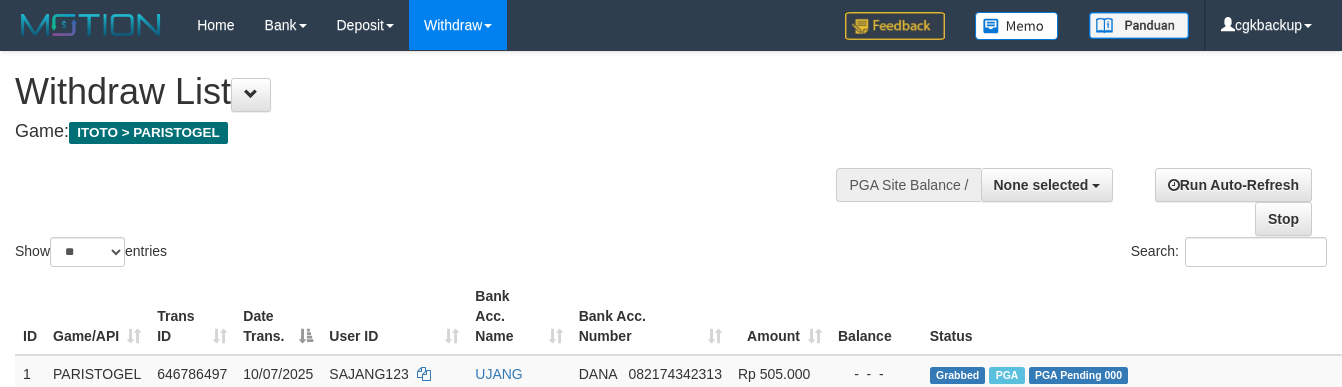select 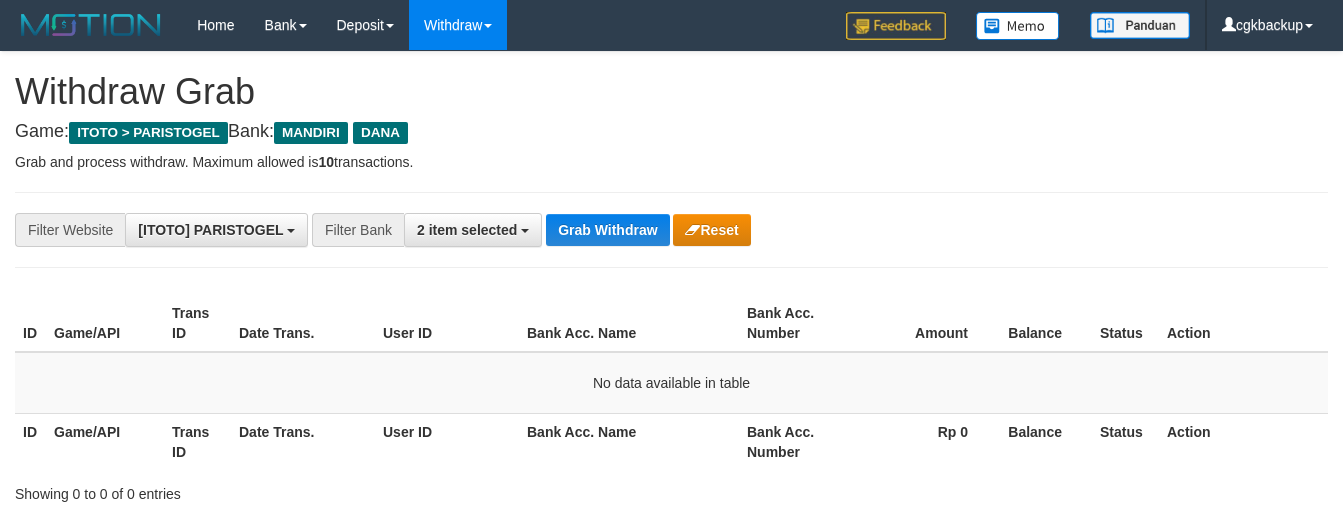 scroll, scrollTop: 0, scrollLeft: 0, axis: both 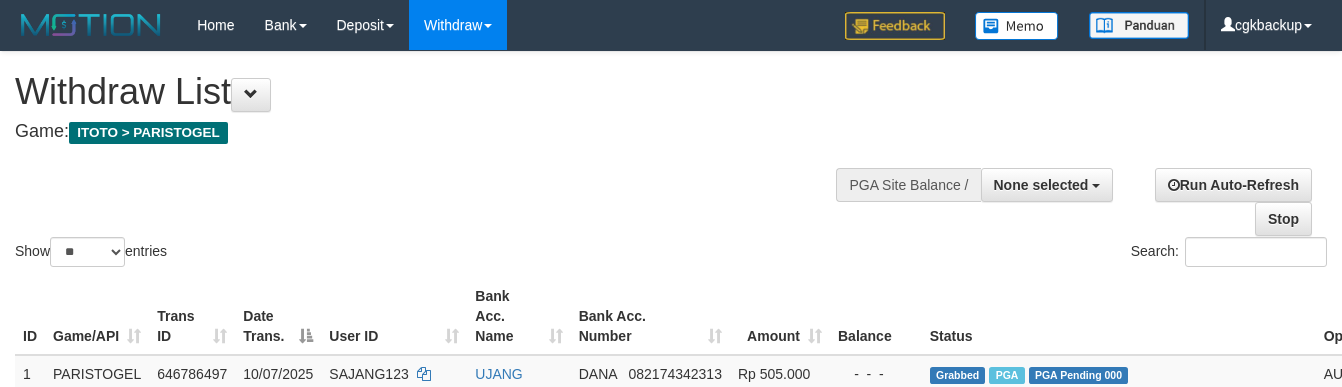select 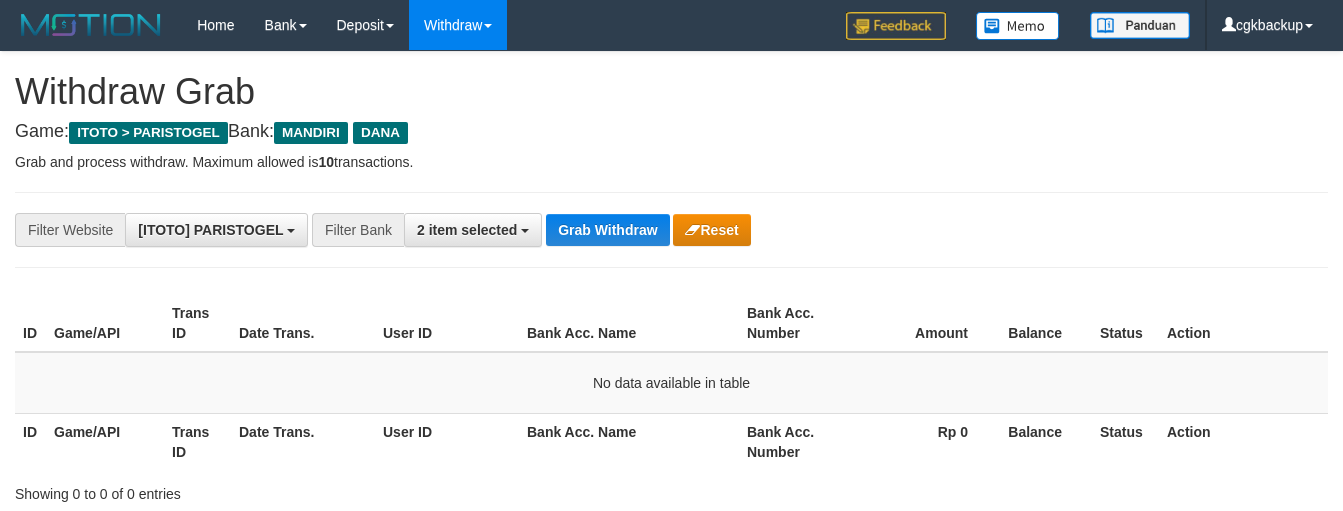 scroll, scrollTop: 0, scrollLeft: 0, axis: both 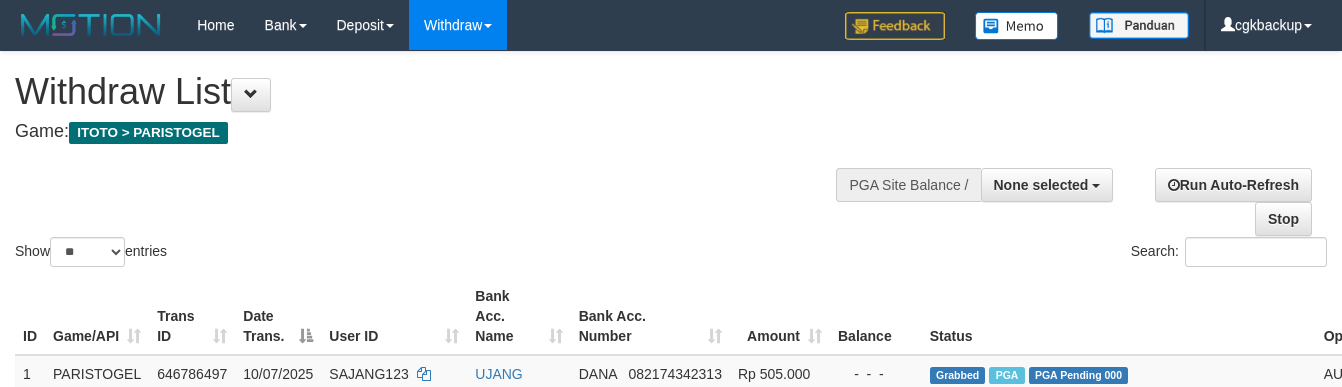select 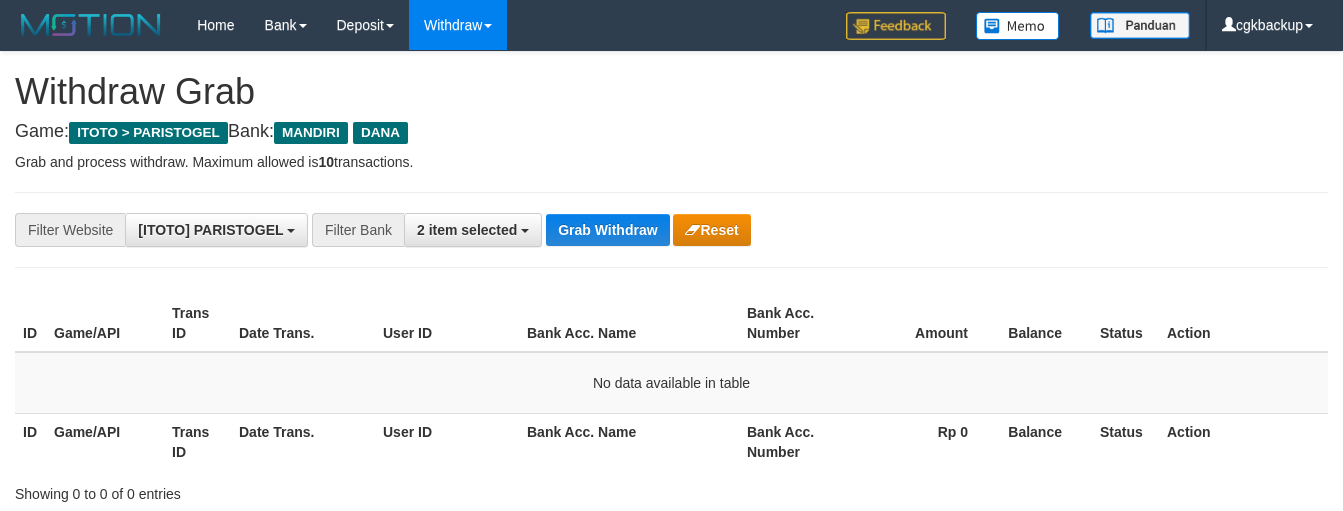 scroll, scrollTop: 0, scrollLeft: 0, axis: both 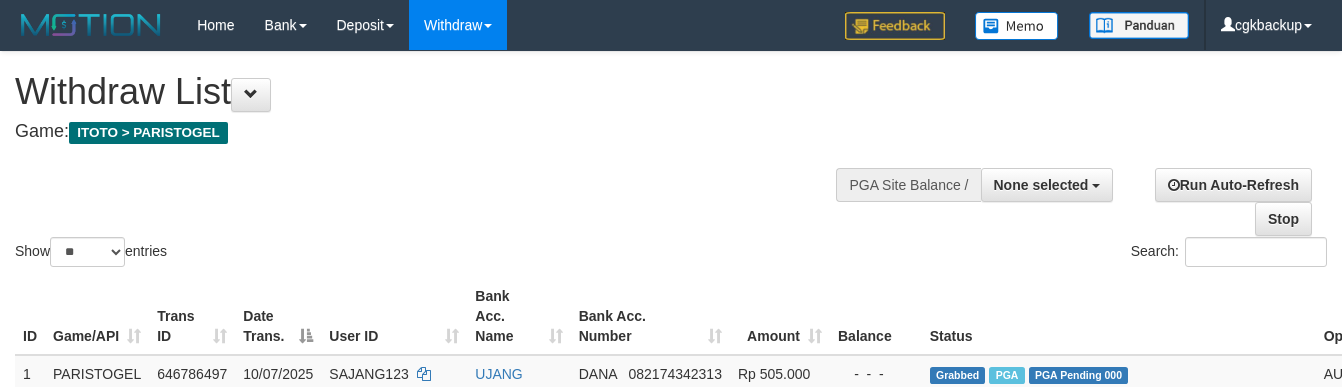 select 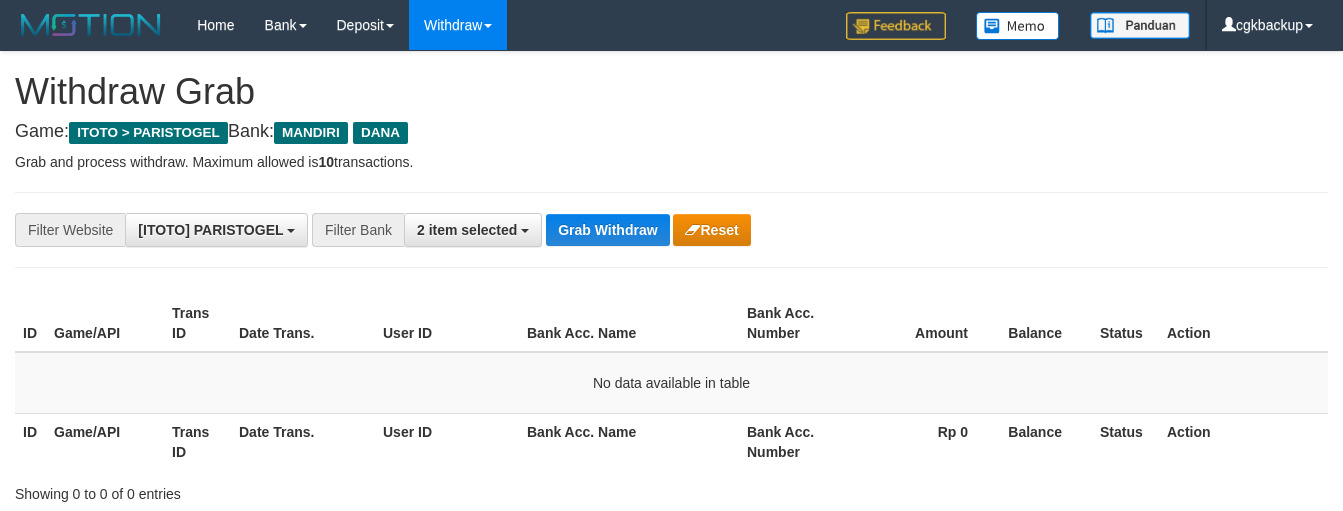 scroll, scrollTop: 0, scrollLeft: 0, axis: both 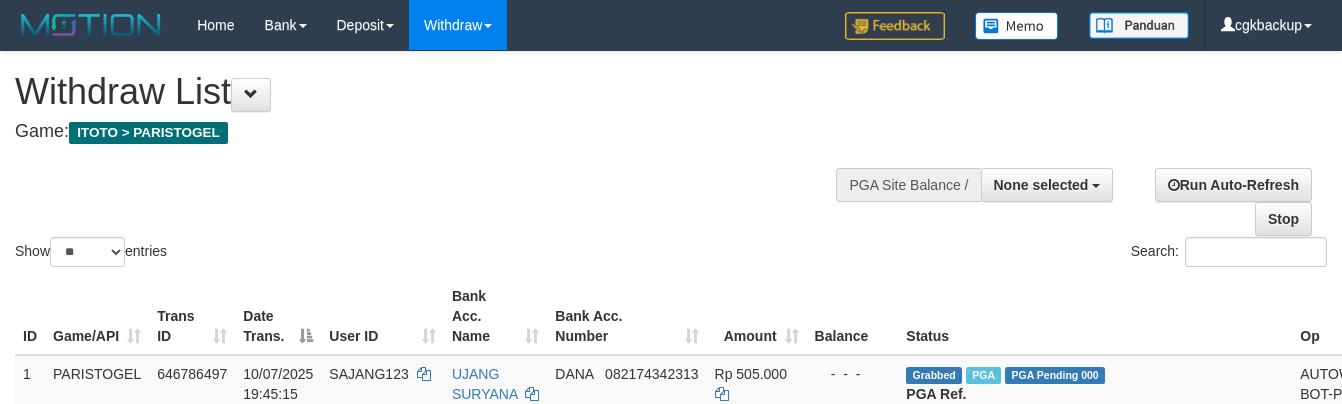 select 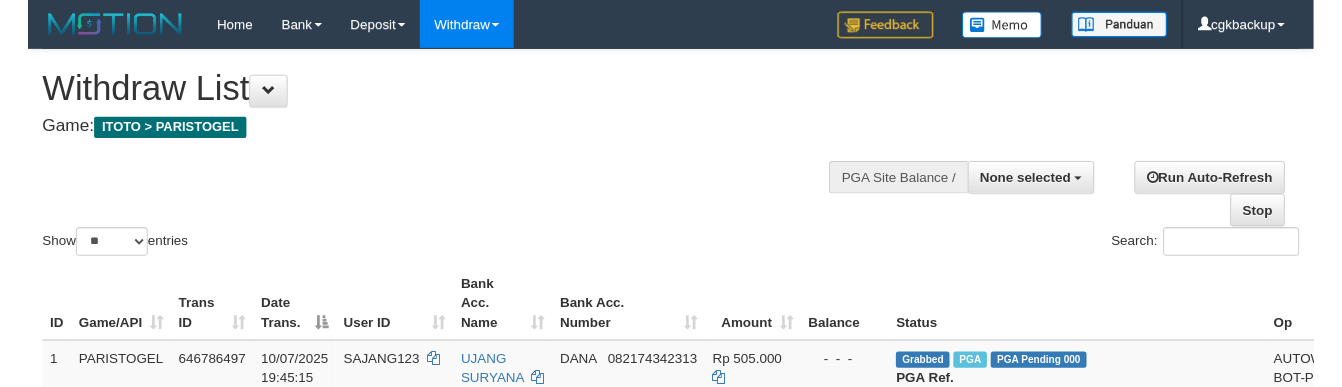 scroll, scrollTop: 660, scrollLeft: 24, axis: both 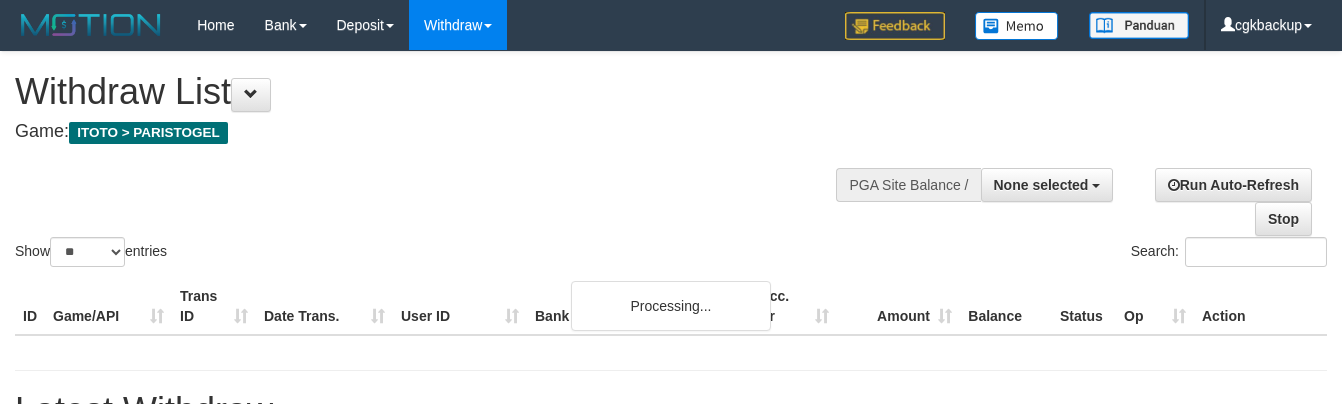 select 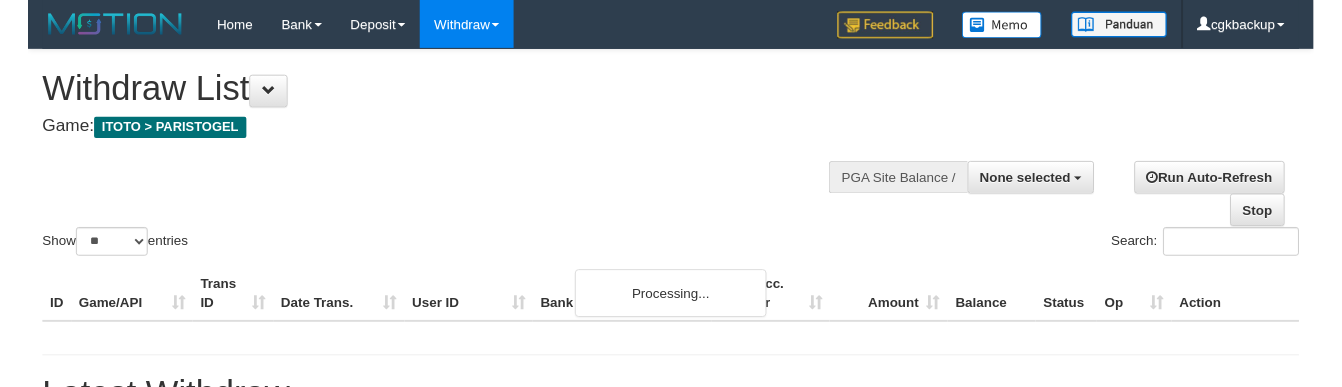 scroll, scrollTop: 215, scrollLeft: 13, axis: both 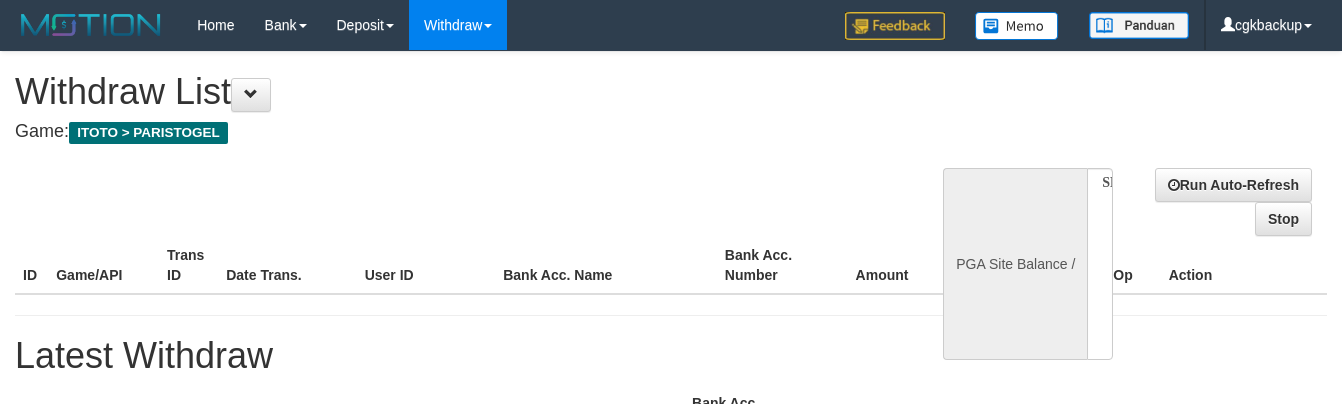 select 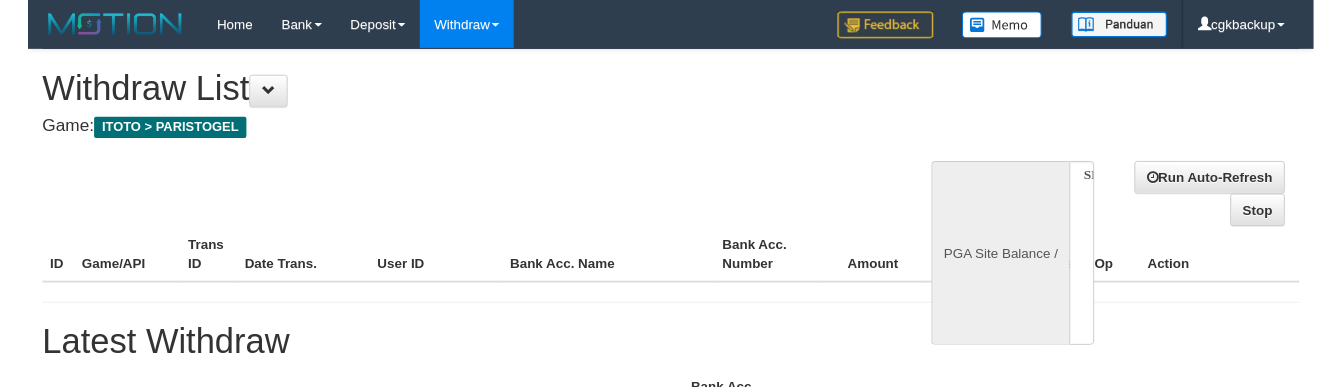 scroll, scrollTop: 215, scrollLeft: 0, axis: vertical 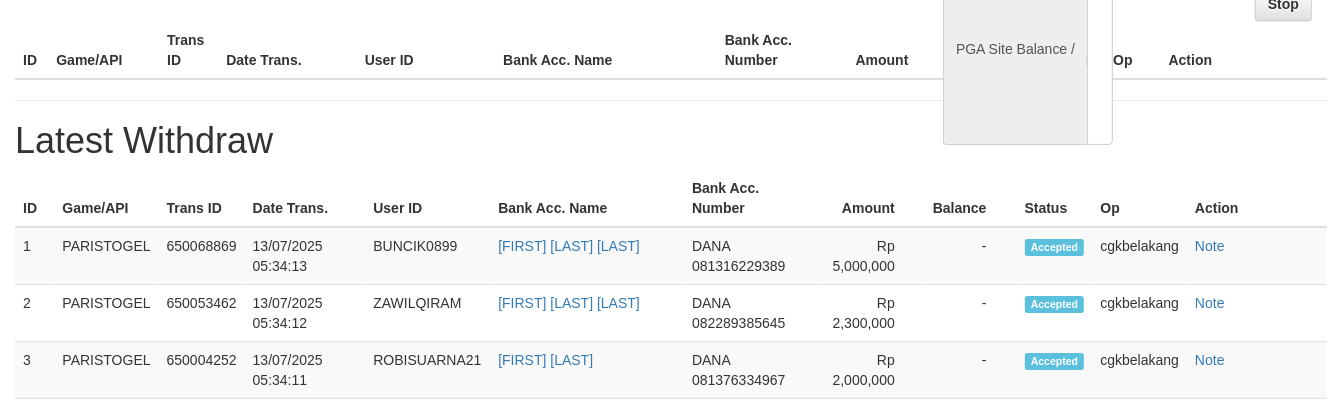 select on "**" 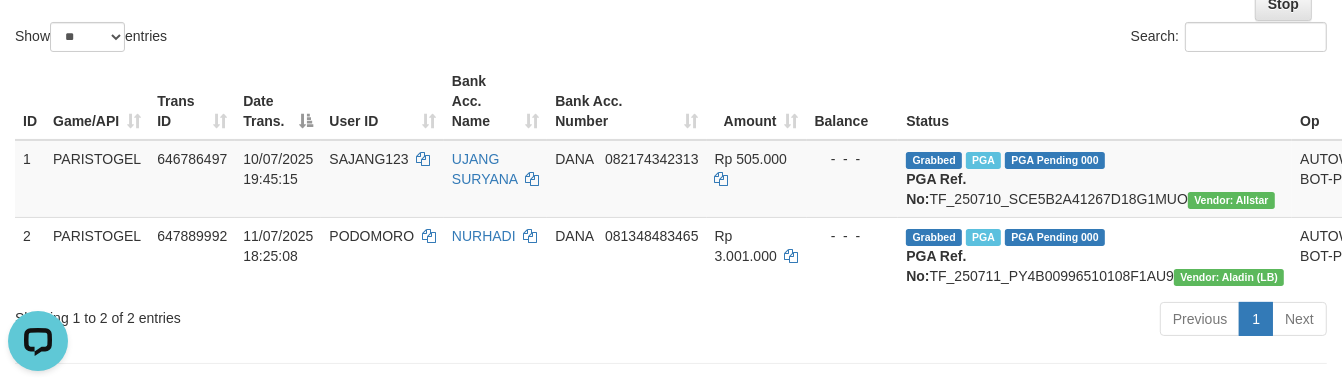 scroll, scrollTop: 0, scrollLeft: 0, axis: both 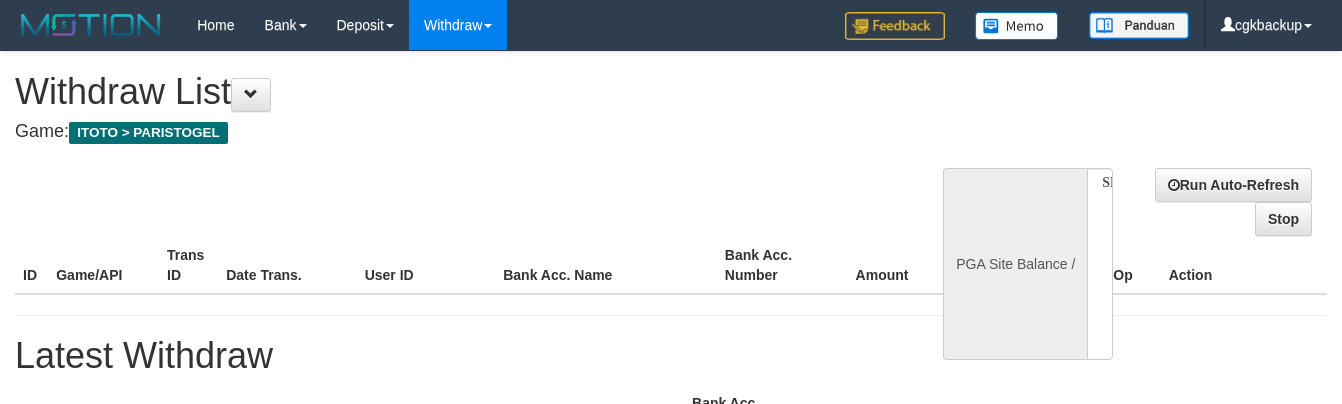 select 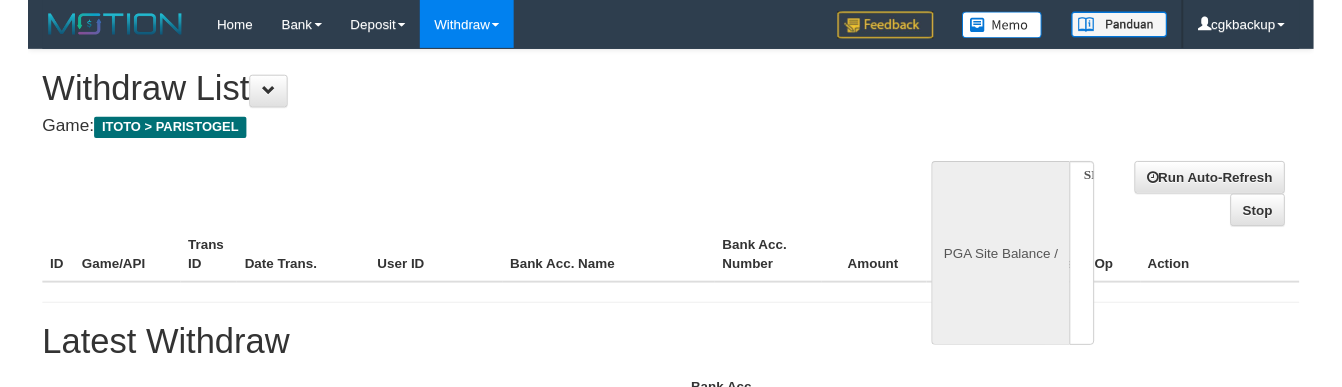 scroll, scrollTop: 250, scrollLeft: 0, axis: vertical 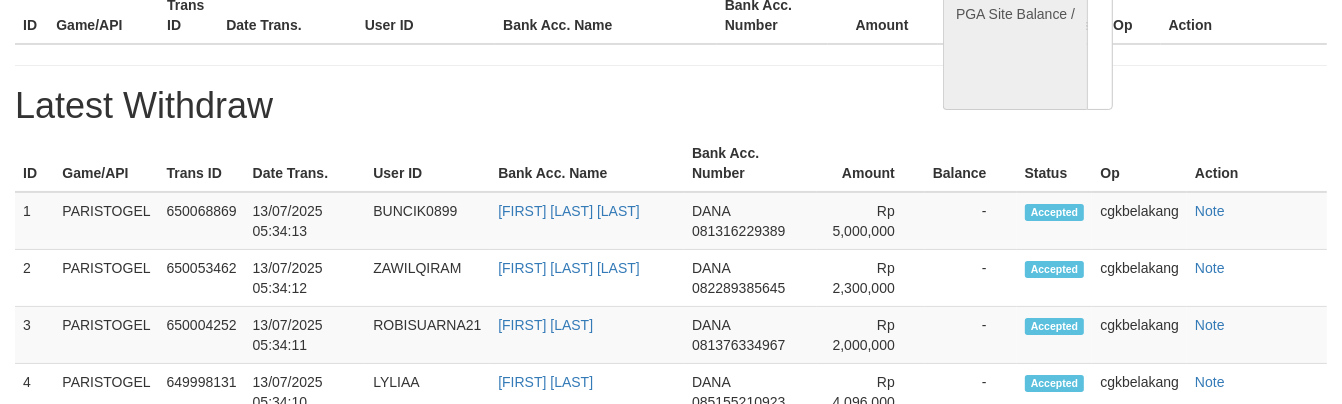 select on "**" 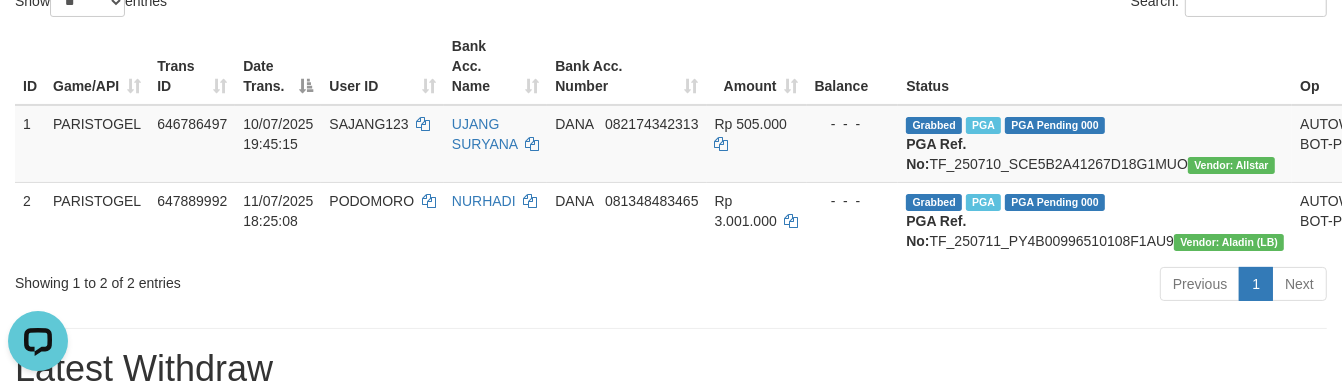 scroll, scrollTop: 0, scrollLeft: 0, axis: both 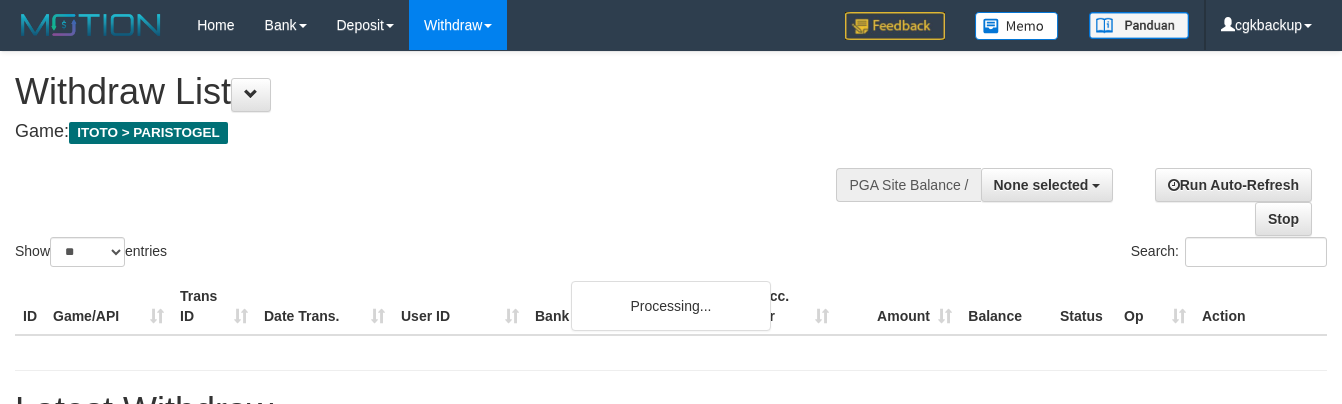 select 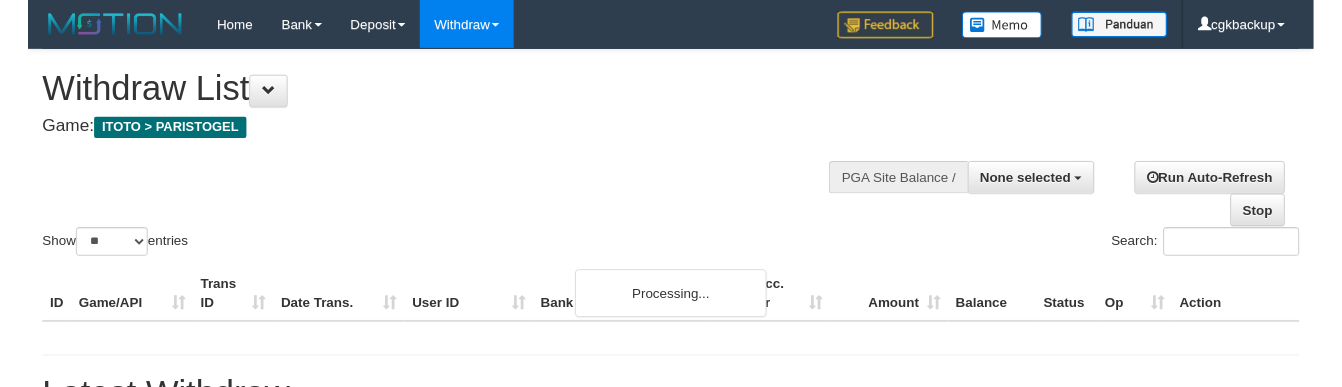 scroll, scrollTop: 284, scrollLeft: 0, axis: vertical 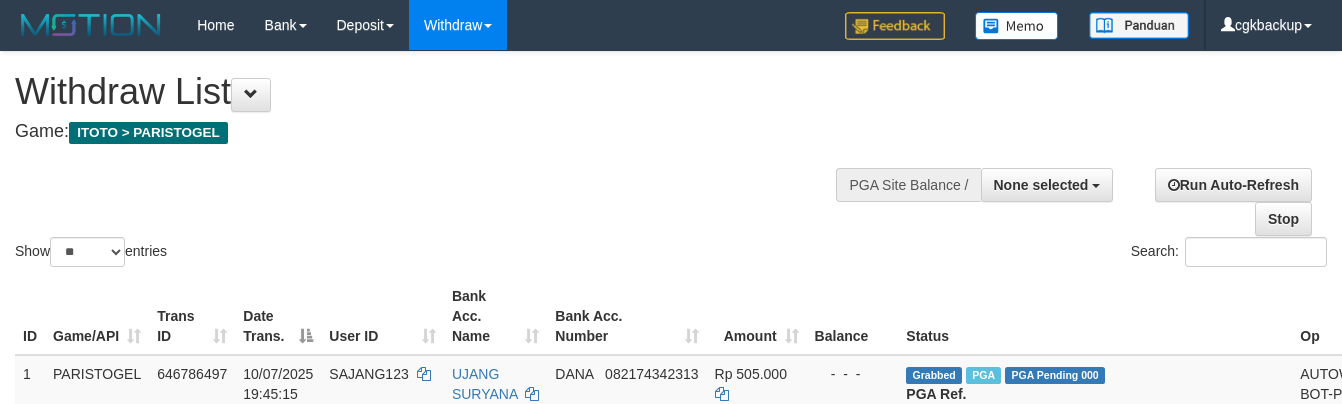 select 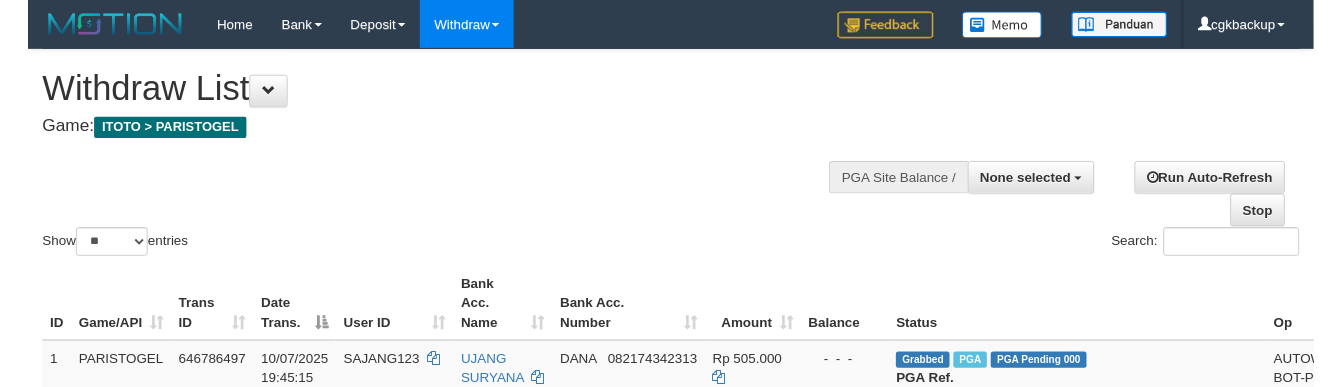 scroll, scrollTop: 318, scrollLeft: 0, axis: vertical 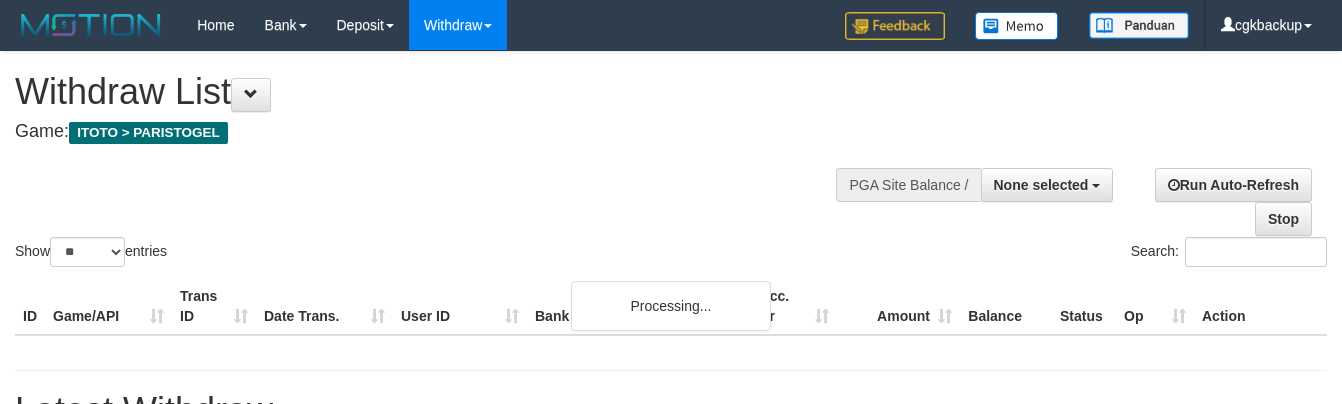 select 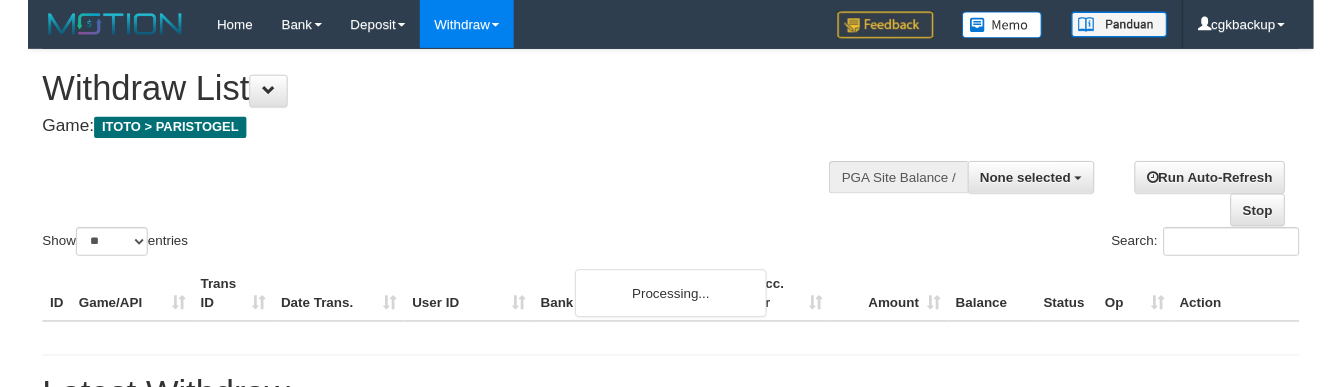 scroll, scrollTop: 353, scrollLeft: 0, axis: vertical 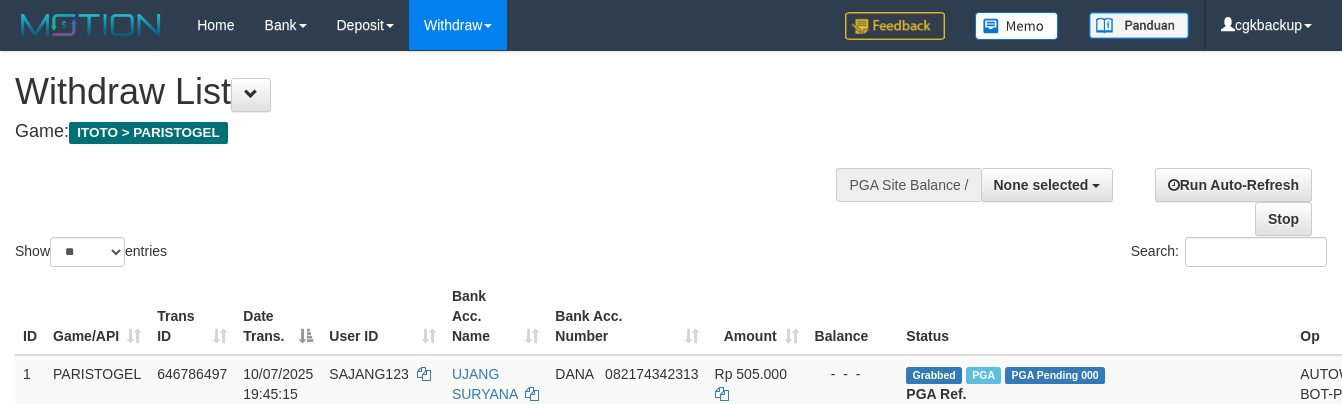 select 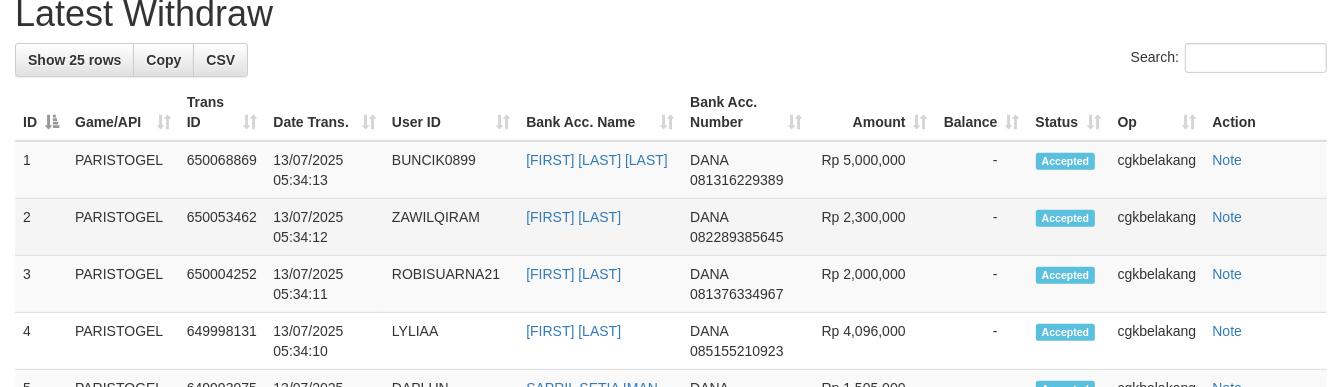 scroll, scrollTop: 470, scrollLeft: 0, axis: vertical 